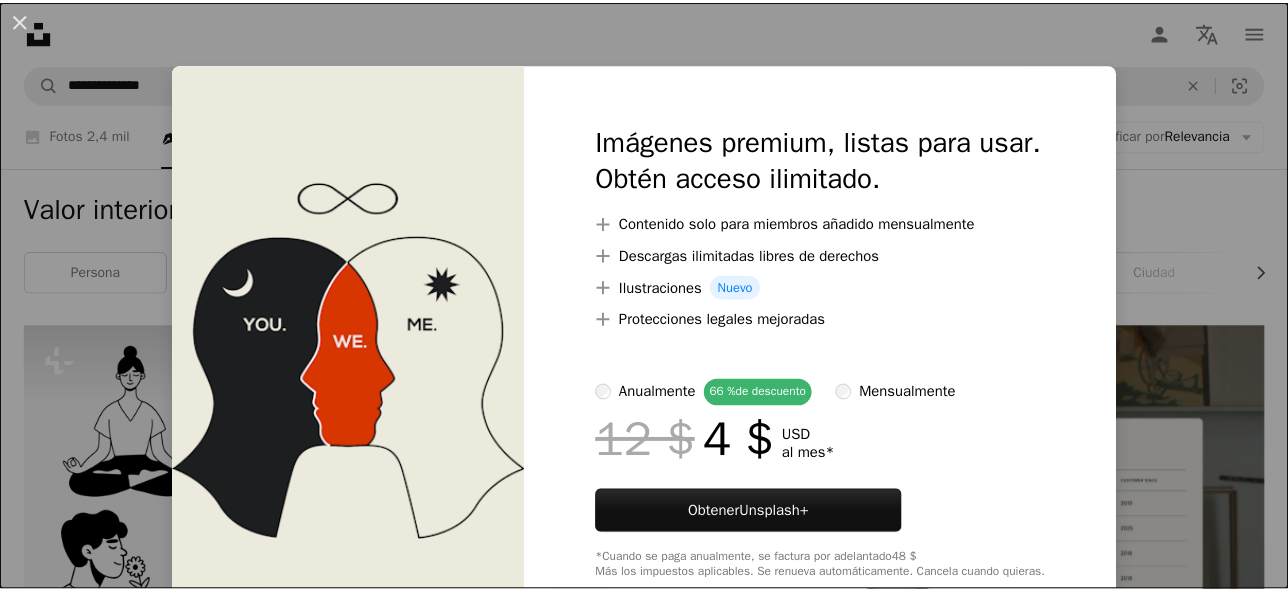 scroll, scrollTop: 265, scrollLeft: 0, axis: vertical 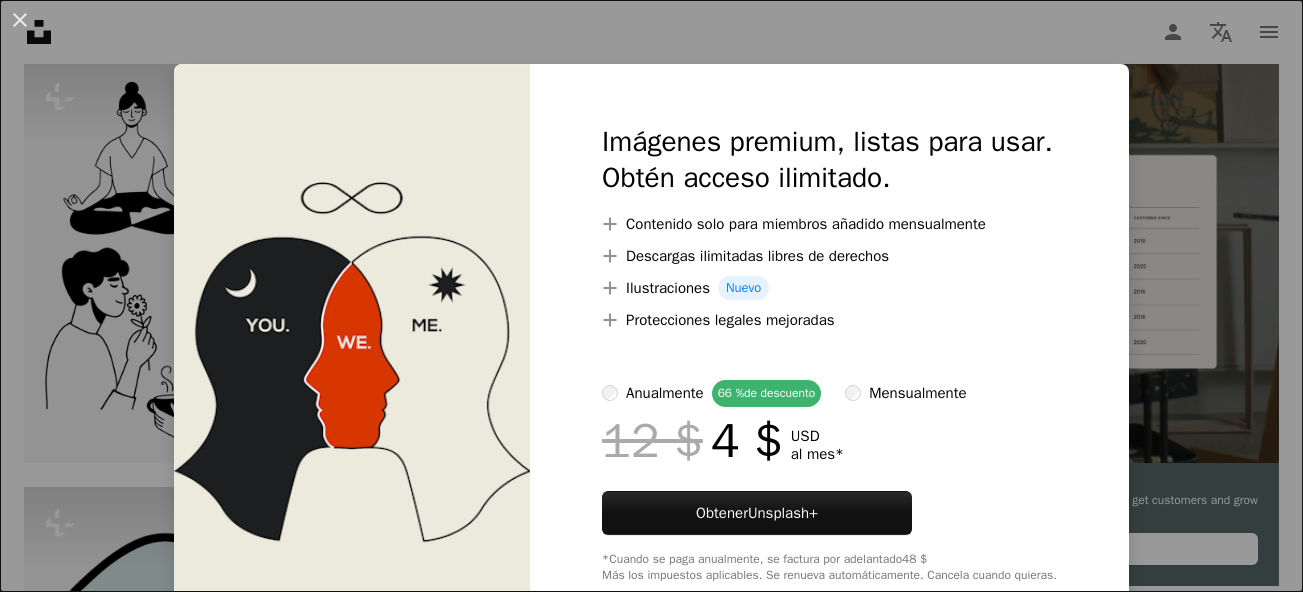 click on "An X shape Imágenes premium, listas para usar. Obtén acceso ilimitado. A plus sign Contenido solo para miembros añadido mensualmente A plus sign Descargas ilimitadas libres de derechos A plus sign Ilustraciones  Nuevo A plus sign Protecciones legales mejoradas anualmente 66 %  de descuento mensualmente 12 $   4 $ USD al mes * Obtener  Unsplash+ *Cuando se paga anualmente, se factura por adelantado  48 $ Más los impuestos aplicables. Se renueva automáticamente. Cancela cuando quieras." at bounding box center (651, 296) 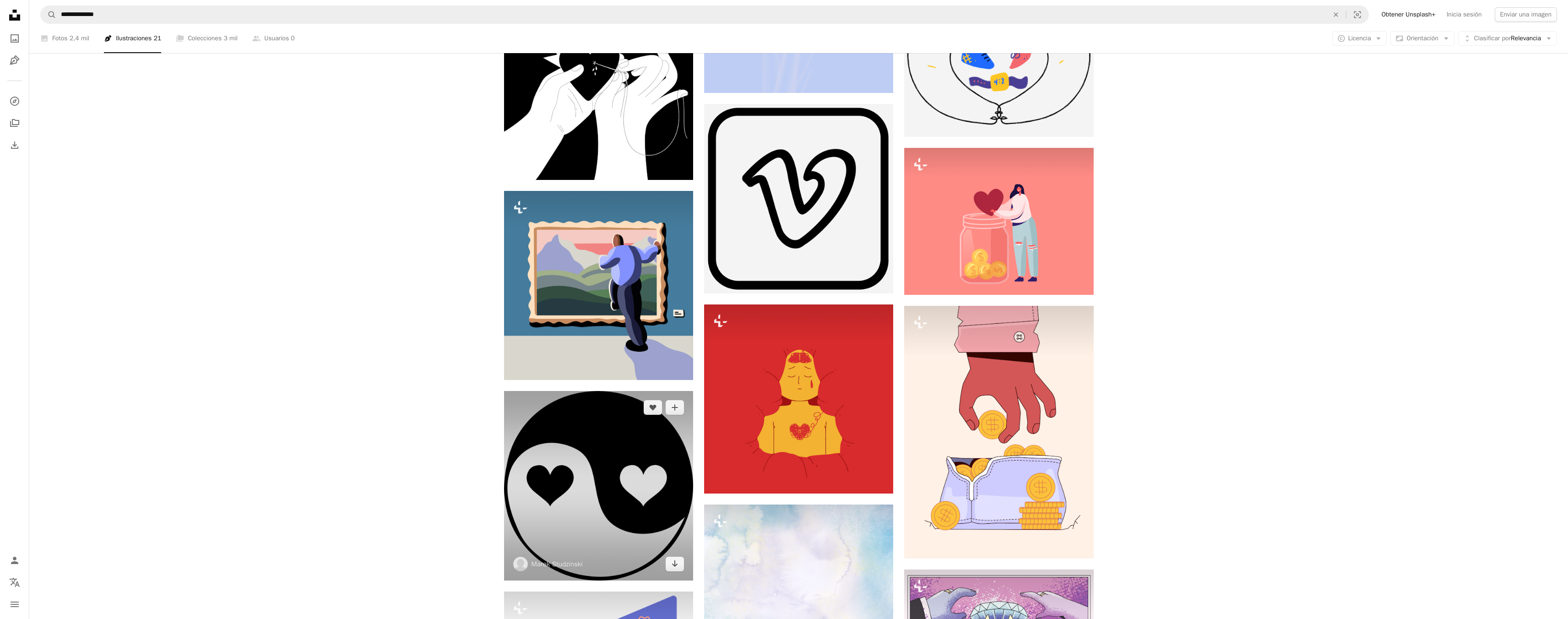 scroll, scrollTop: 0, scrollLeft: 0, axis: both 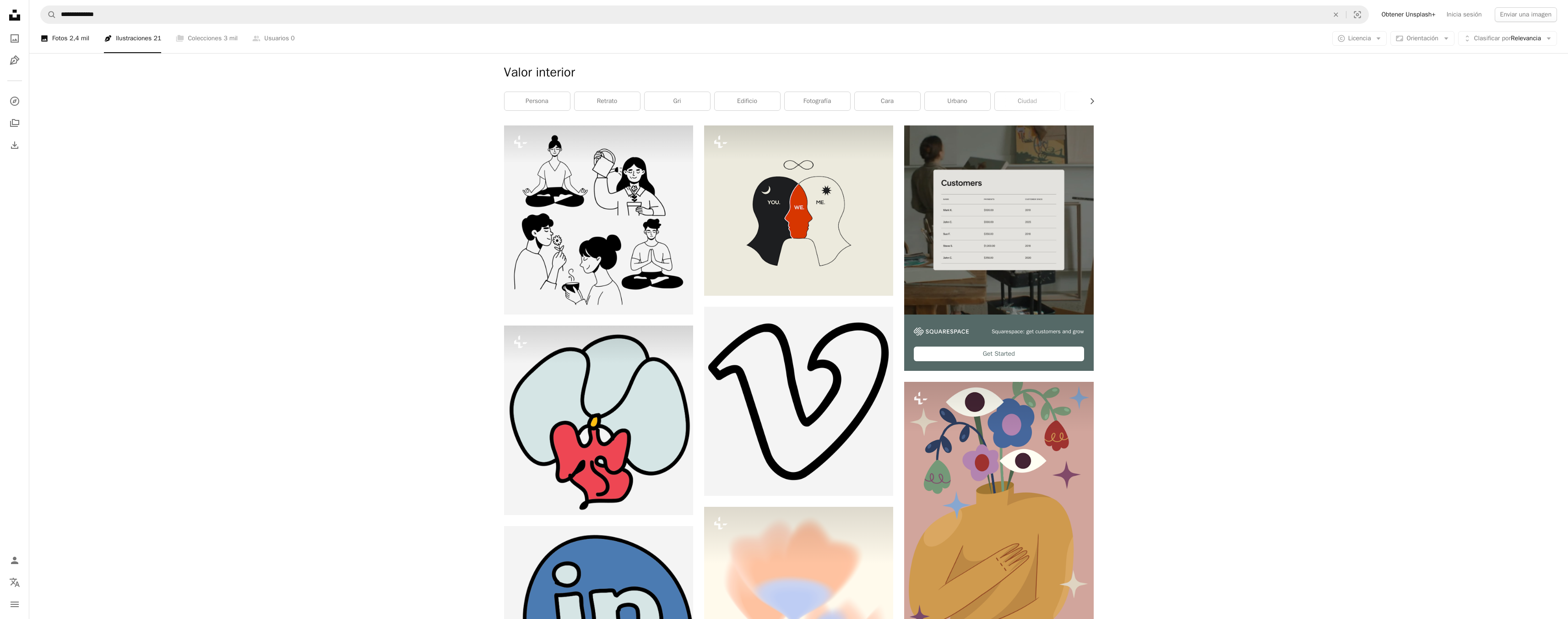 click on "A photo Fotos   2,4 mil" at bounding box center (65, 38) 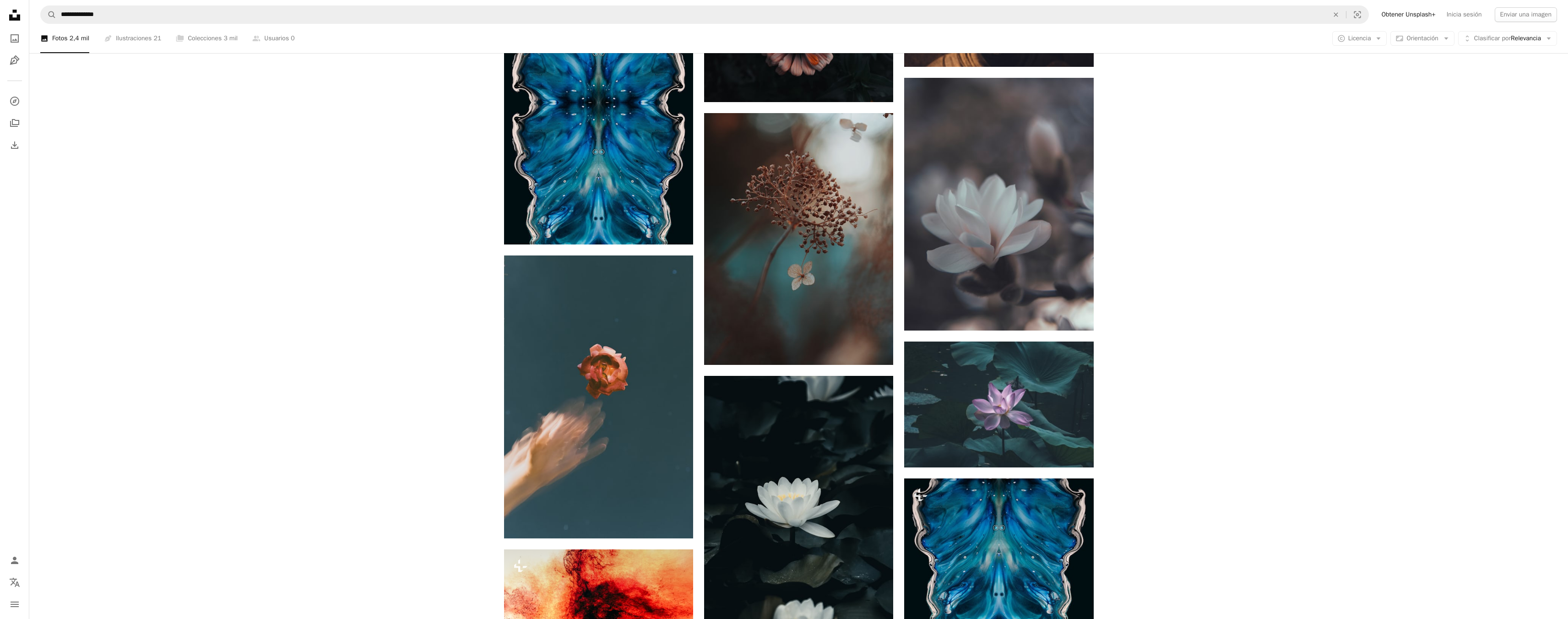 scroll, scrollTop: 0, scrollLeft: 0, axis: both 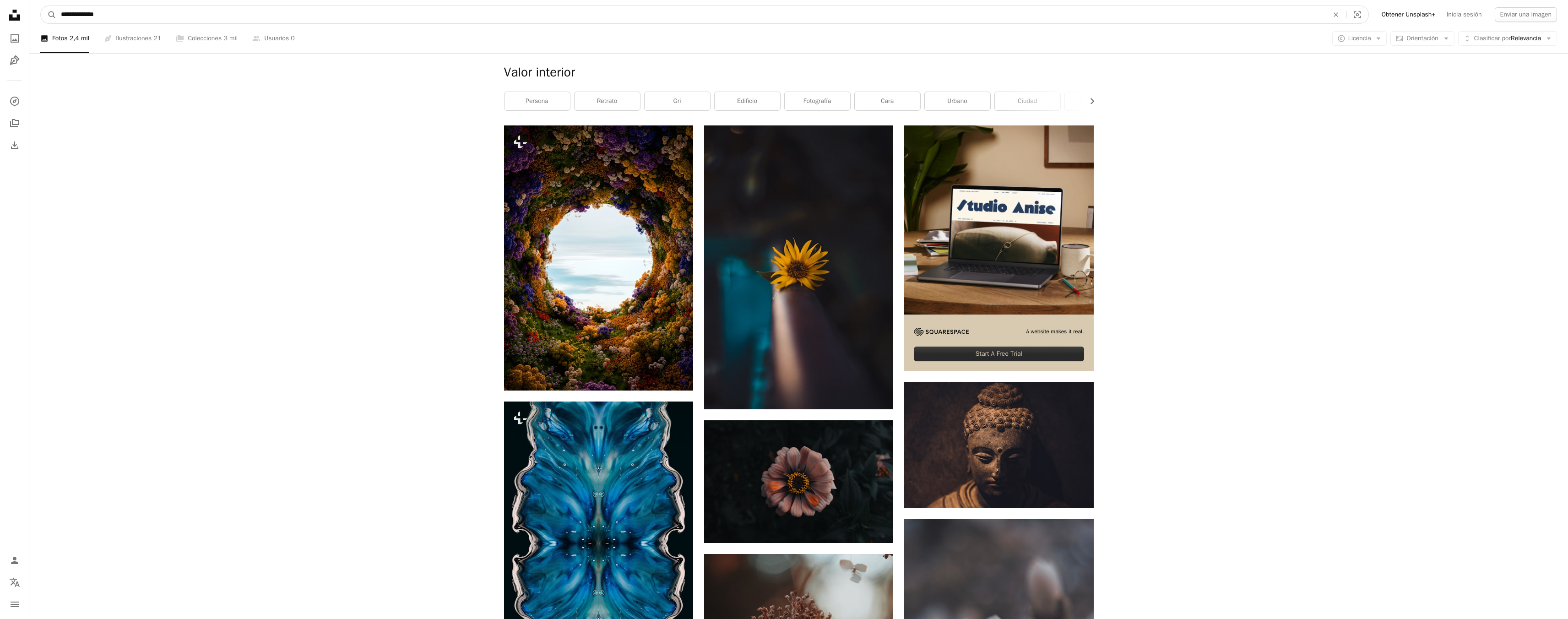 click on "**********" at bounding box center [691, 15] 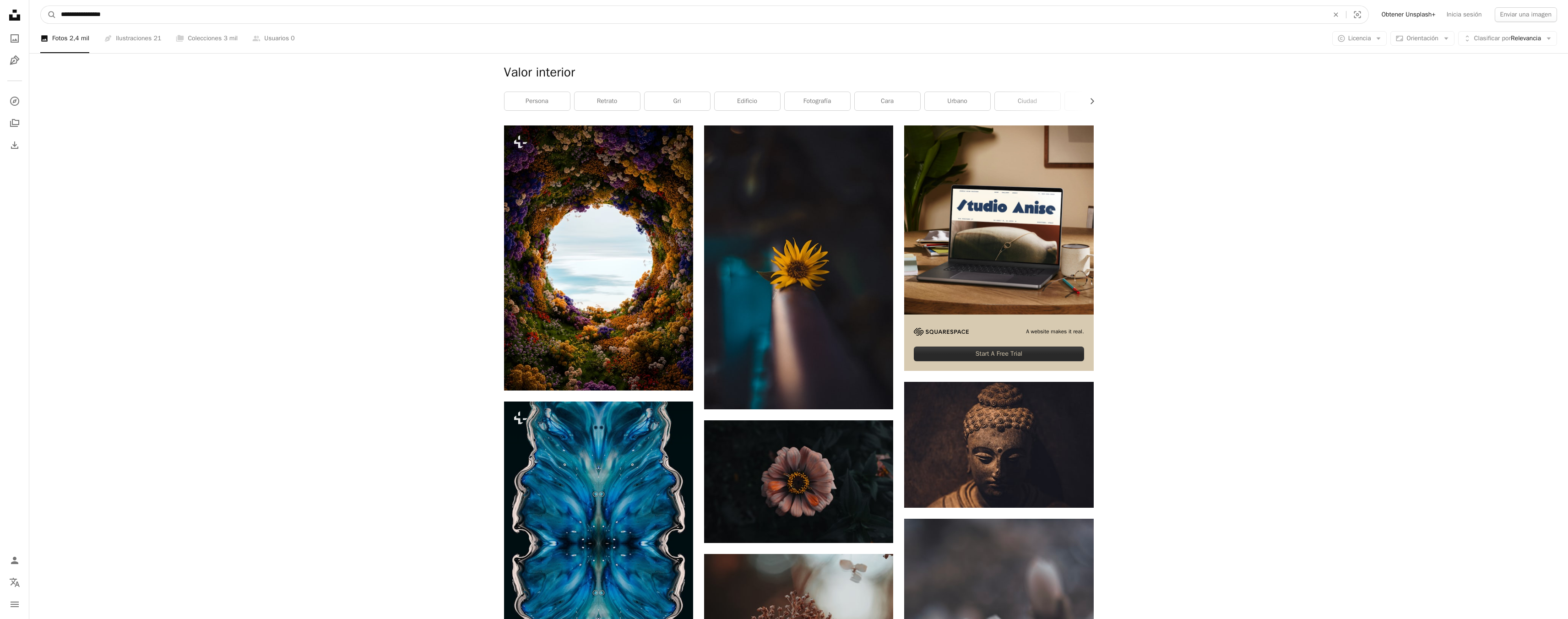 type on "**********" 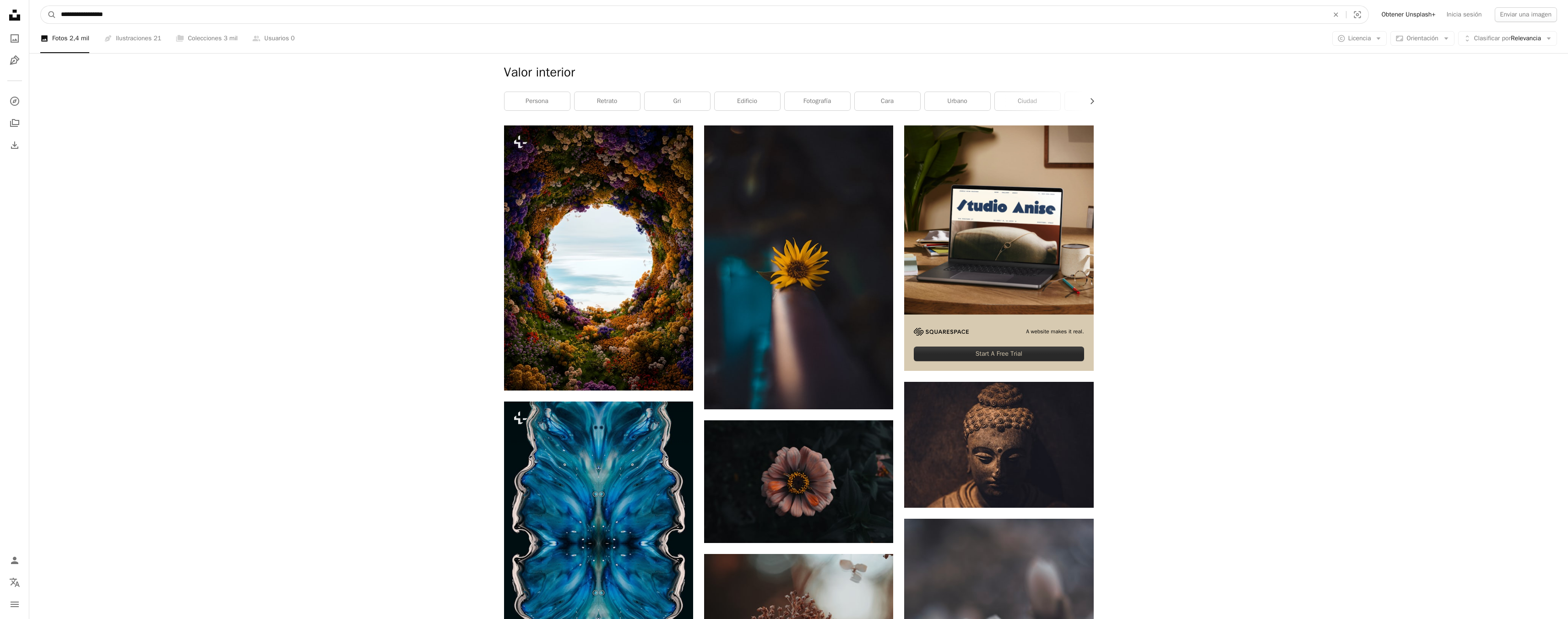 click on "A magnifying glass" at bounding box center [49, 15] 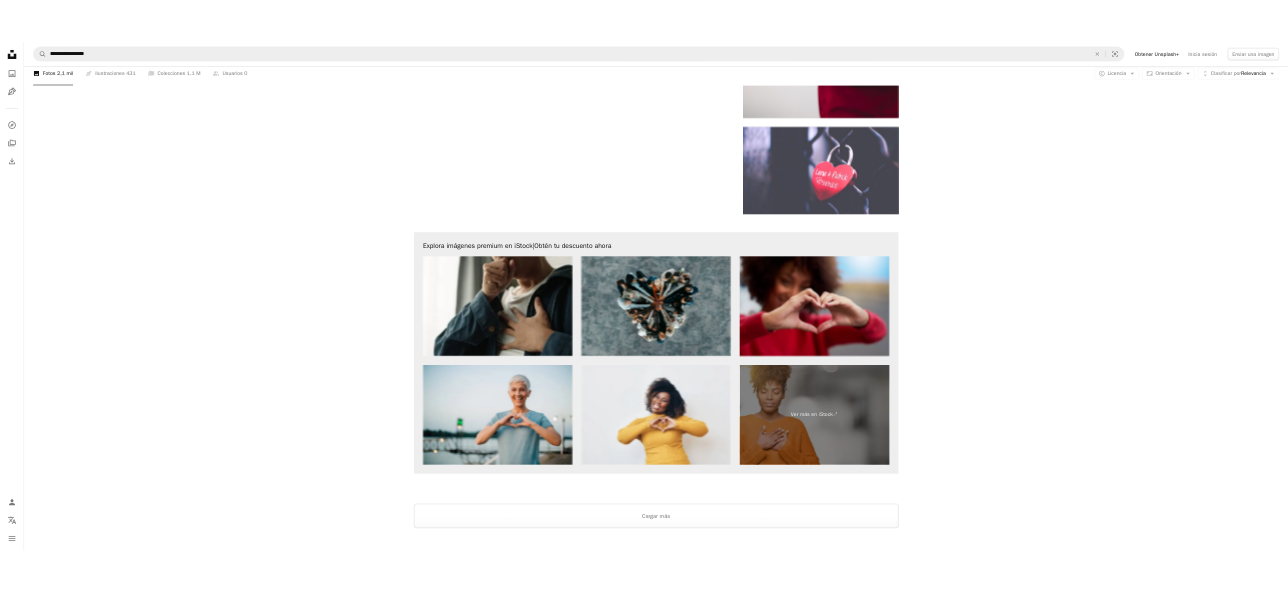 scroll, scrollTop: 3069, scrollLeft: 0, axis: vertical 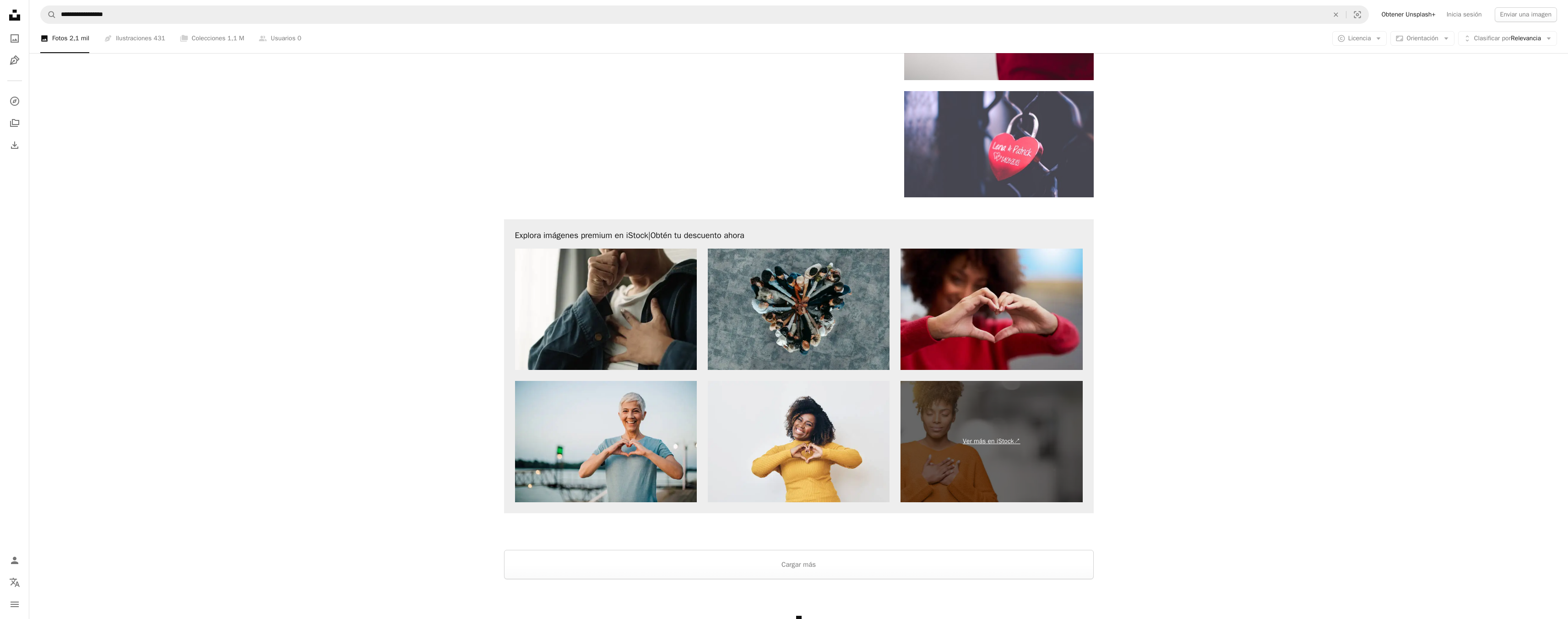 click on "Ver más en iStock  ↗" at bounding box center [991, 441] 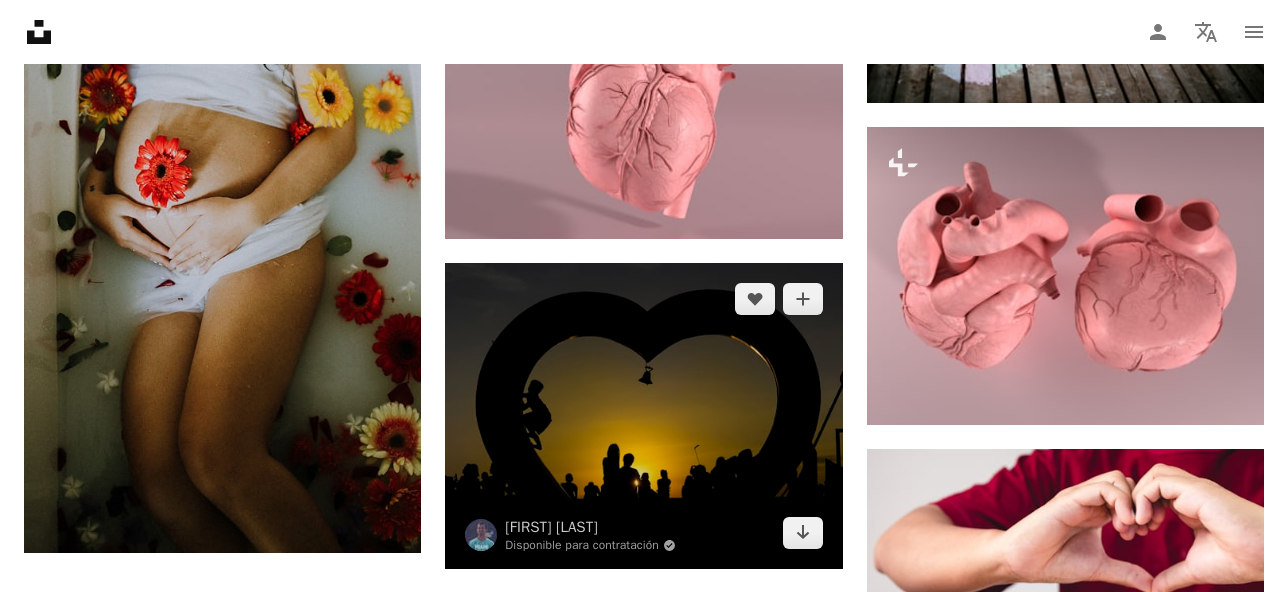 scroll, scrollTop: 2503, scrollLeft: 0, axis: vertical 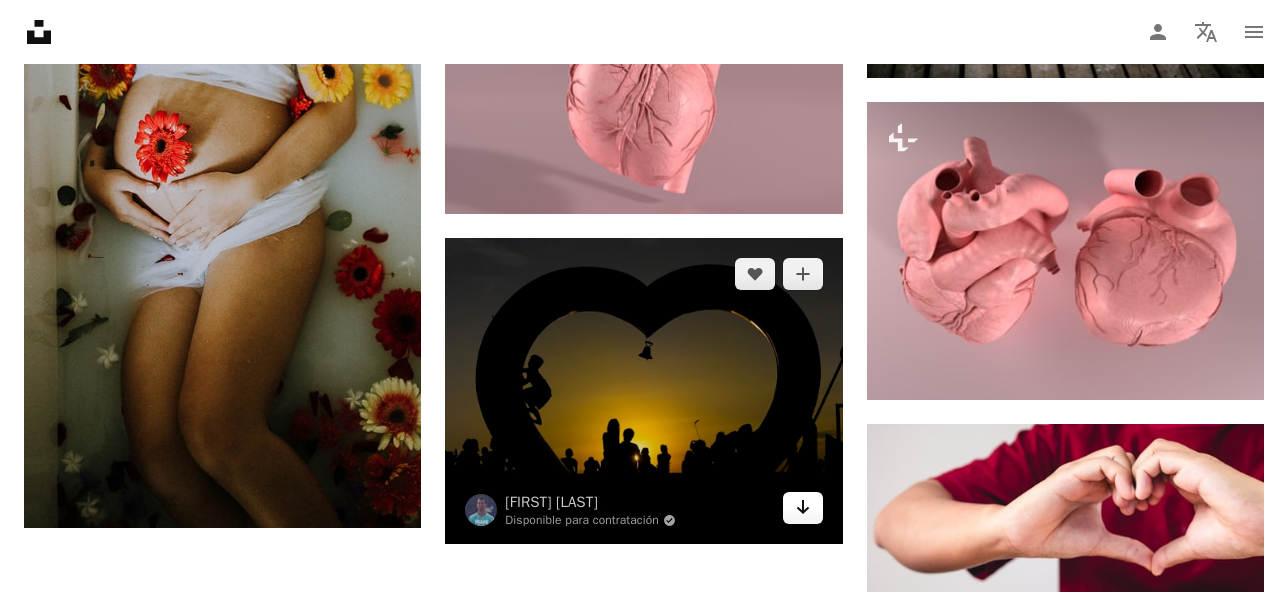 click on "Arrow pointing down" at bounding box center [803, 508] 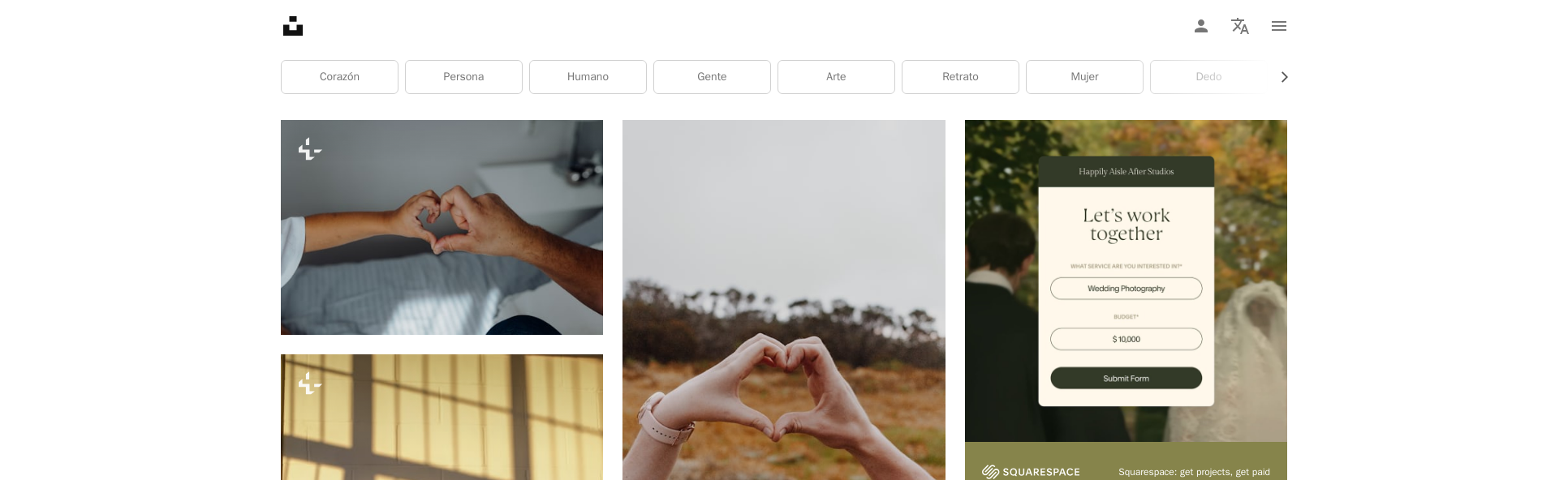 scroll, scrollTop: 0, scrollLeft: 0, axis: both 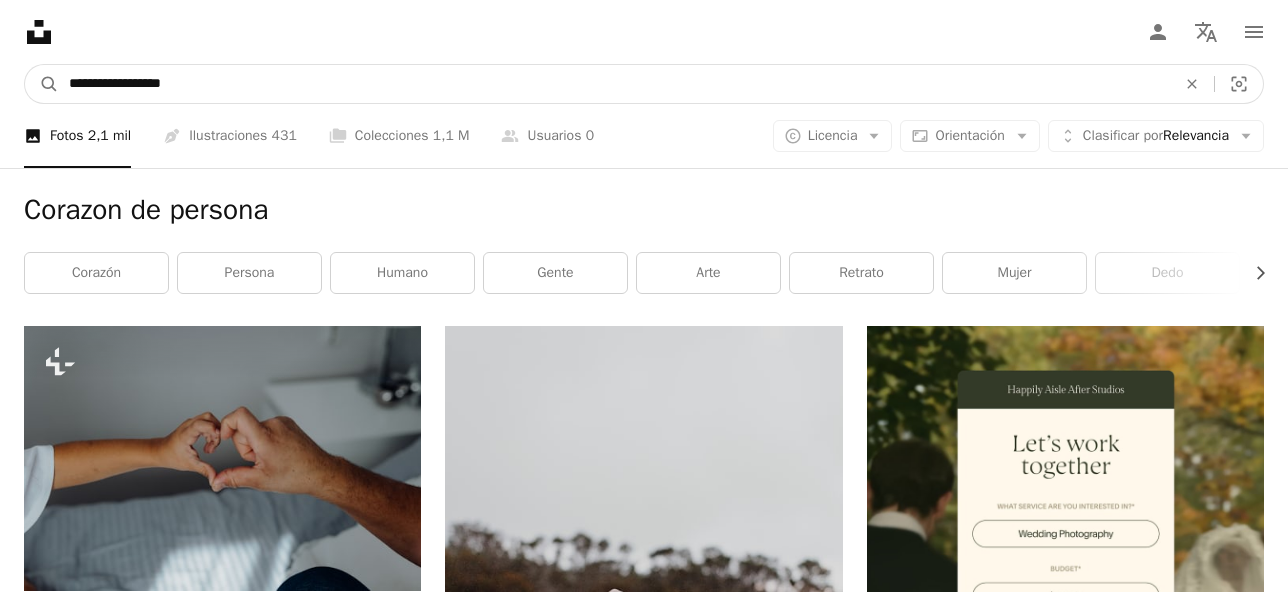 click on "**********" at bounding box center (614, 84) 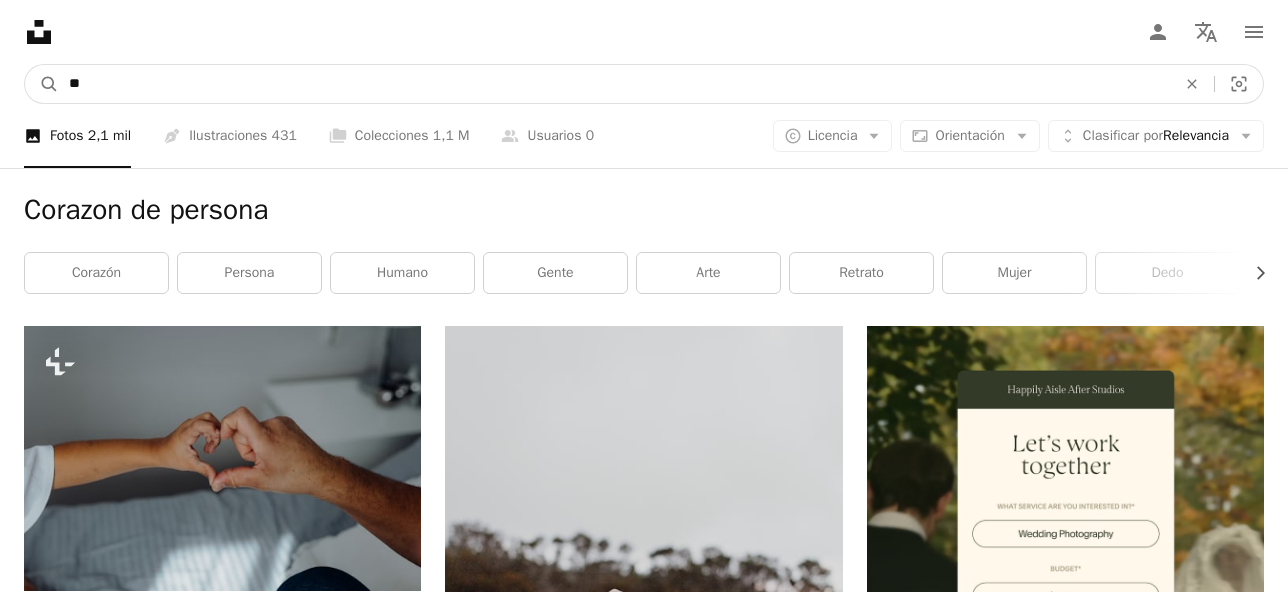 type on "*" 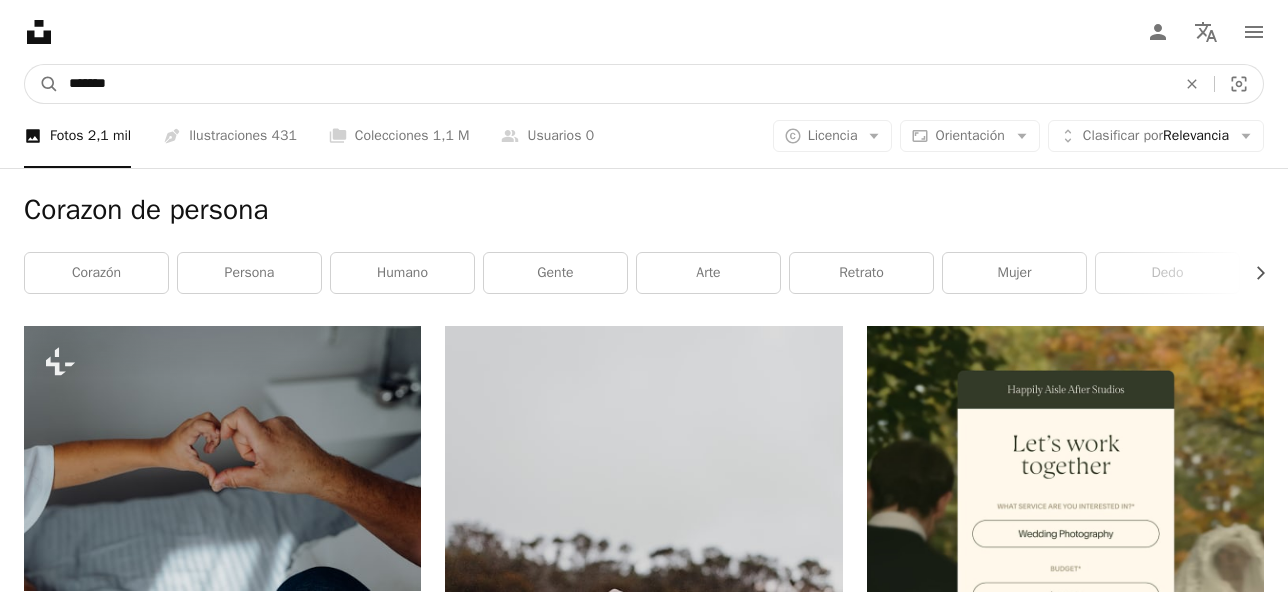 type on "********" 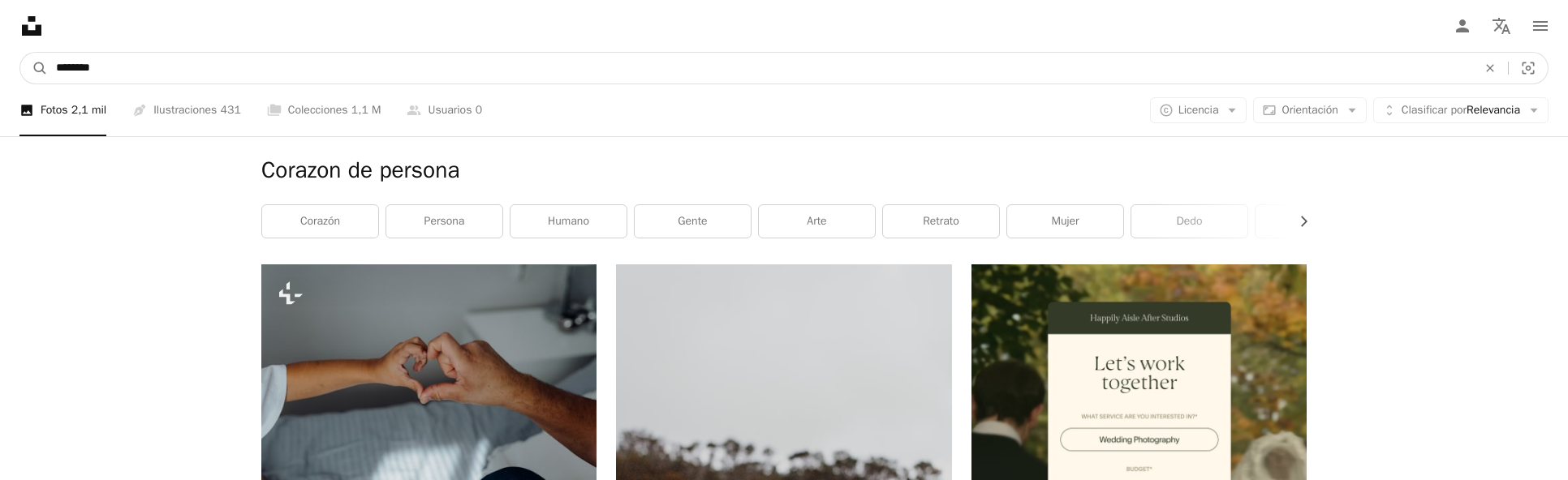 click on "A magnifying glass" at bounding box center (34, 68) 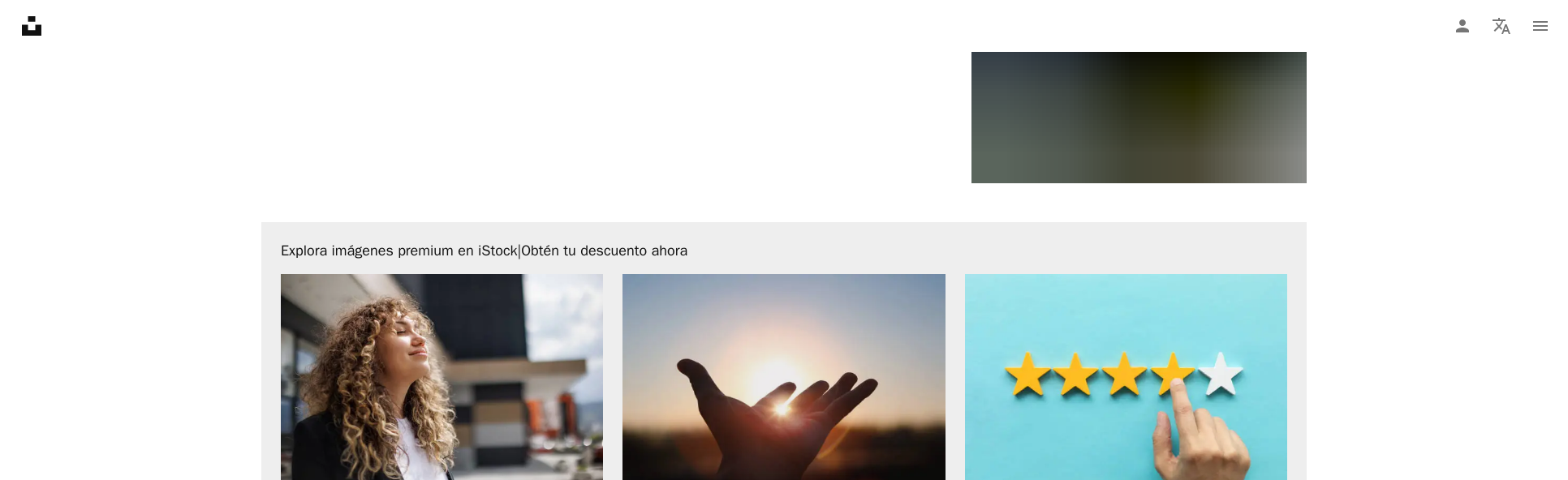scroll, scrollTop: 2911, scrollLeft: 0, axis: vertical 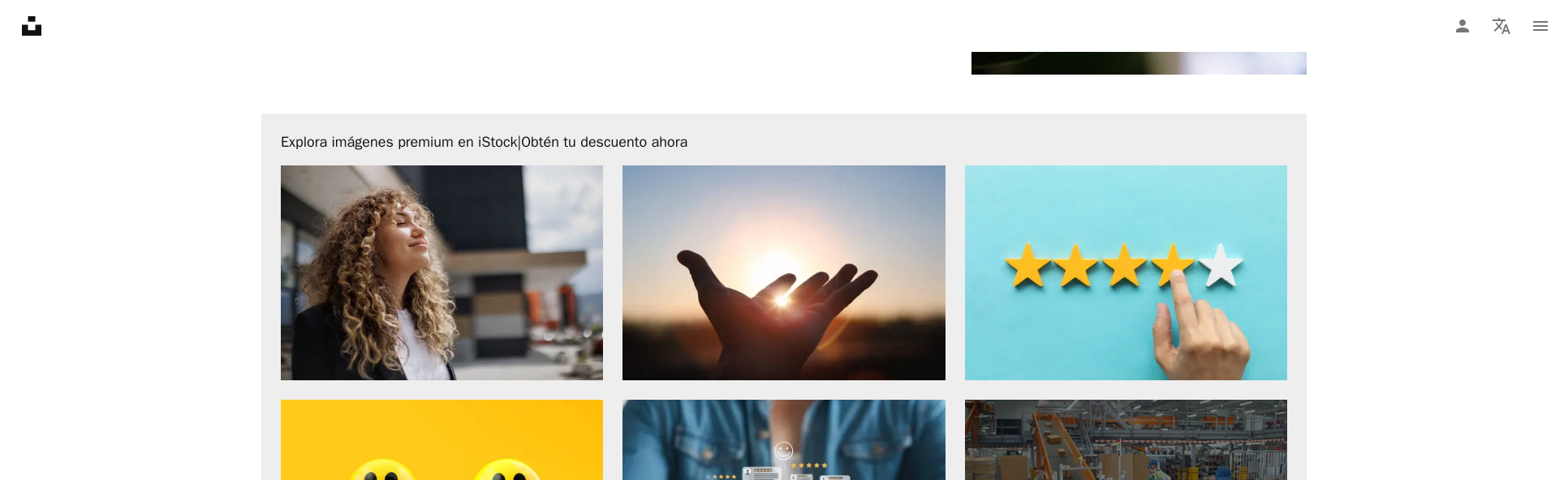 click at bounding box center (442, 272) 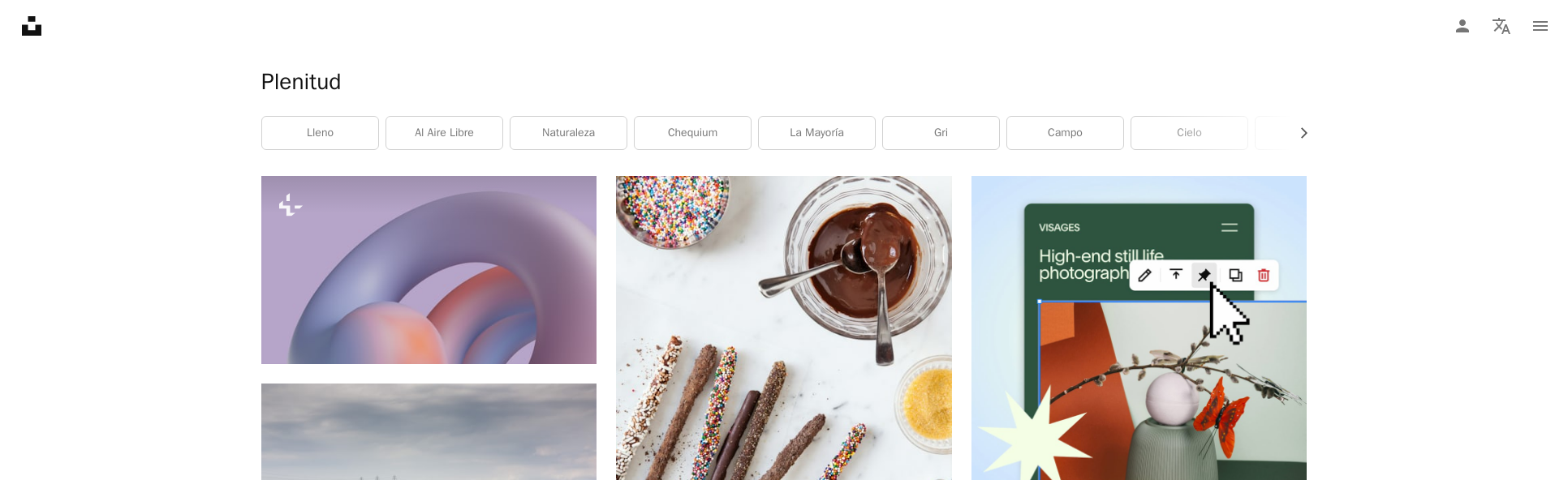 scroll, scrollTop: 0, scrollLeft: 0, axis: both 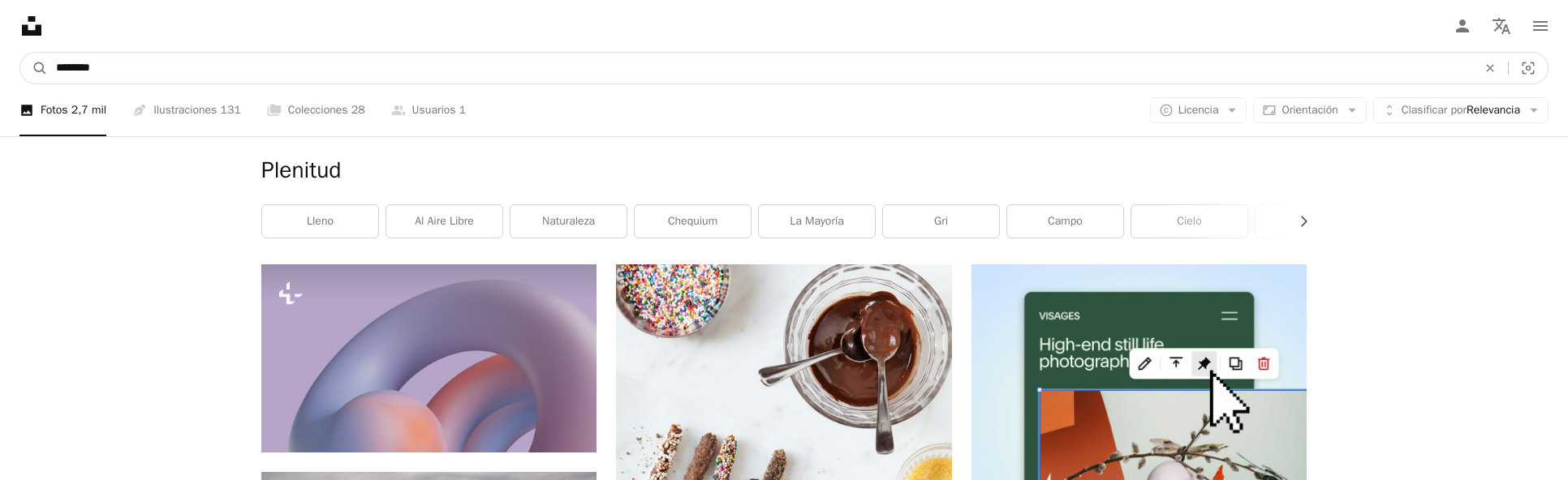 drag, startPoint x: 282, startPoint y: 71, endPoint x: -7, endPoint y: 70, distance: 289.0017 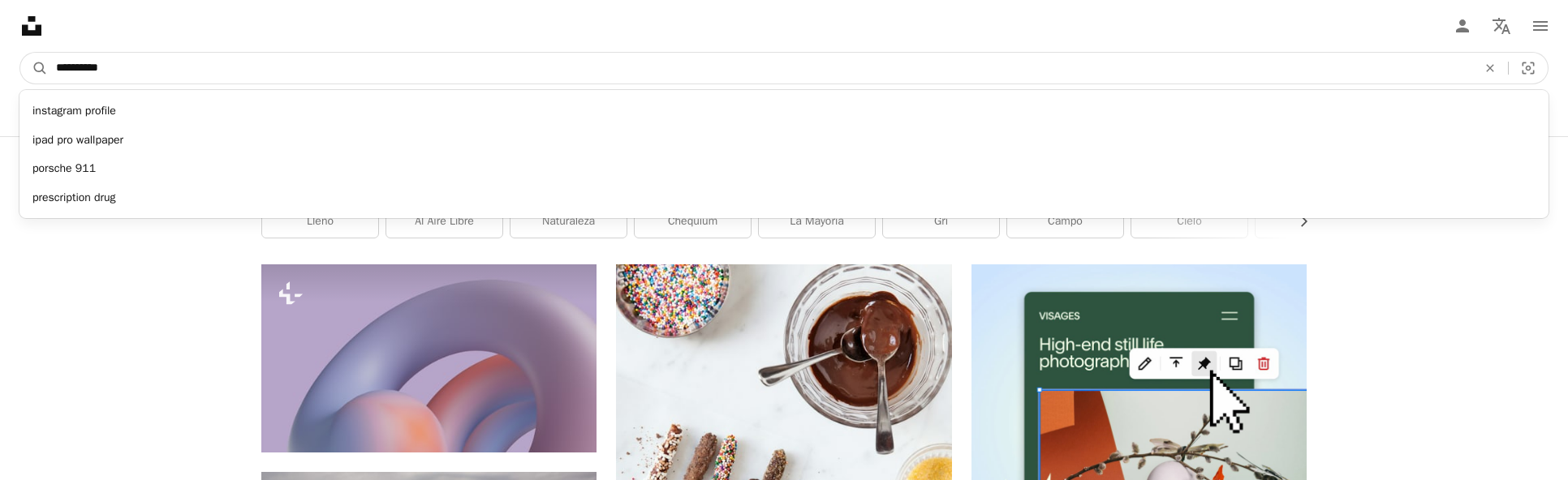 type on "**********" 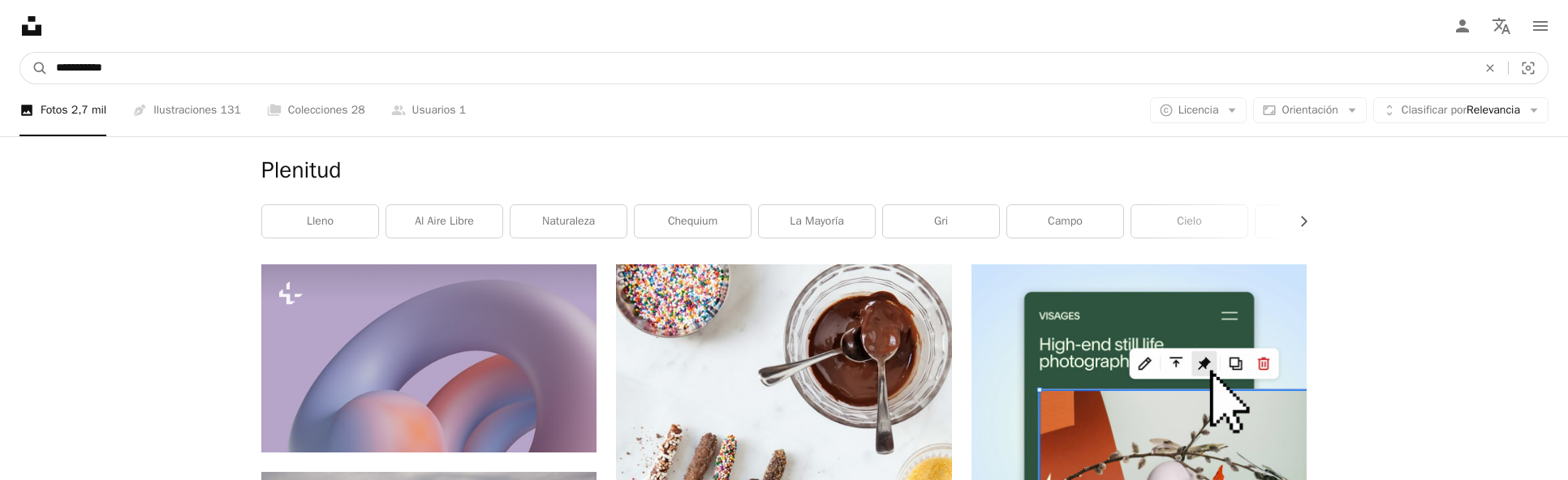 click on "A magnifying glass" at bounding box center (34, 68) 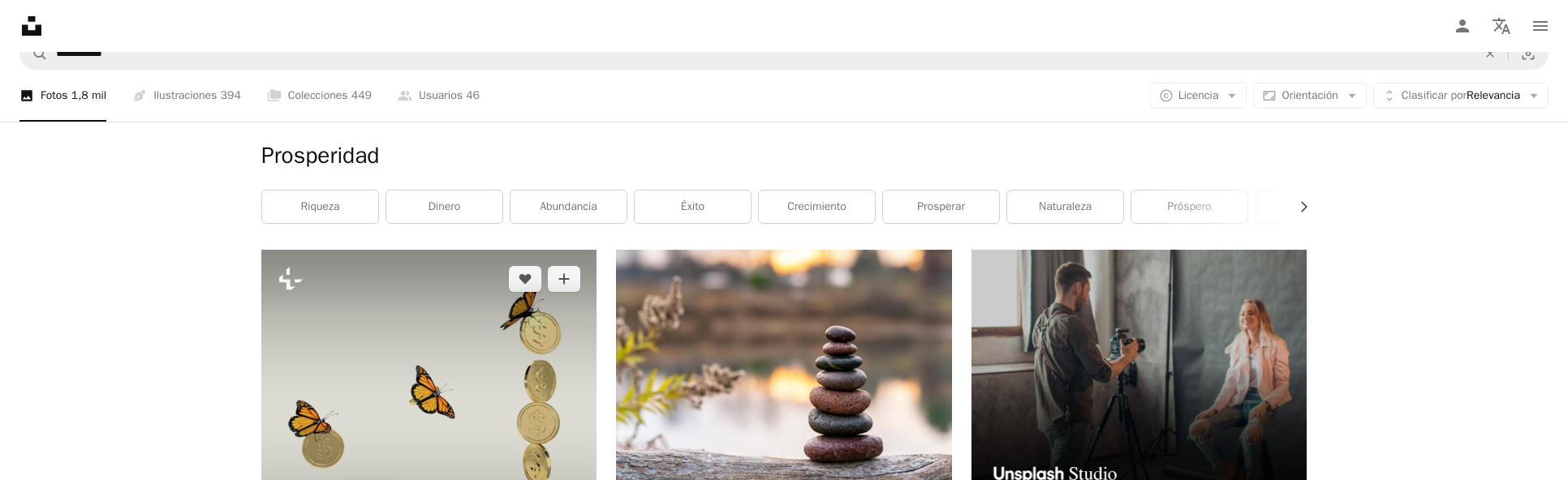 scroll, scrollTop: 0, scrollLeft: 0, axis: both 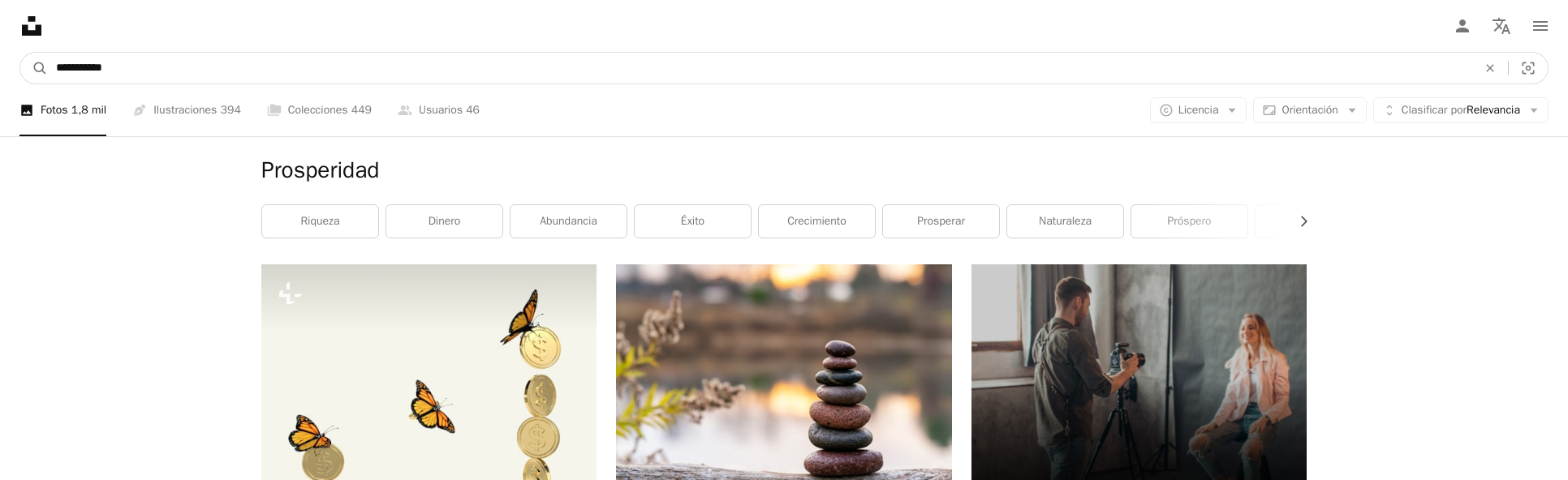 drag, startPoint x: 160, startPoint y: 61, endPoint x: -77, endPoint y: 69, distance: 237.13498 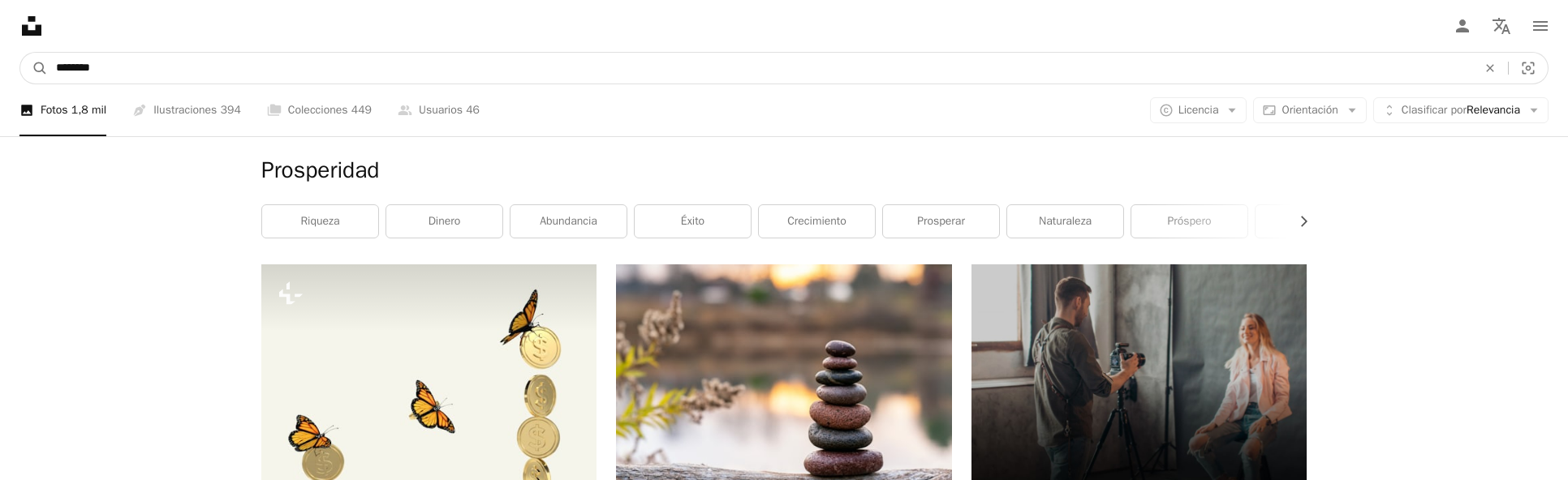 type on "*********" 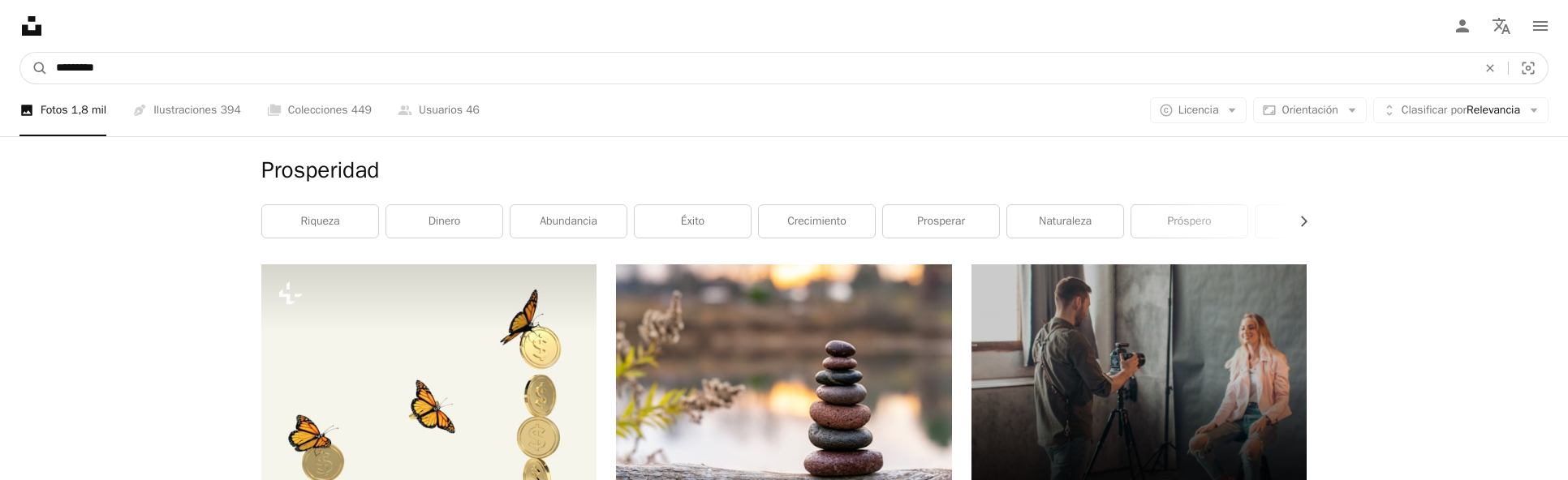 click on "A magnifying glass" at bounding box center (34, 68) 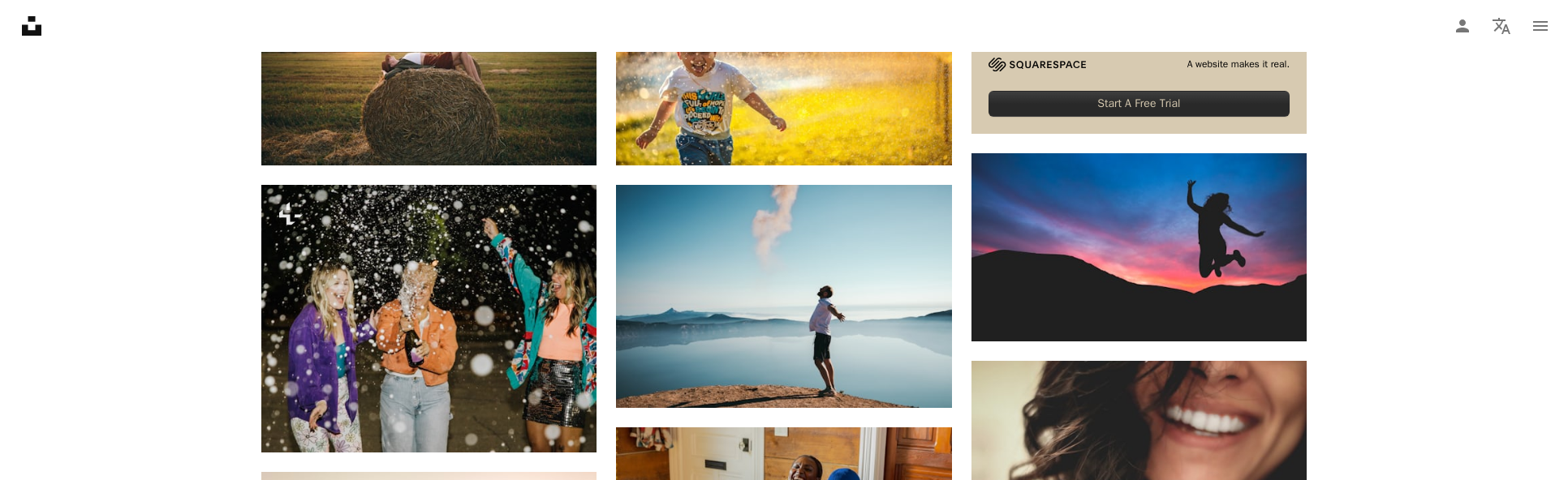 scroll, scrollTop: 576, scrollLeft: 0, axis: vertical 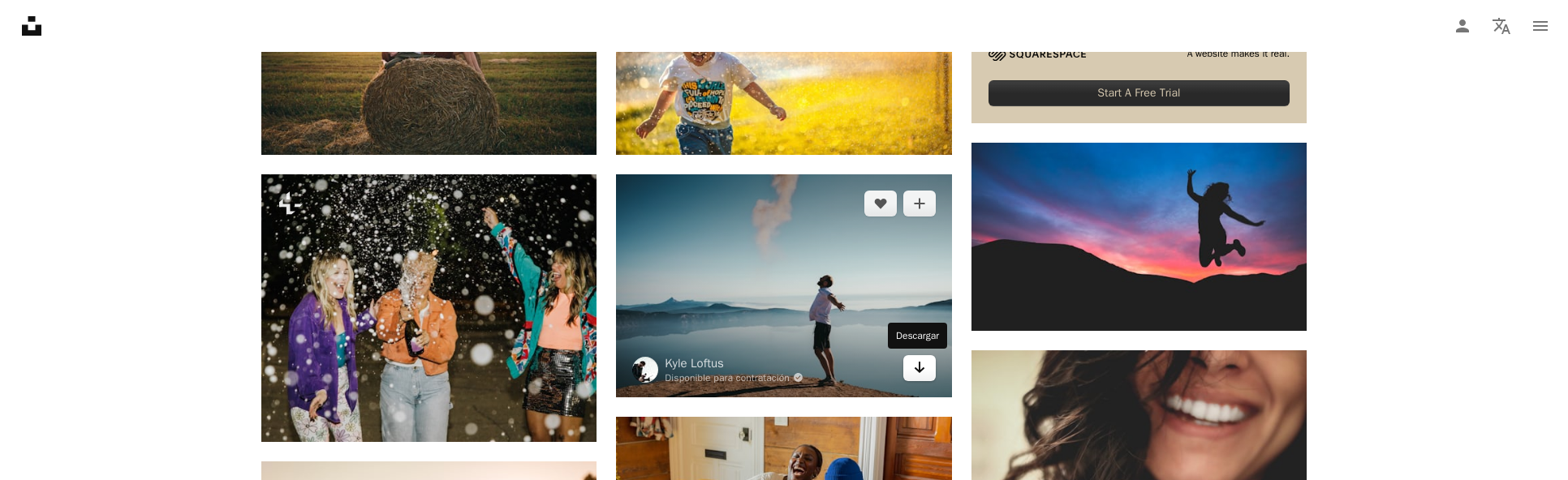 click on "Arrow pointing down" 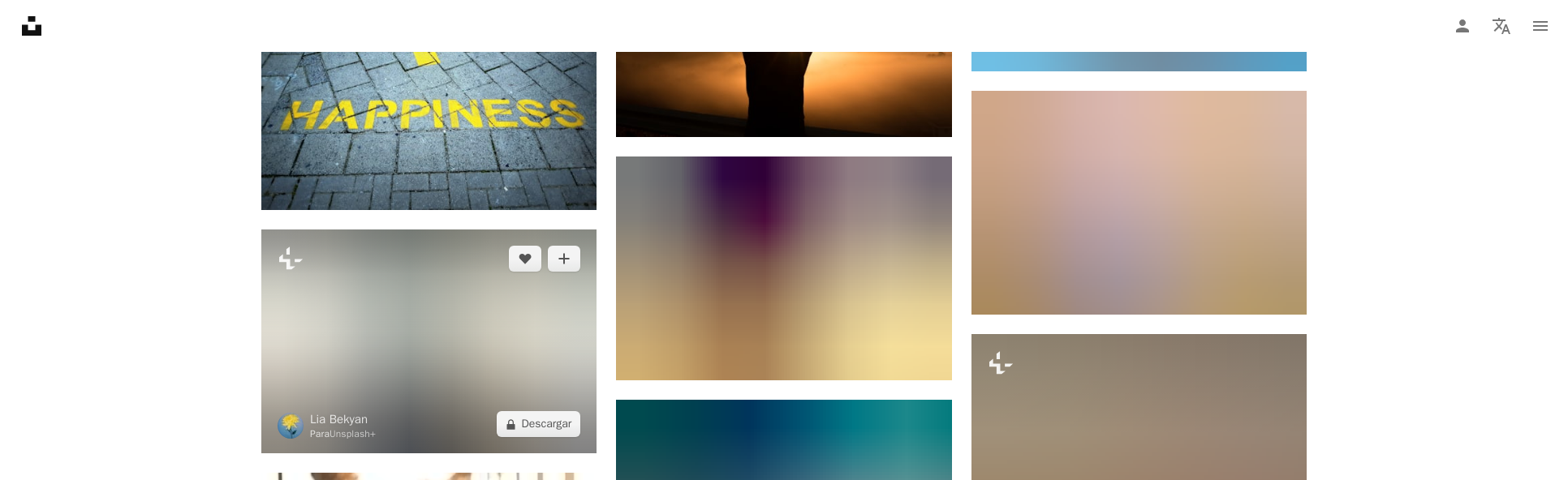 scroll, scrollTop: 1310, scrollLeft: 0, axis: vertical 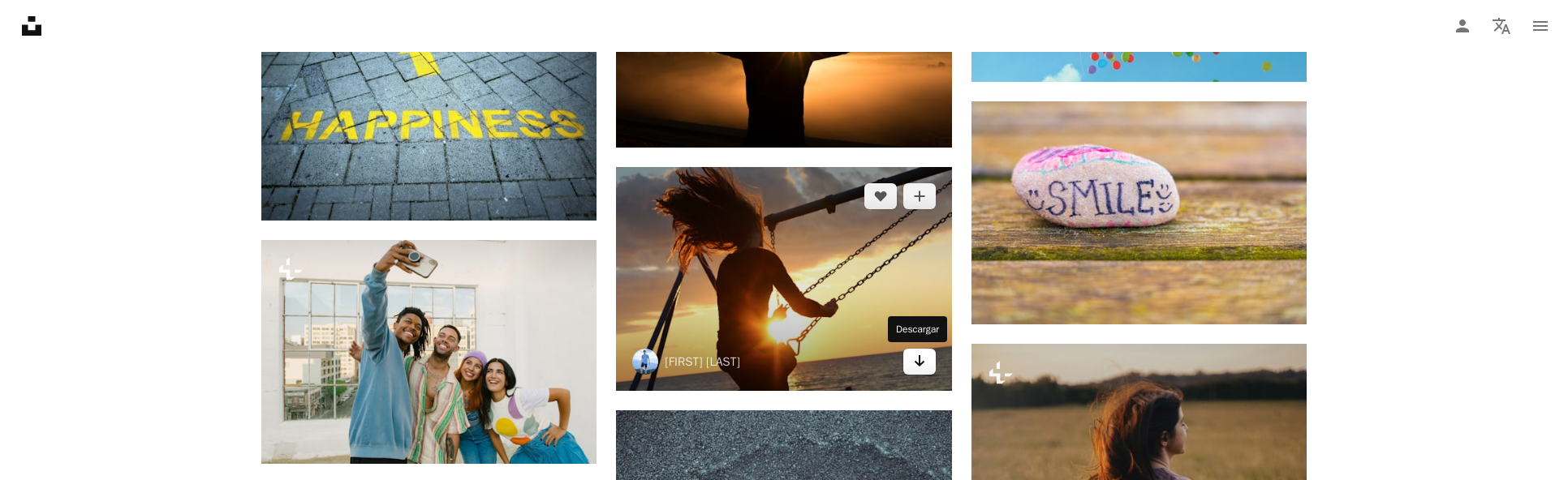 click on "Arrow pointing down" 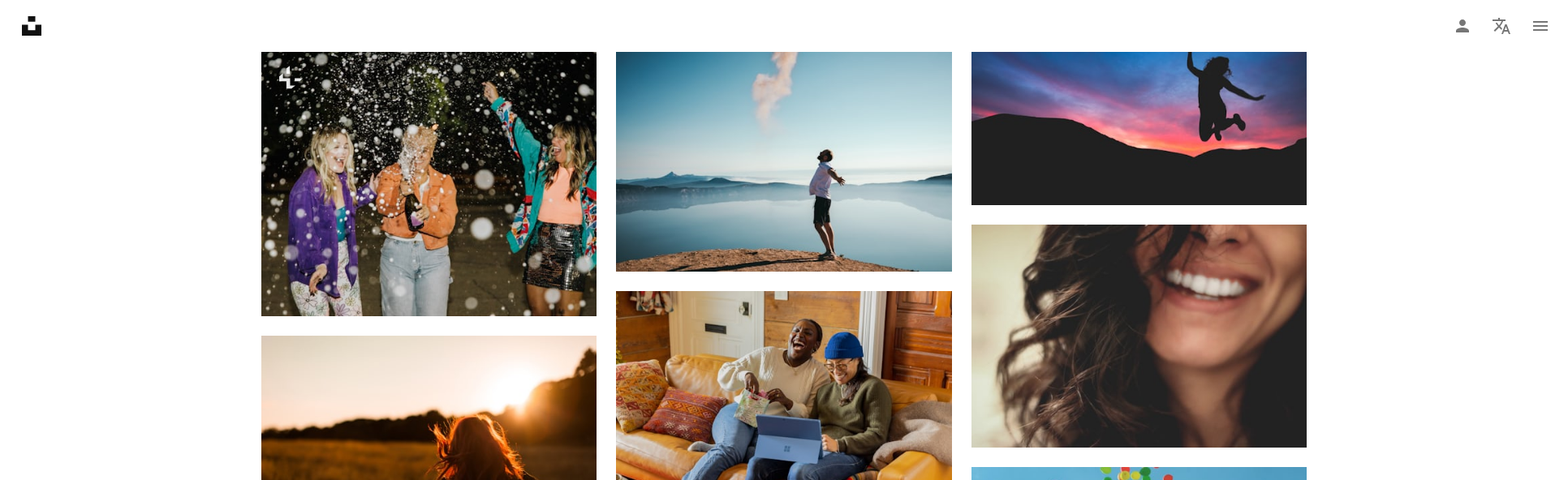 scroll, scrollTop: 0, scrollLeft: 0, axis: both 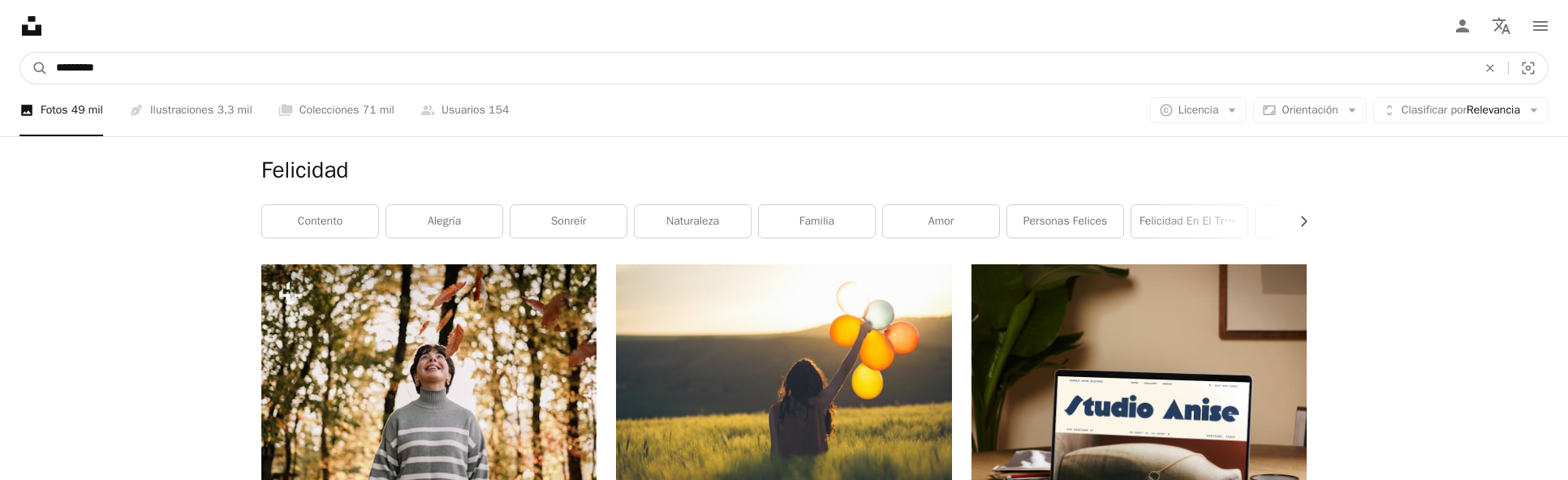 drag, startPoint x: 150, startPoint y: 62, endPoint x: -129, endPoint y: 77, distance: 279.4029 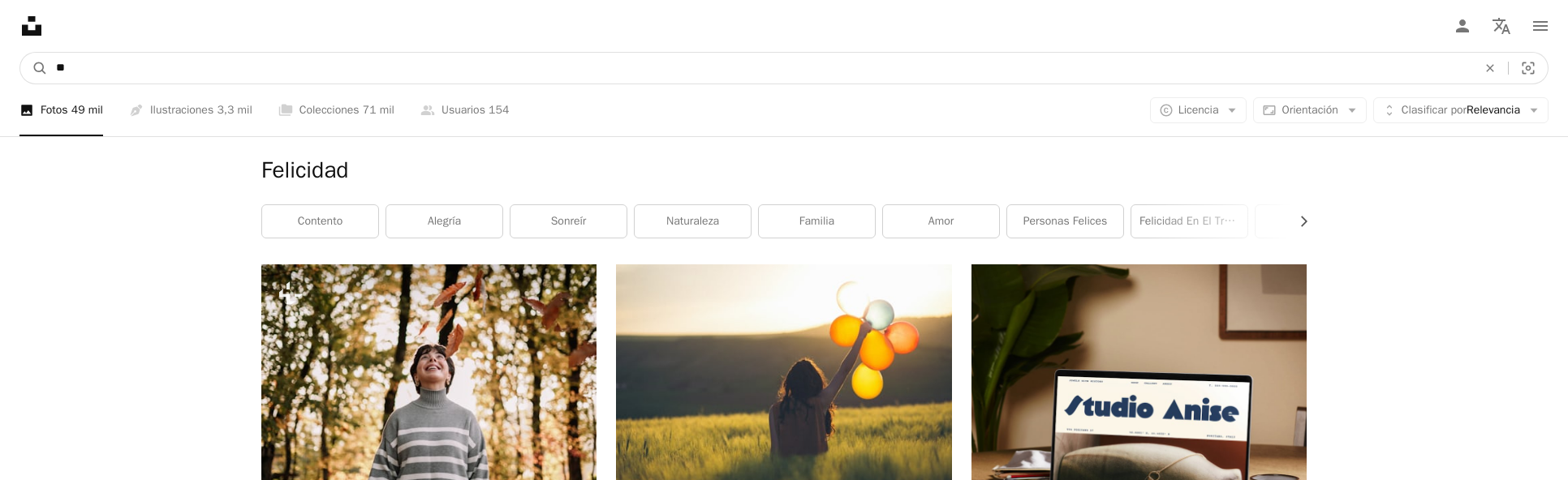 type on "*" 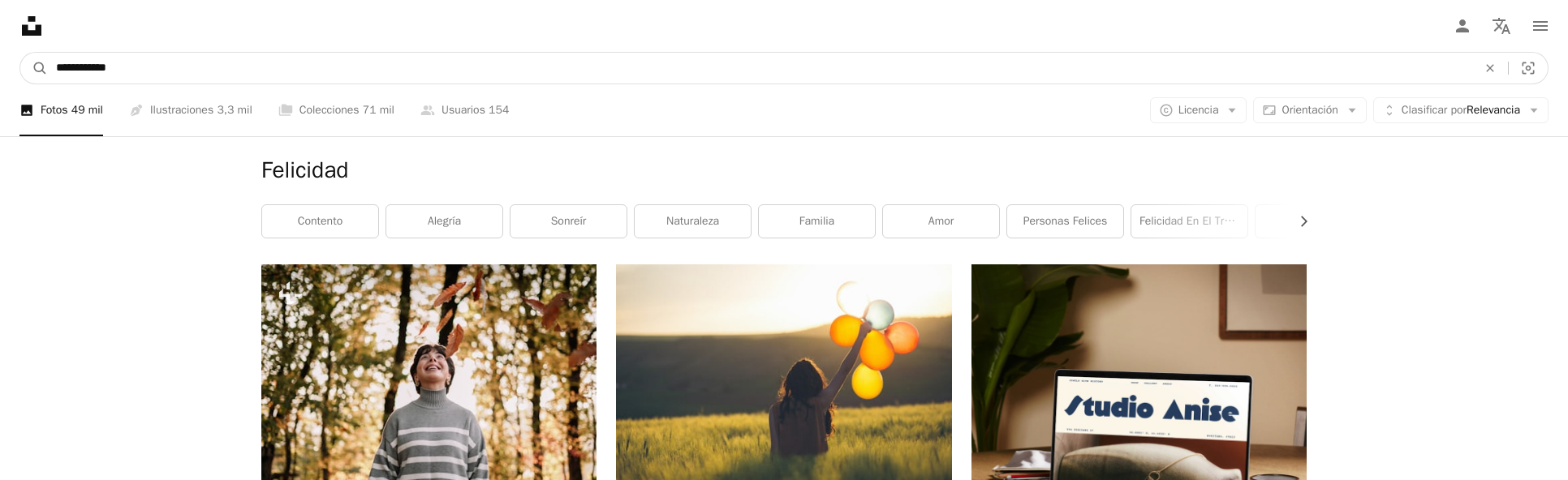type on "**********" 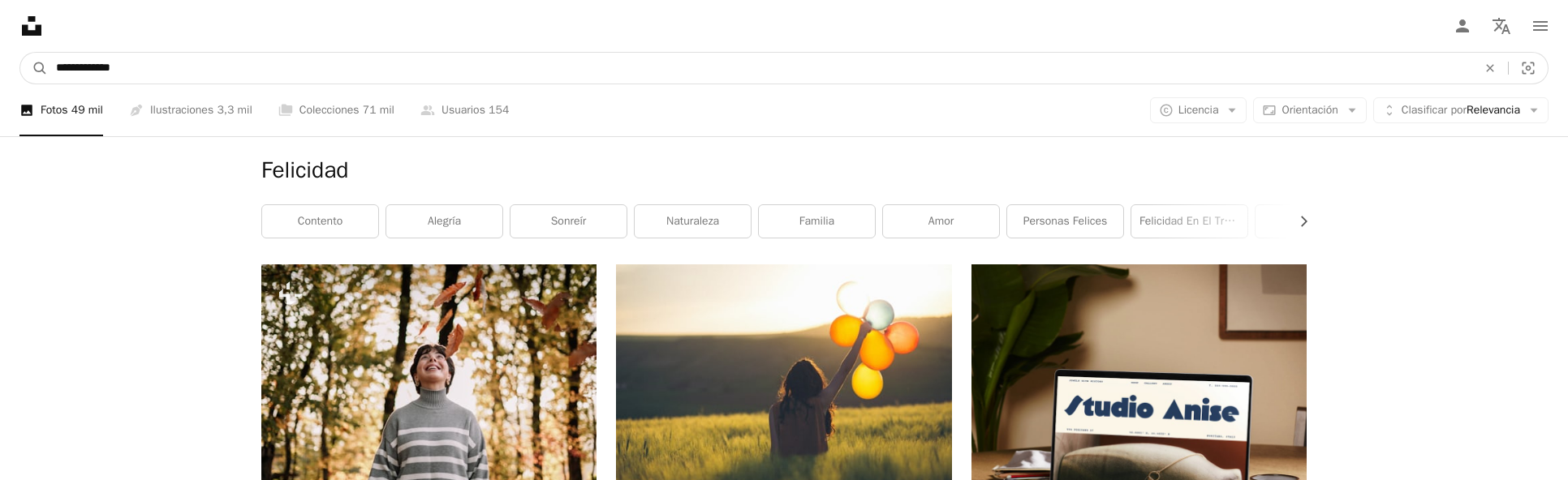 click on "A magnifying glass" at bounding box center (34, 68) 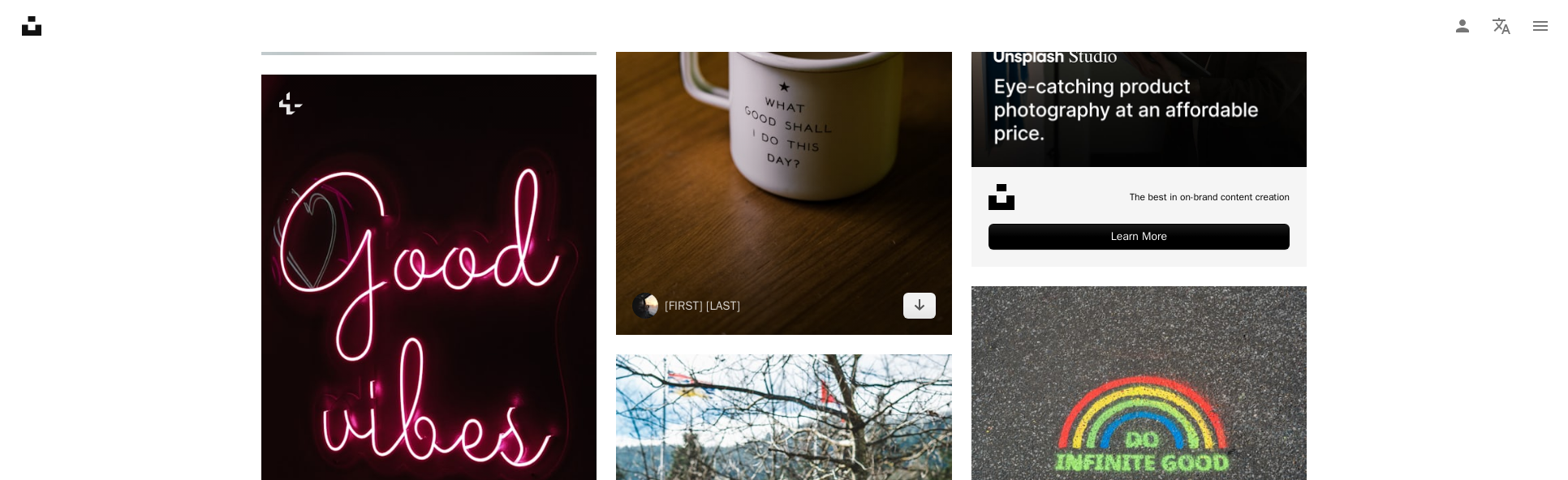 scroll, scrollTop: 0, scrollLeft: 0, axis: both 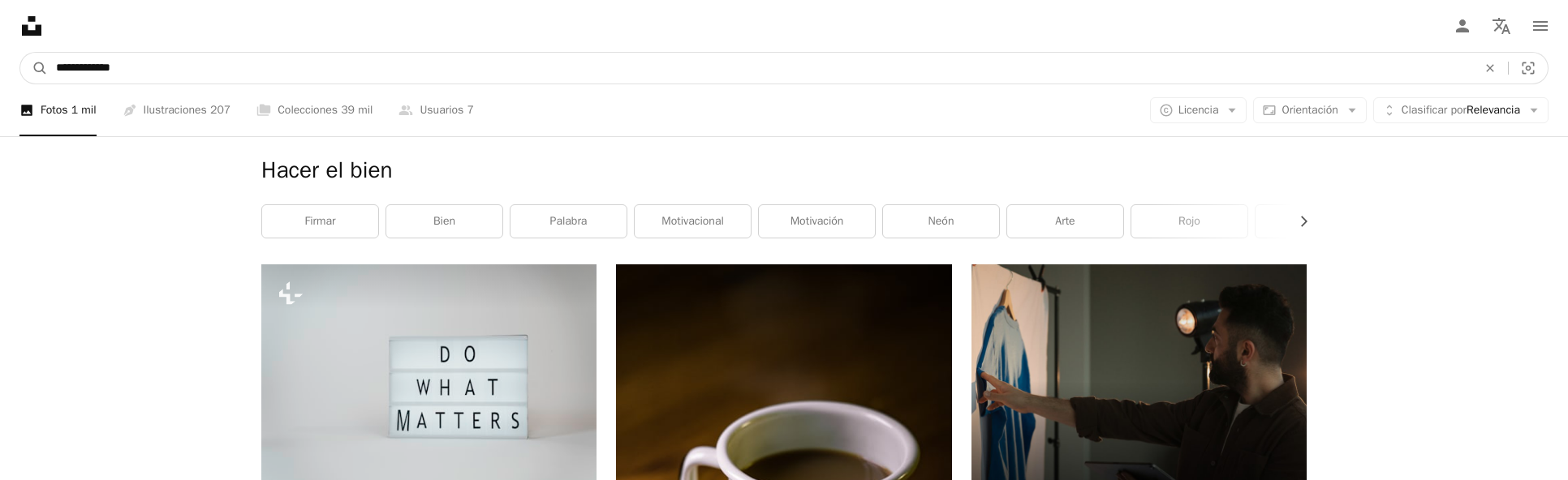drag, startPoint x: 213, startPoint y: 72, endPoint x: -109, endPoint y: 70, distance: 322.00621 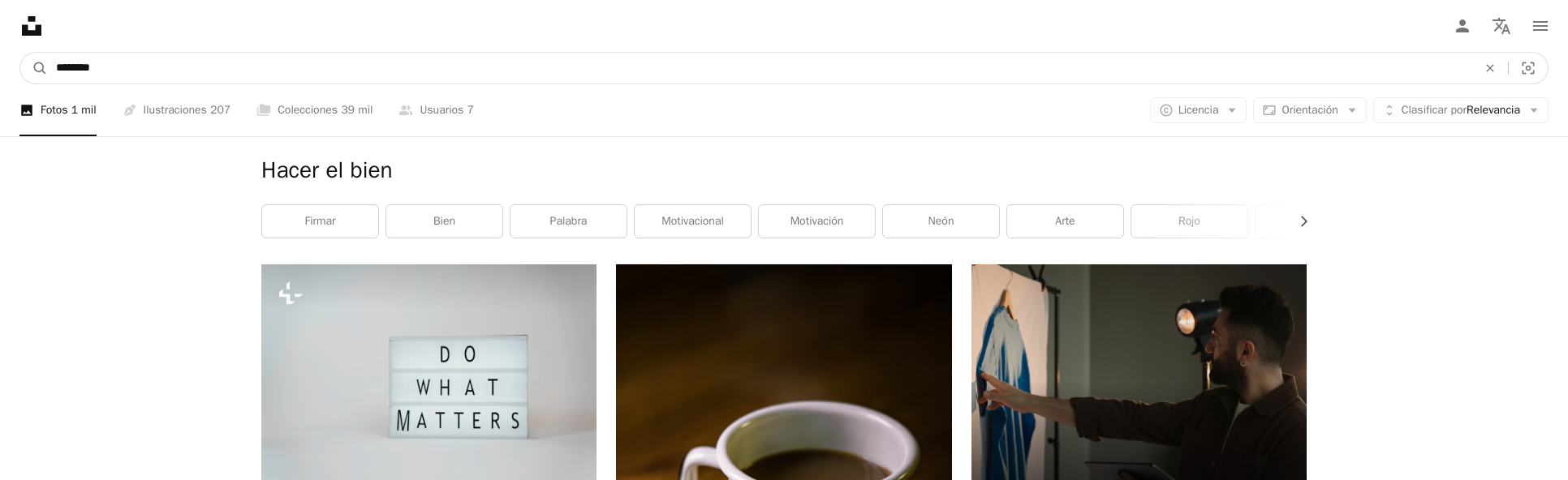 type on "*********" 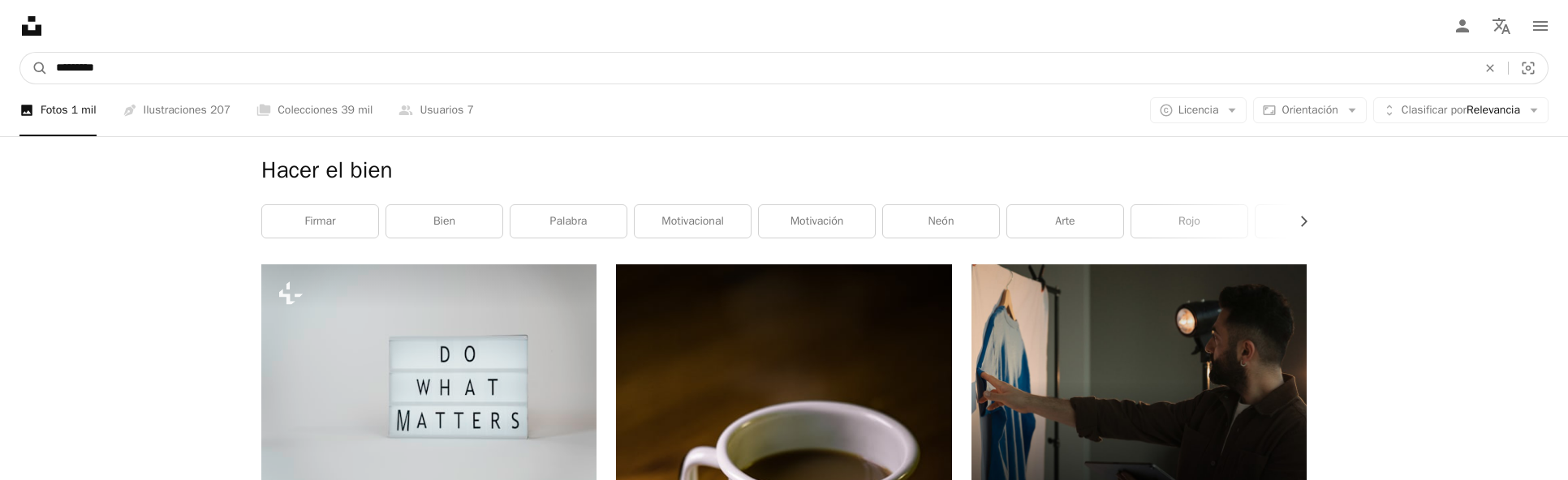 click on "A magnifying glass" at bounding box center [34, 68] 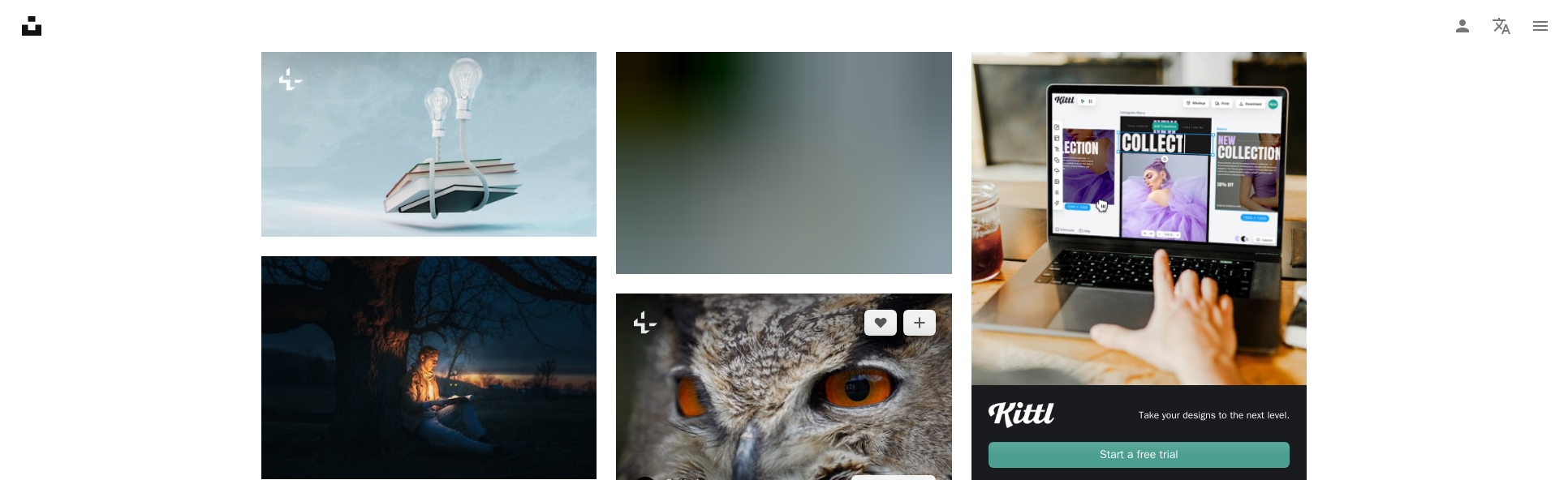 scroll, scrollTop: 282, scrollLeft: 0, axis: vertical 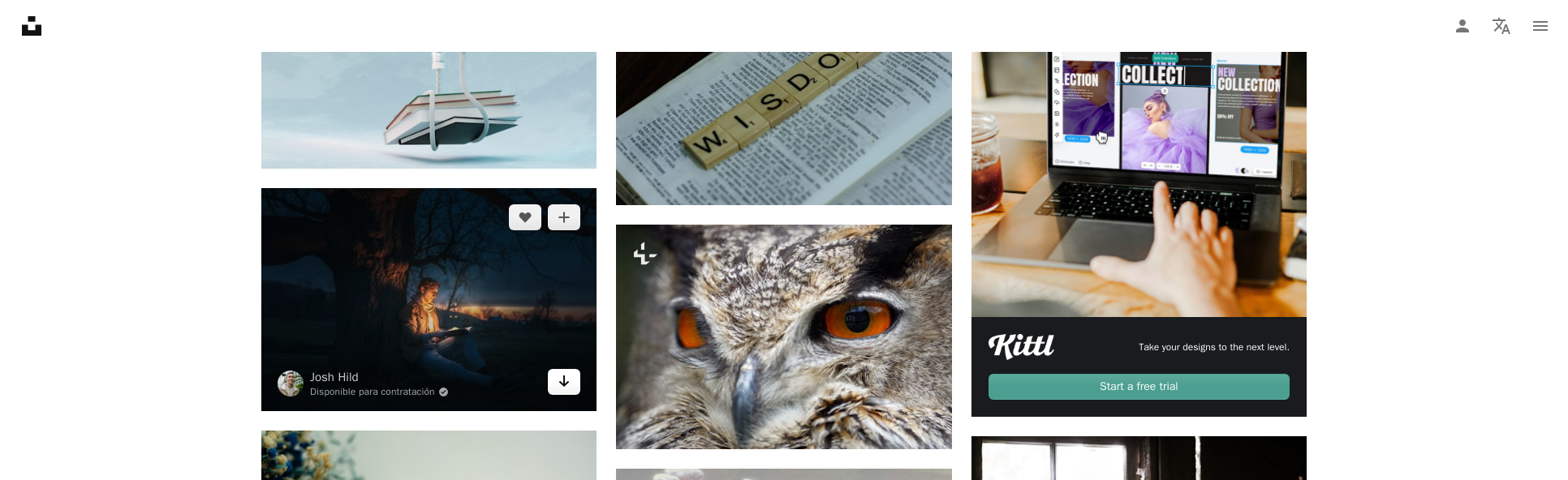 click 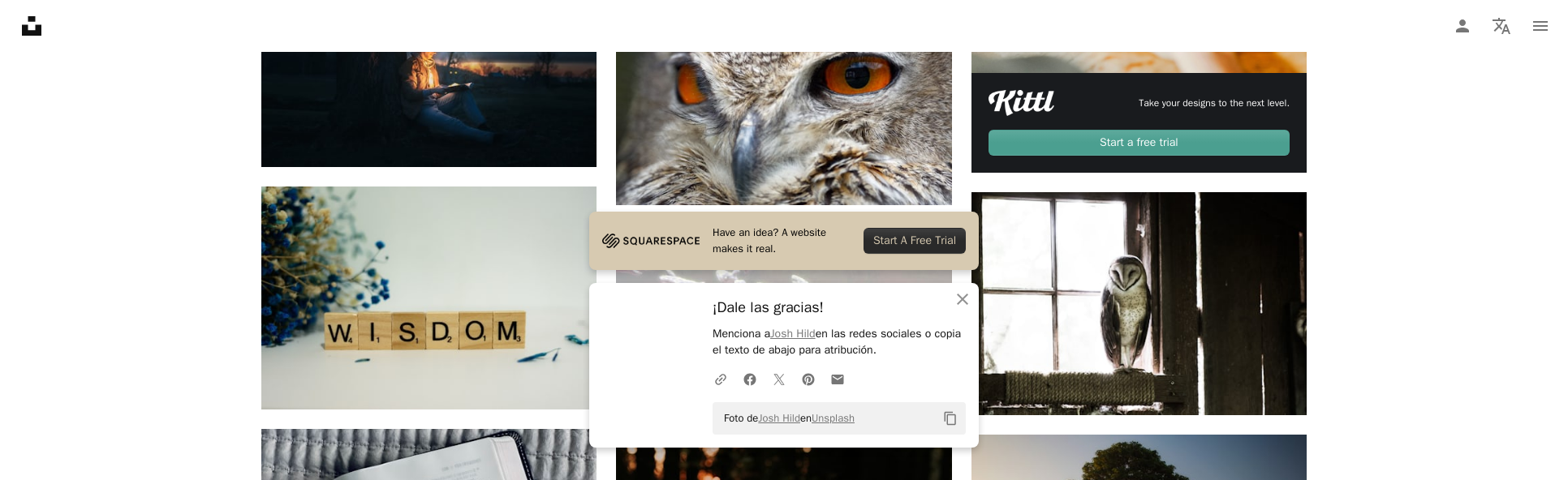 scroll, scrollTop: 0, scrollLeft: 0, axis: both 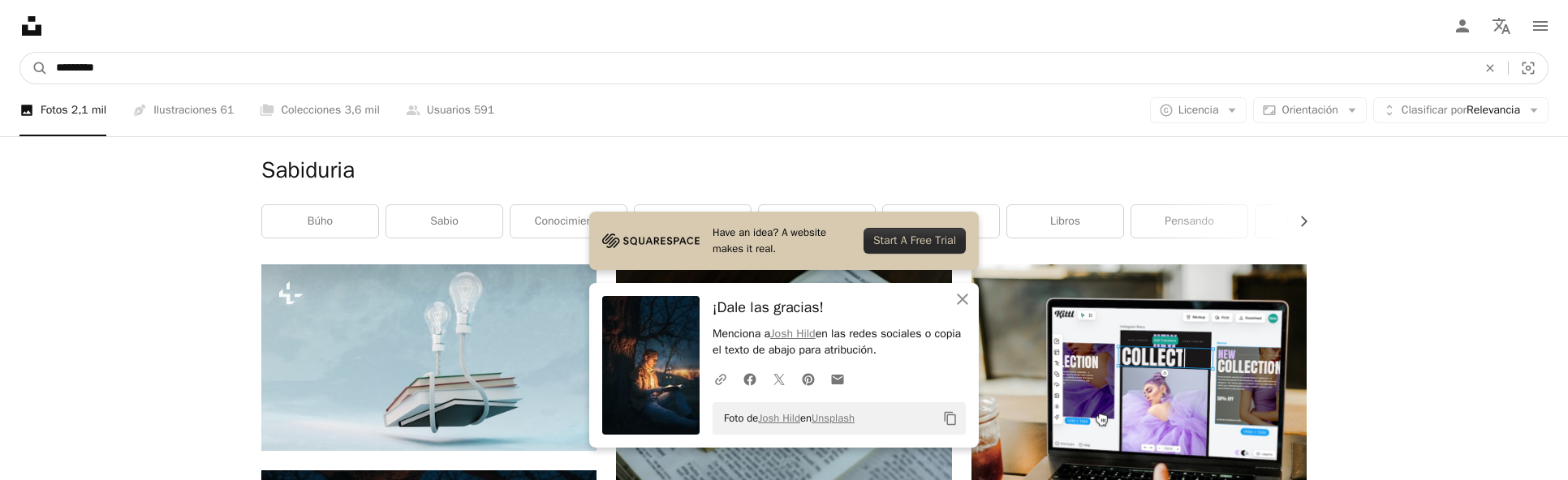 drag, startPoint x: 151, startPoint y: 75, endPoint x: -157, endPoint y: 52, distance: 308.8576 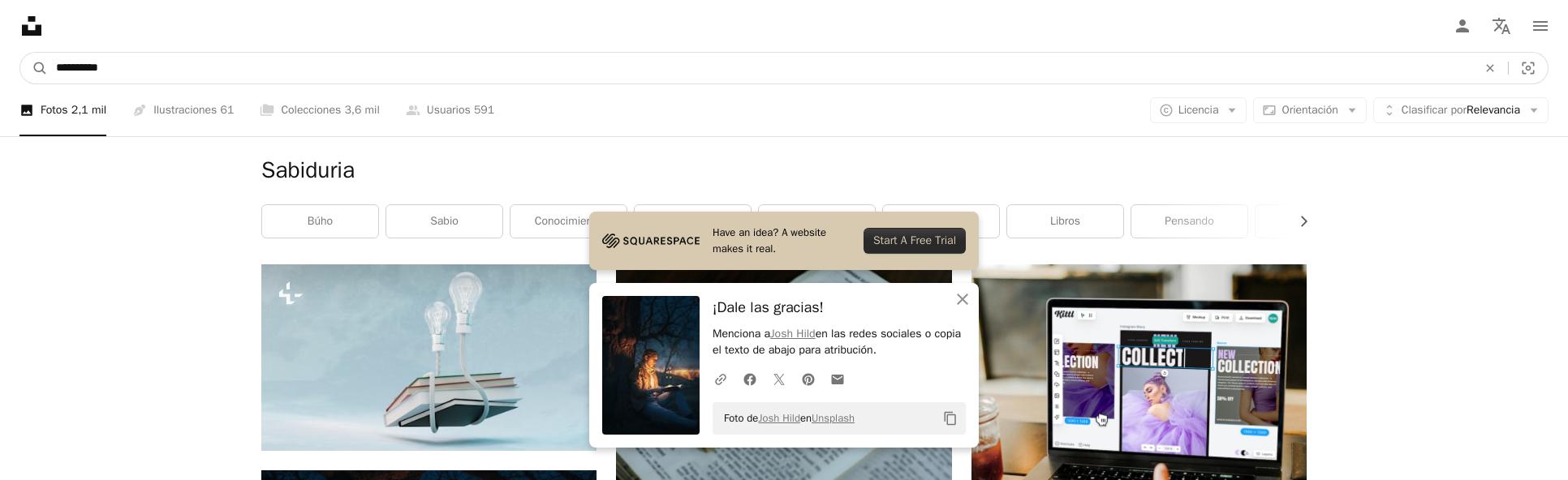 click on "A magnifying glass" at bounding box center [34, 68] 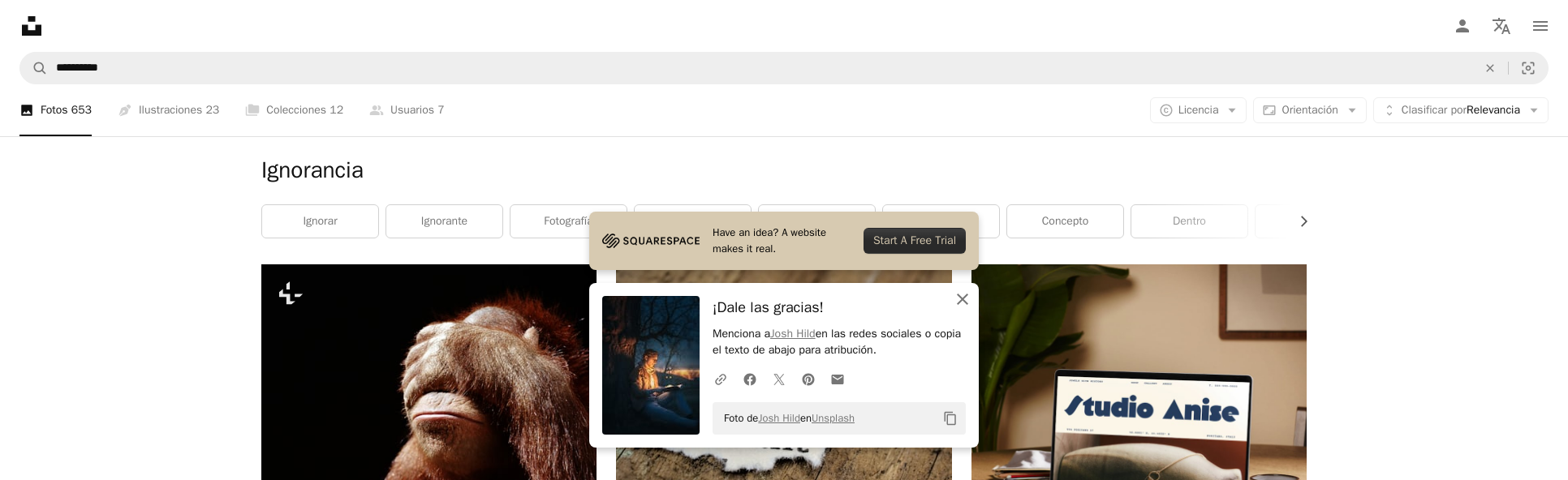click 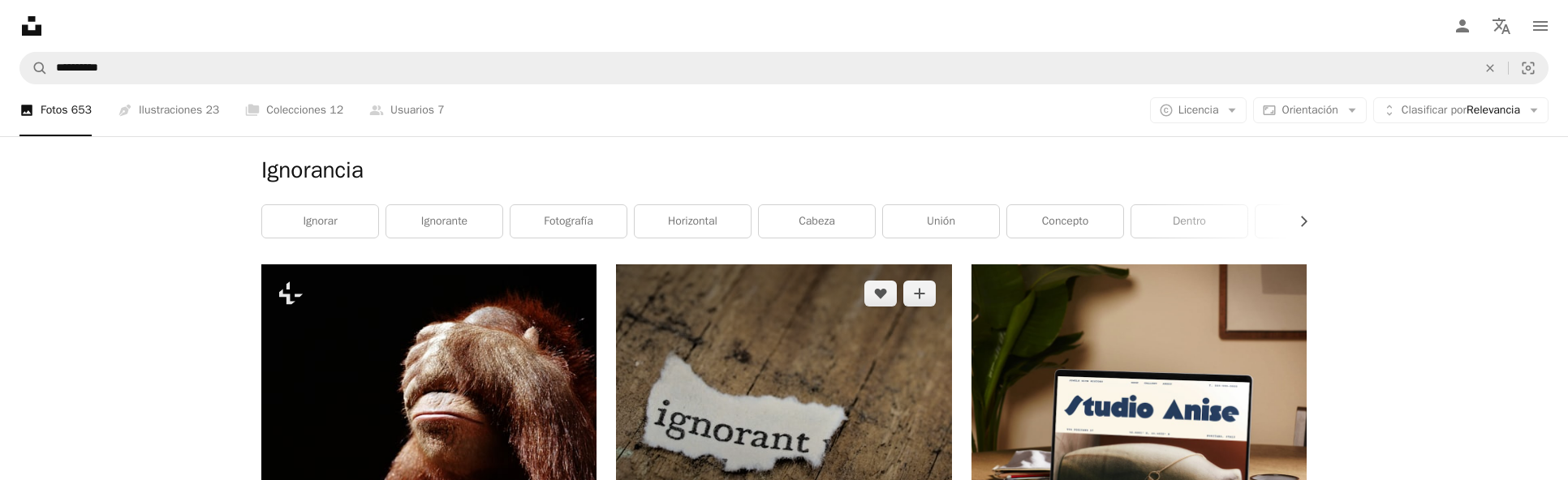 scroll, scrollTop: 165, scrollLeft: 0, axis: vertical 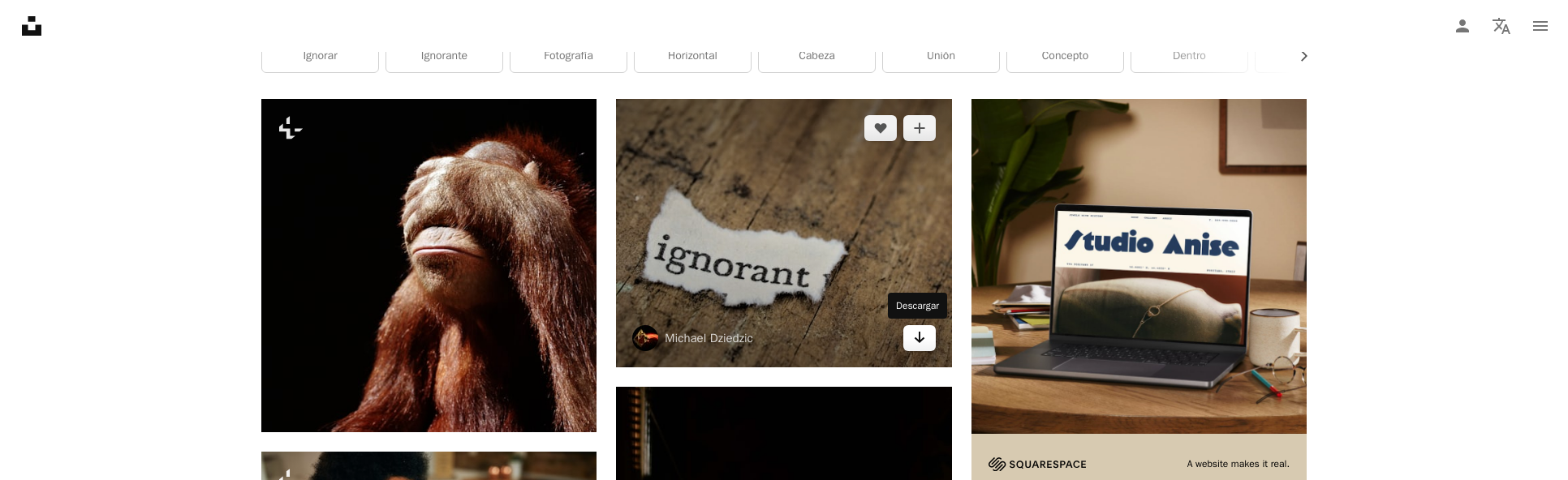 click on "Arrow pointing down" 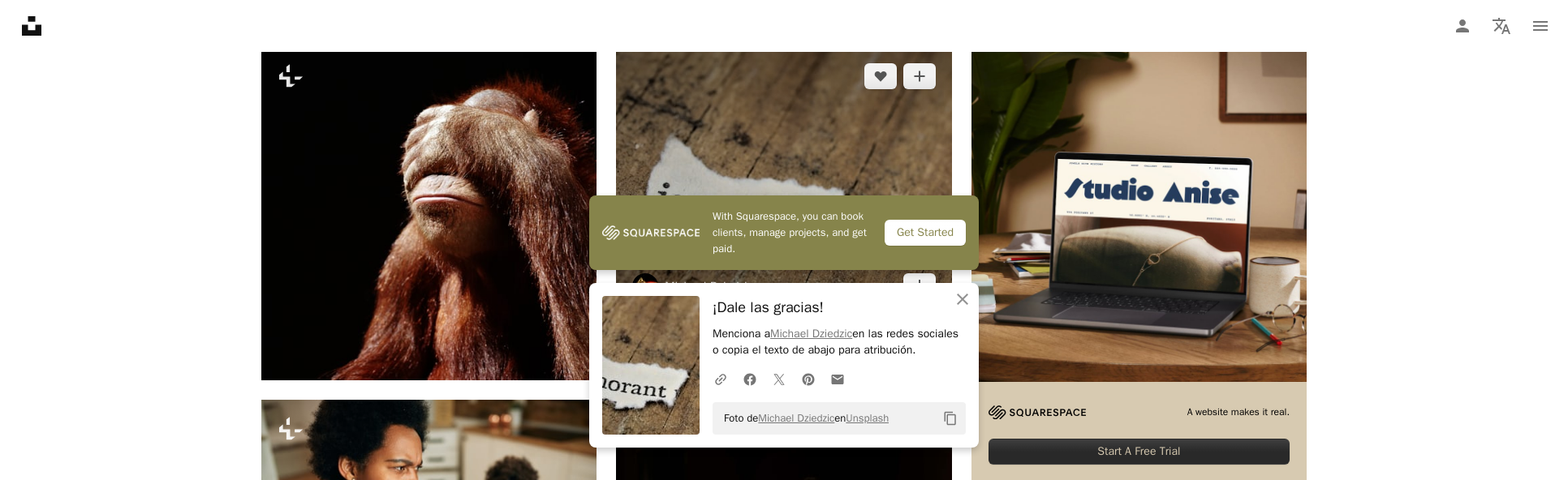scroll, scrollTop: 0, scrollLeft: 0, axis: both 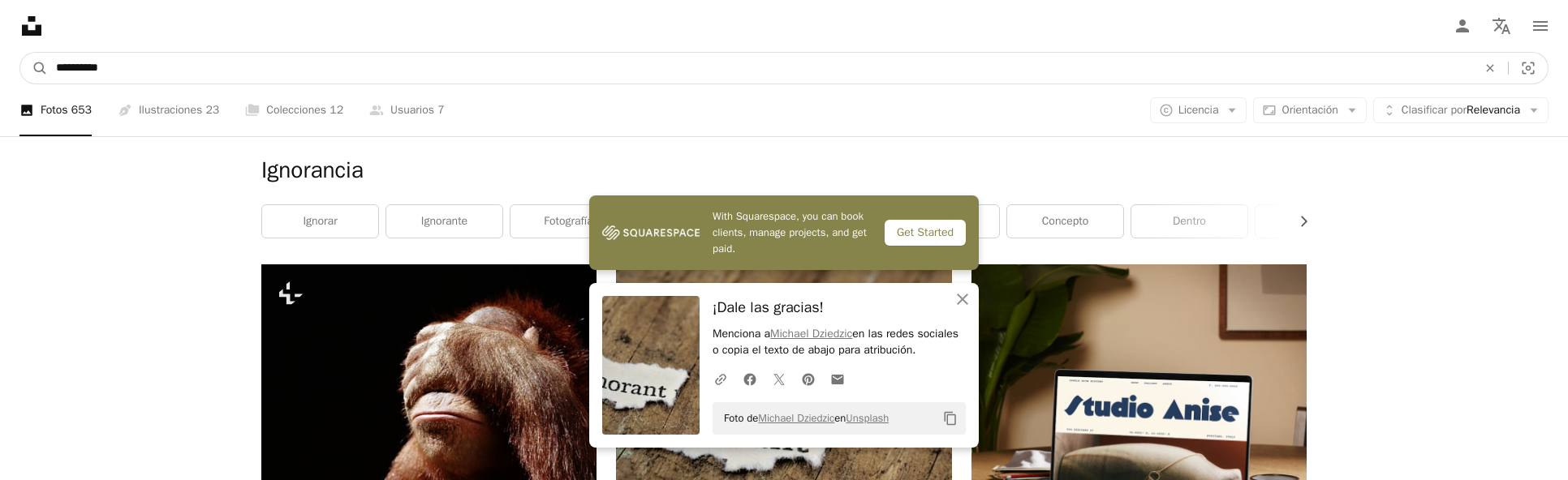 click on "**********" at bounding box center [760, 68] 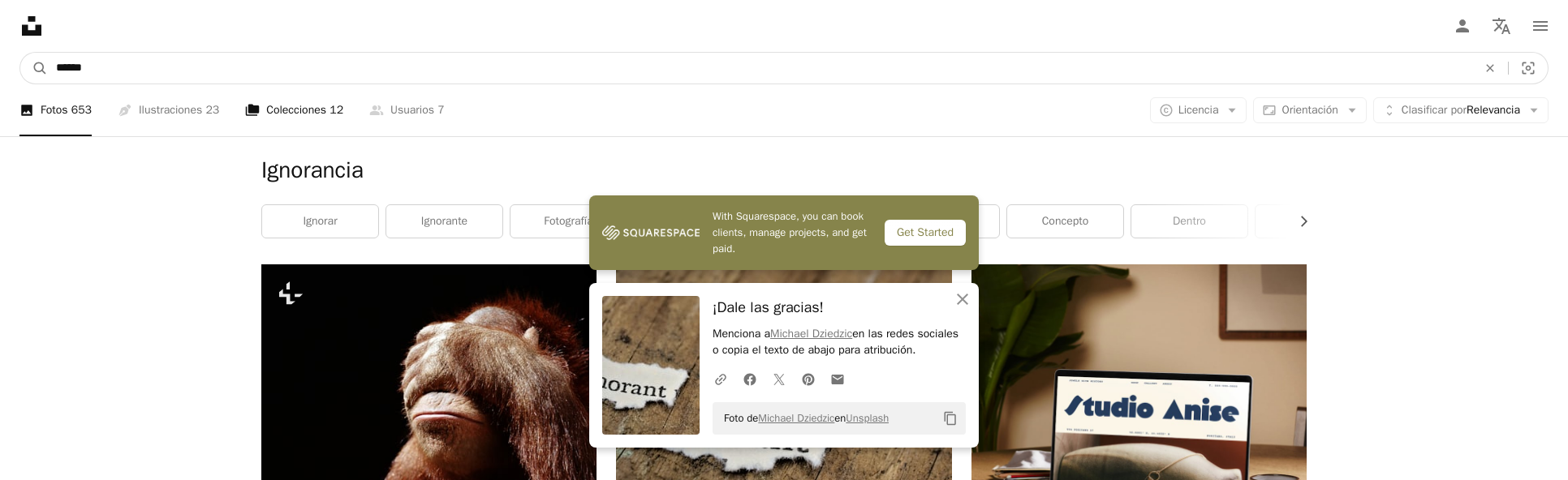 type on "*******" 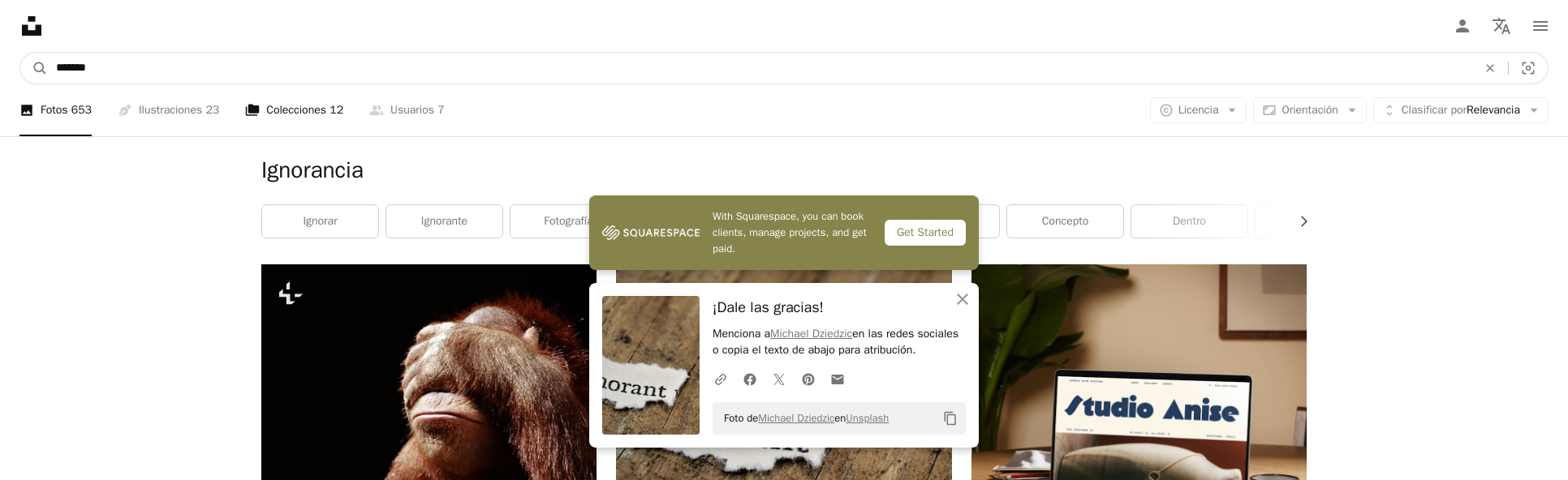 click on "A magnifying glass" at bounding box center (34, 68) 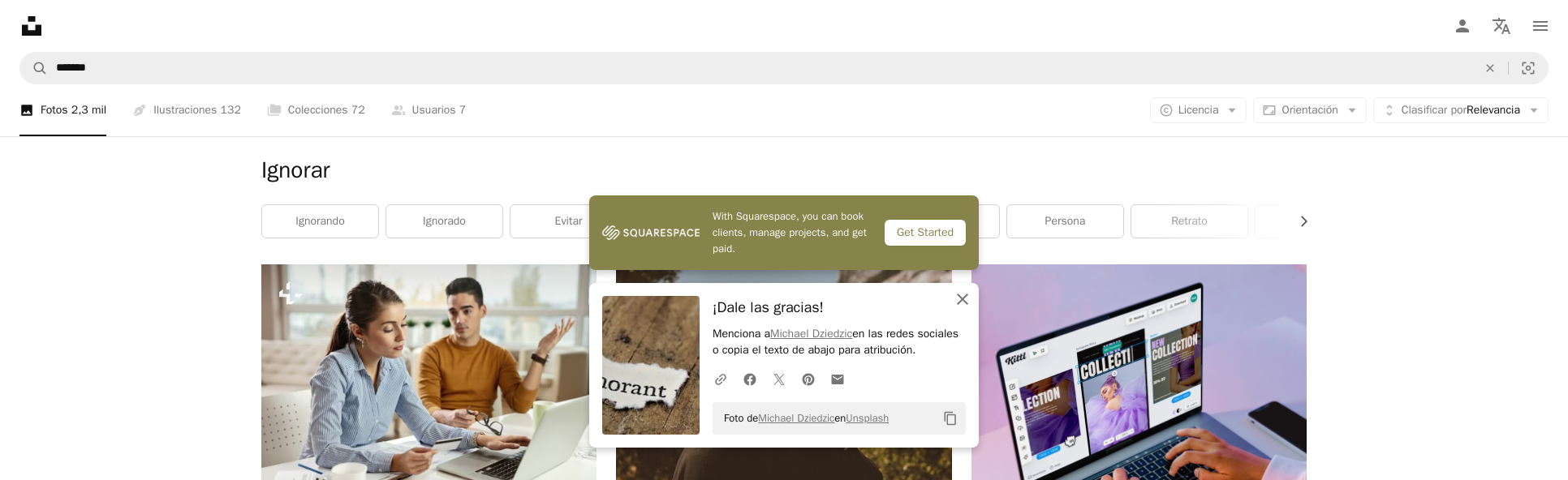 click on "An X shape" 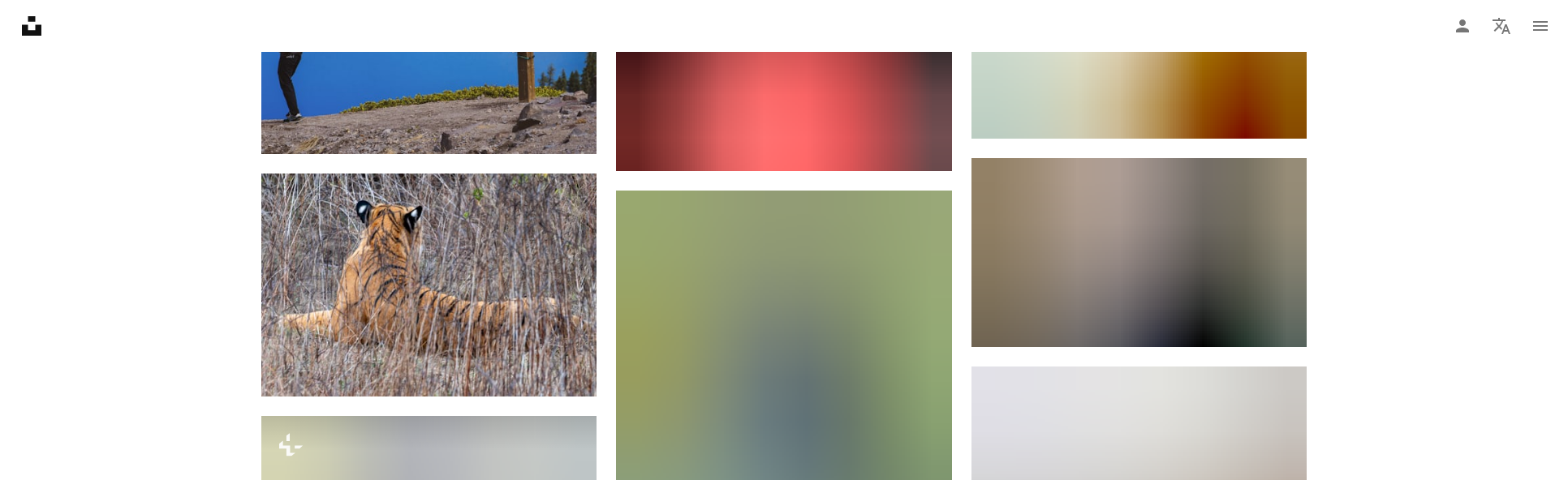 scroll, scrollTop: 0, scrollLeft: 0, axis: both 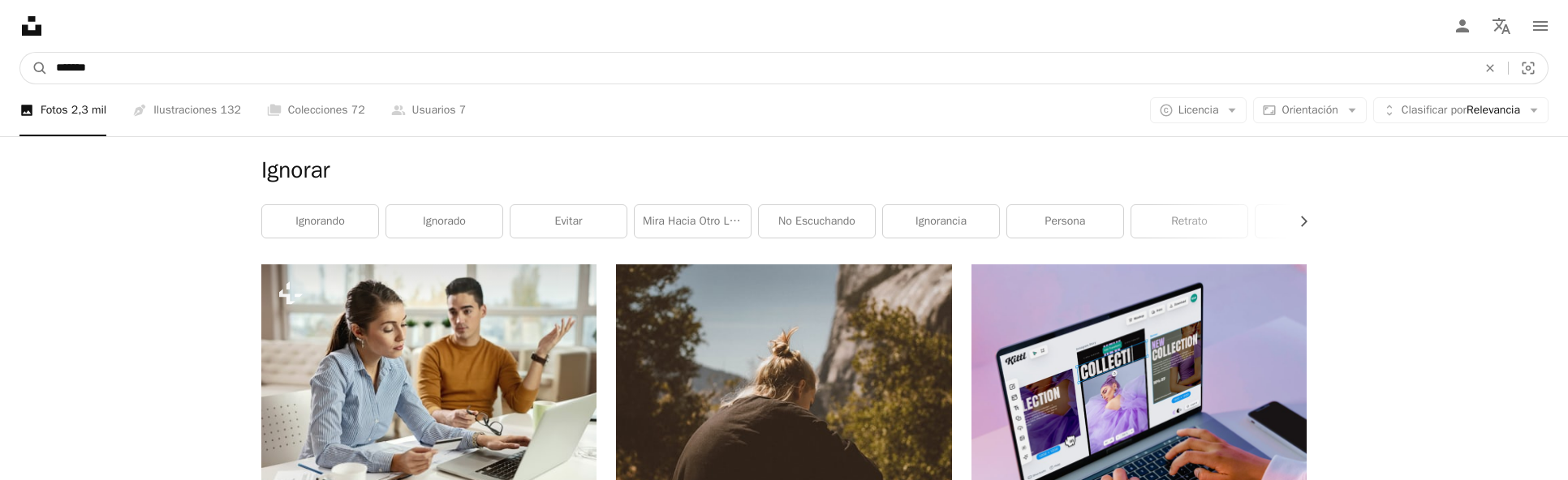 drag, startPoint x: 88, startPoint y: 56, endPoint x: 6, endPoint y: 53, distance: 82.0549 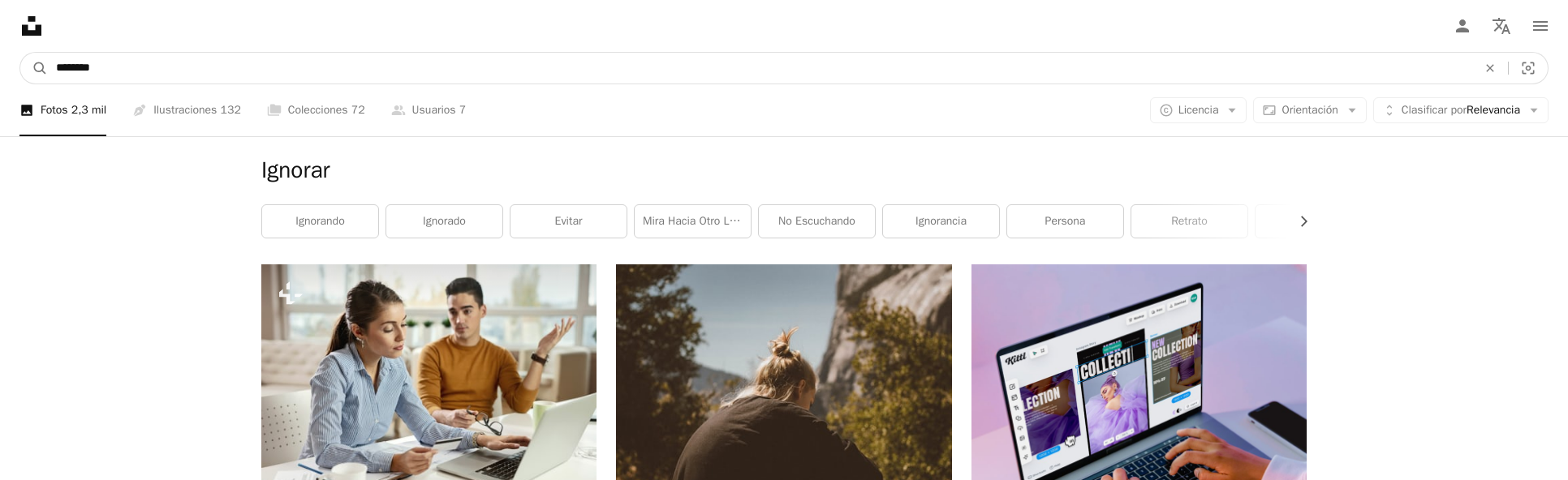 type on "********" 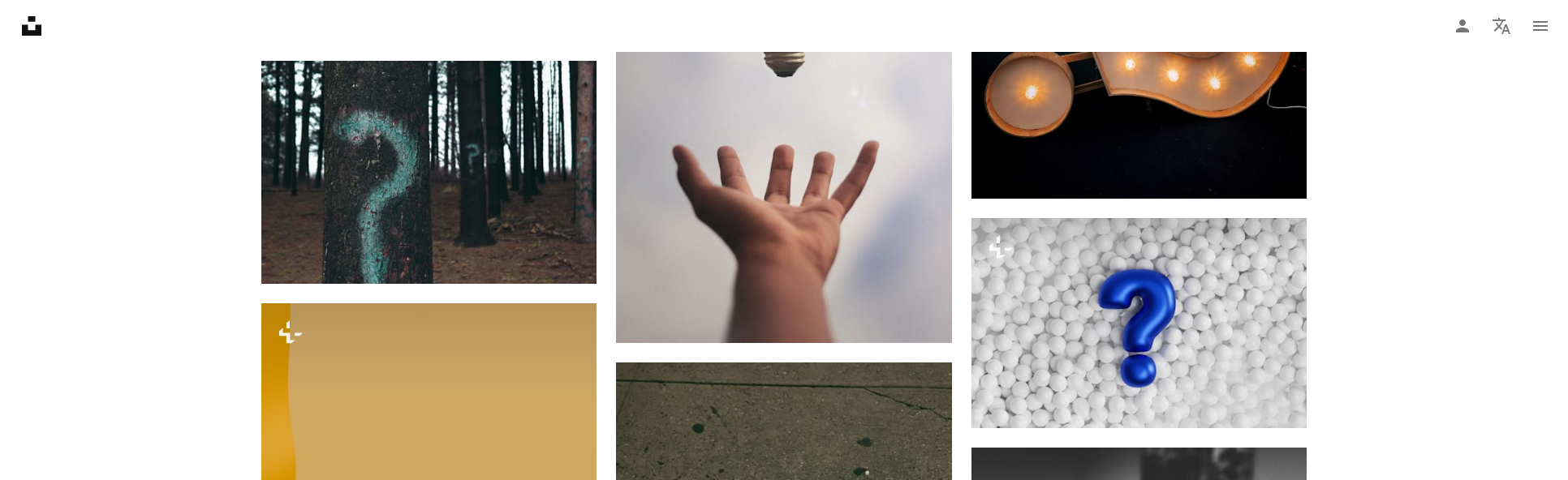 scroll, scrollTop: 1352, scrollLeft: 0, axis: vertical 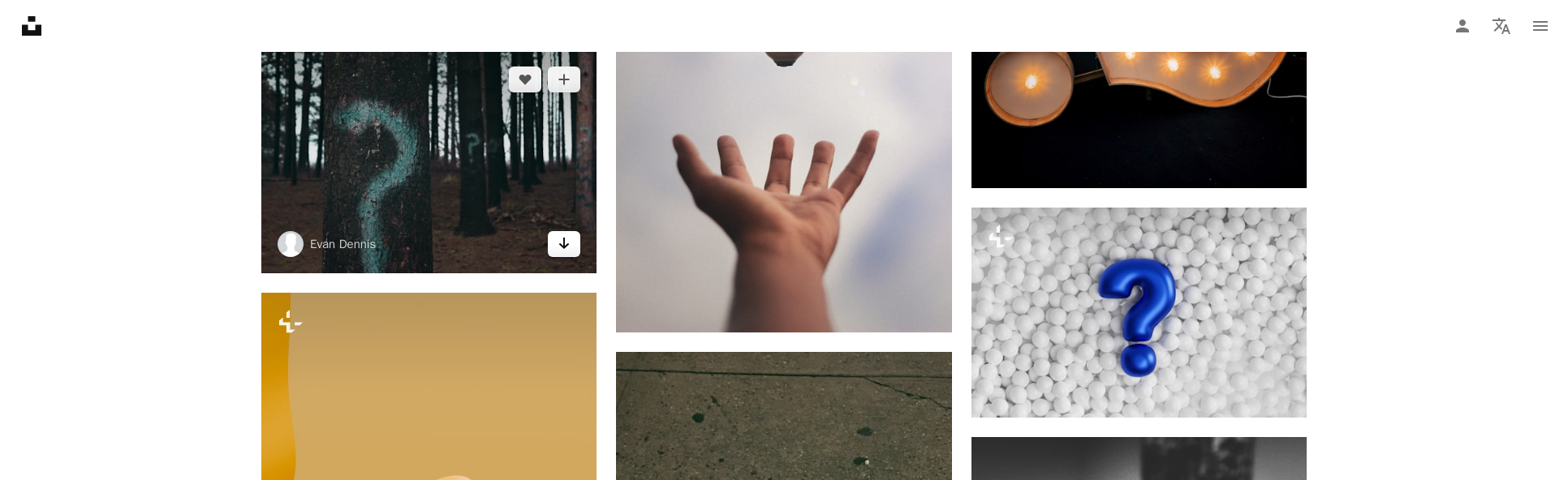 click on "Arrow pointing down" at bounding box center (564, 244) 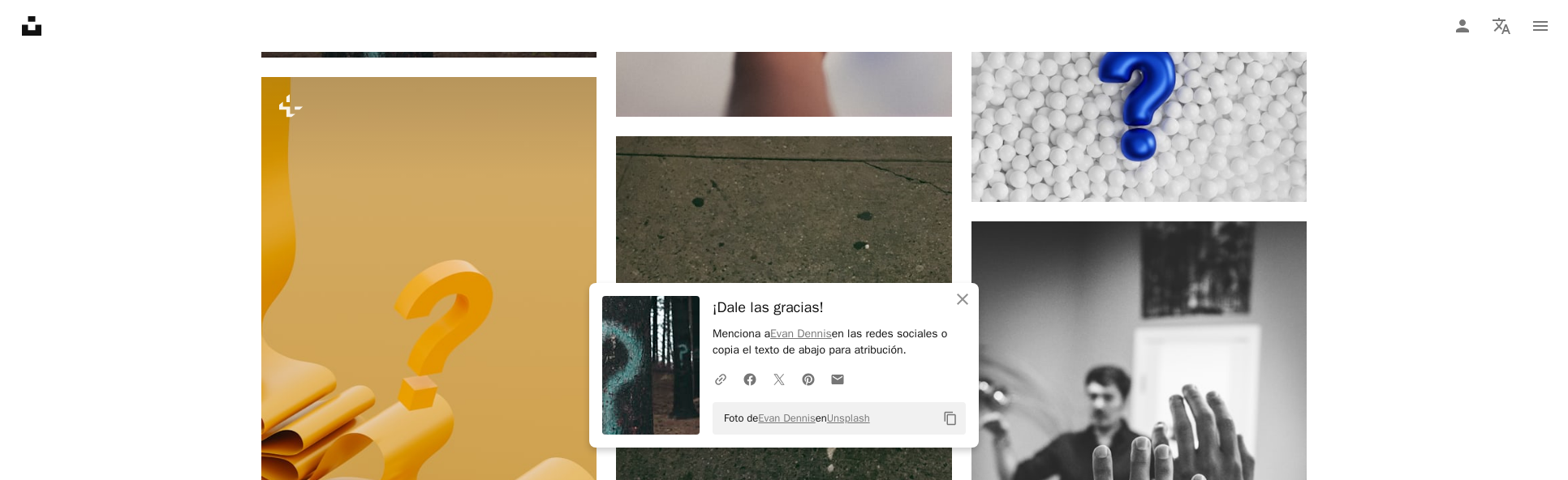 scroll, scrollTop: 1694, scrollLeft: 0, axis: vertical 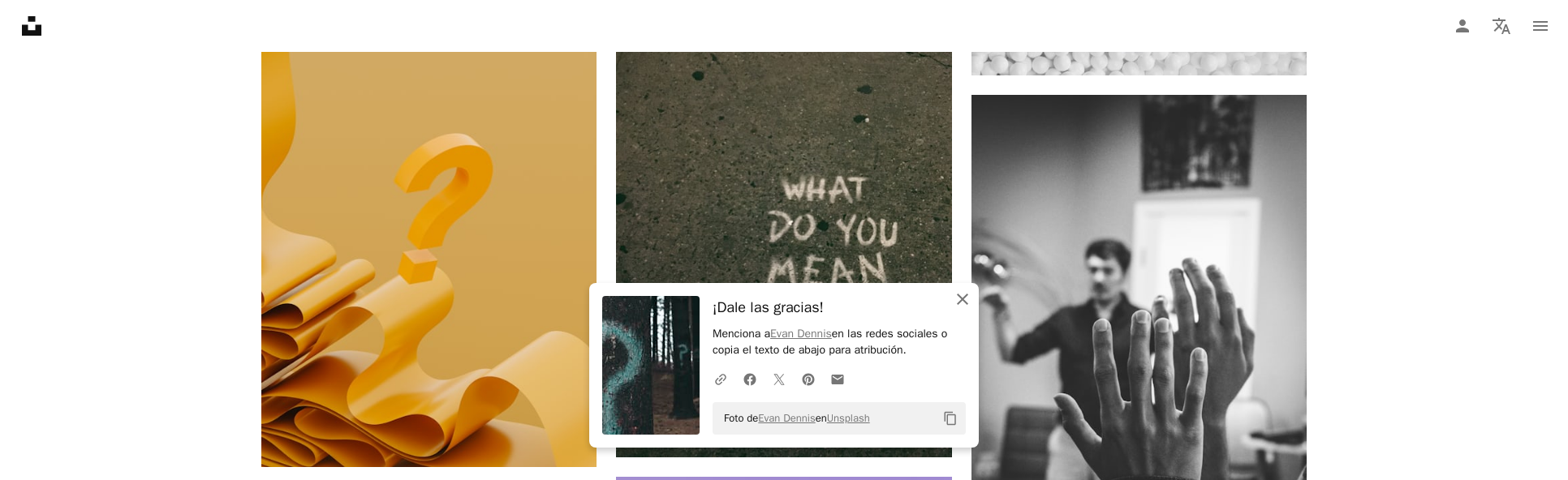 click 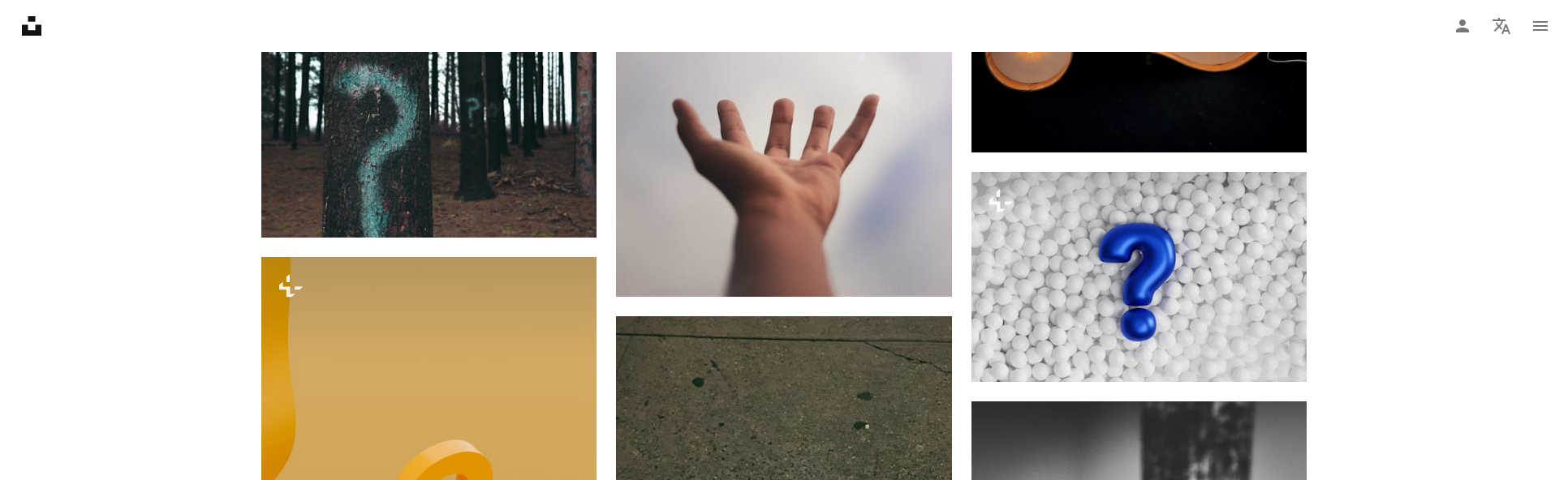 scroll, scrollTop: 0, scrollLeft: 0, axis: both 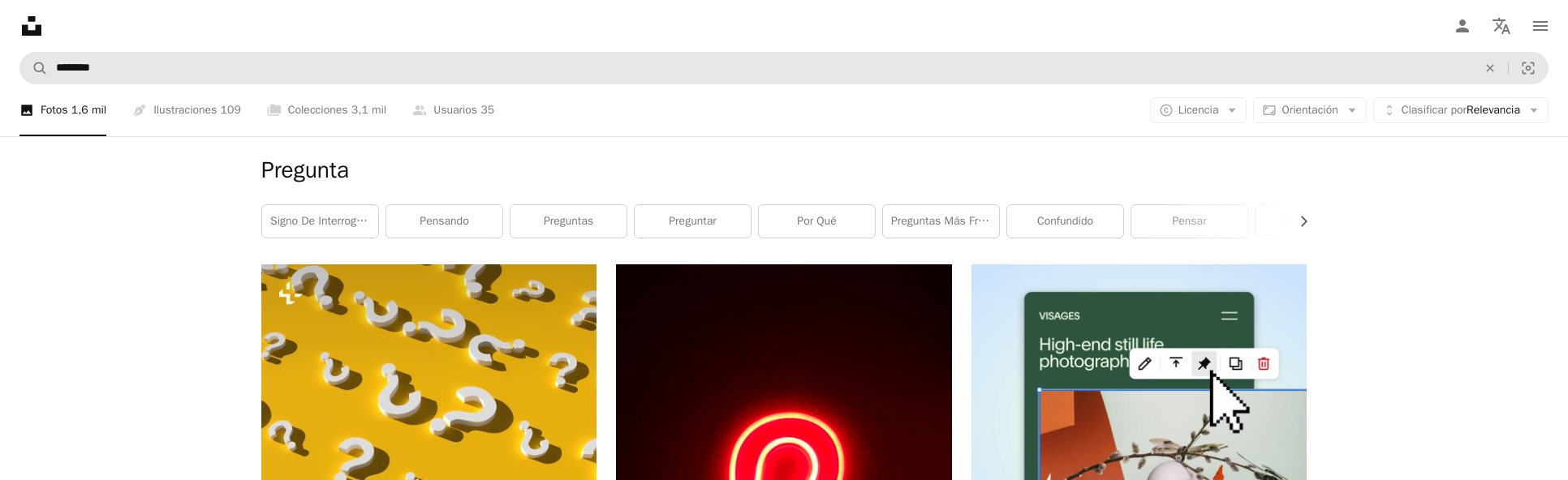 drag, startPoint x: 161, startPoint y: 50, endPoint x: 172, endPoint y: 60, distance: 14.866069 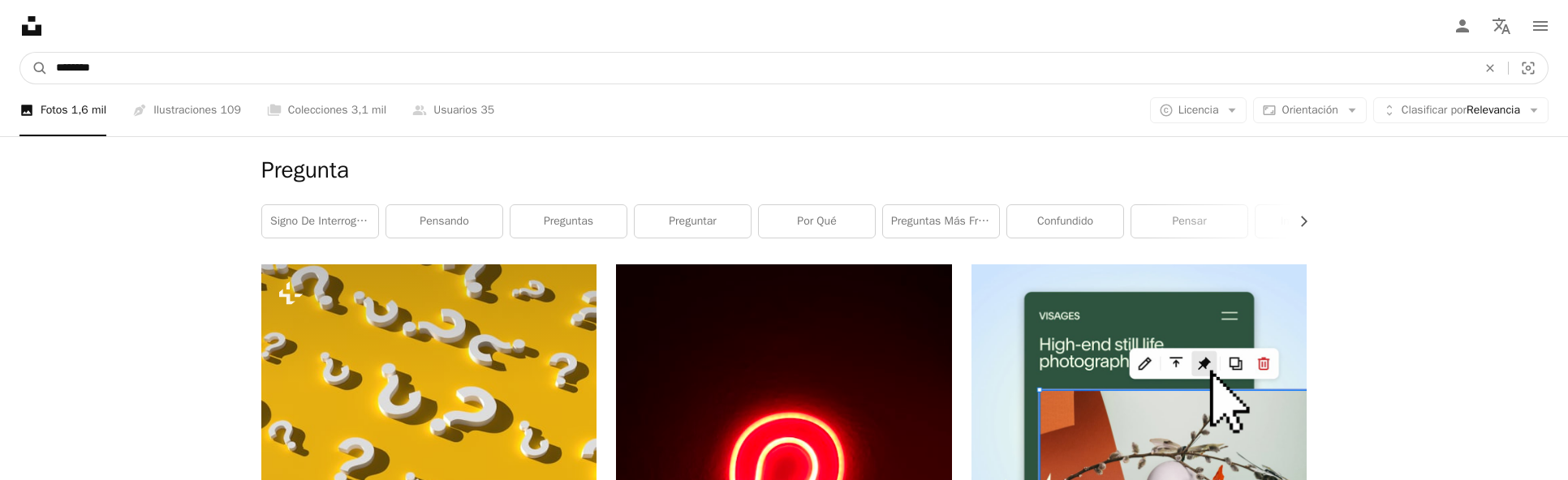 drag, startPoint x: 123, startPoint y: 75, endPoint x: -224, endPoint y: 84, distance: 347.1167 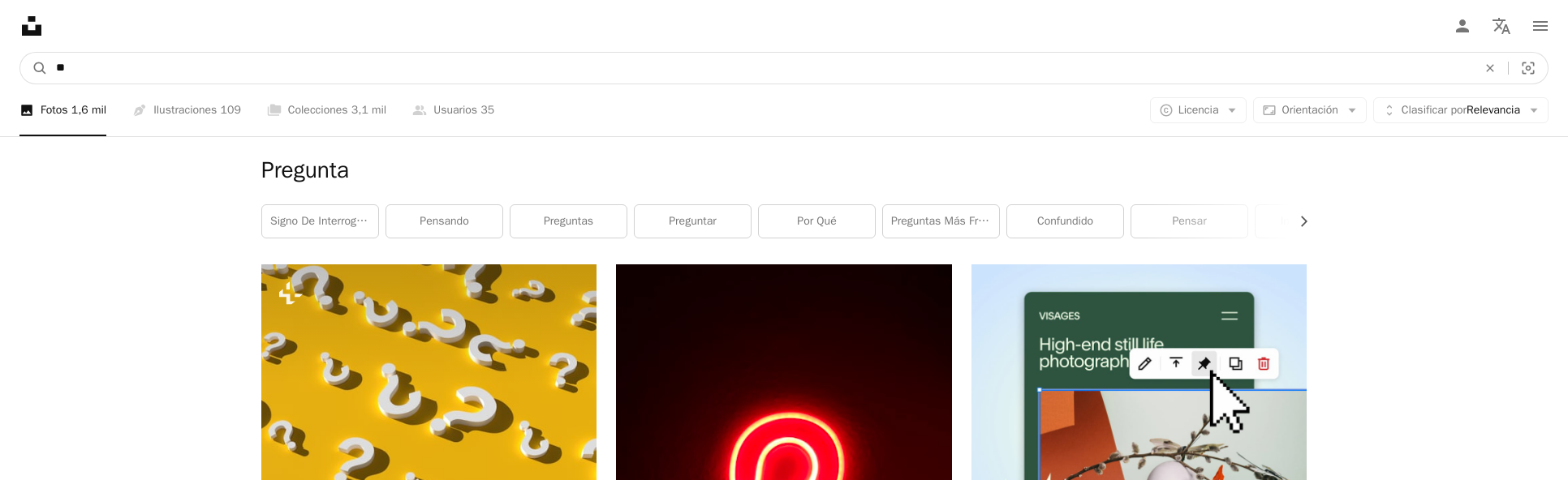 type on "*" 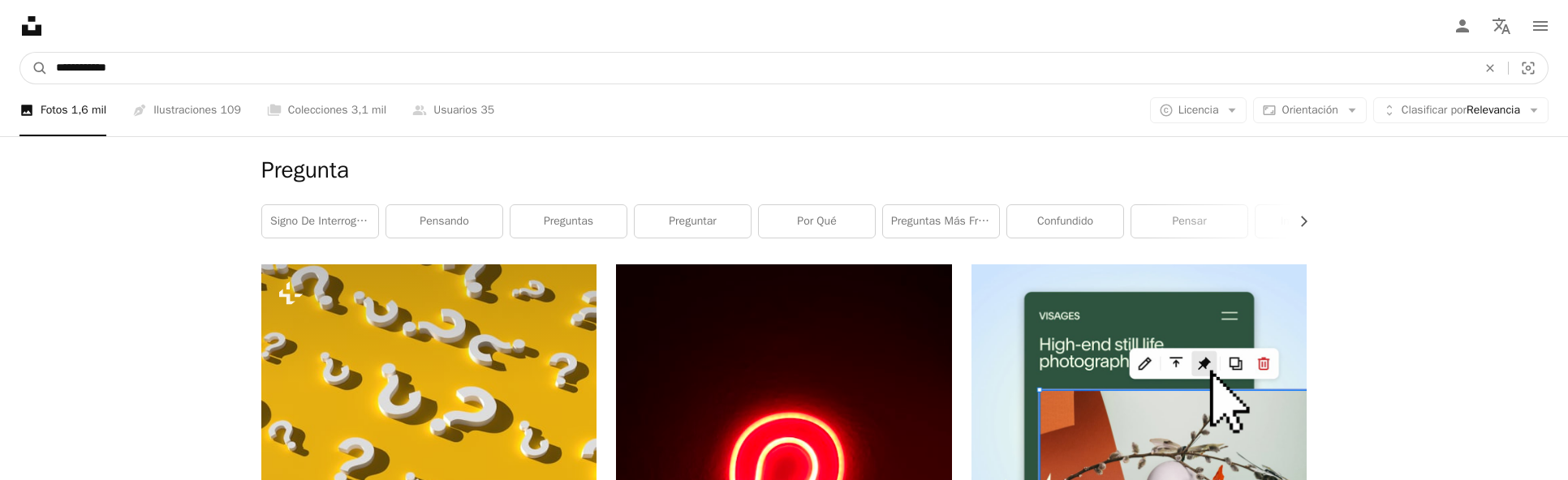 type on "**********" 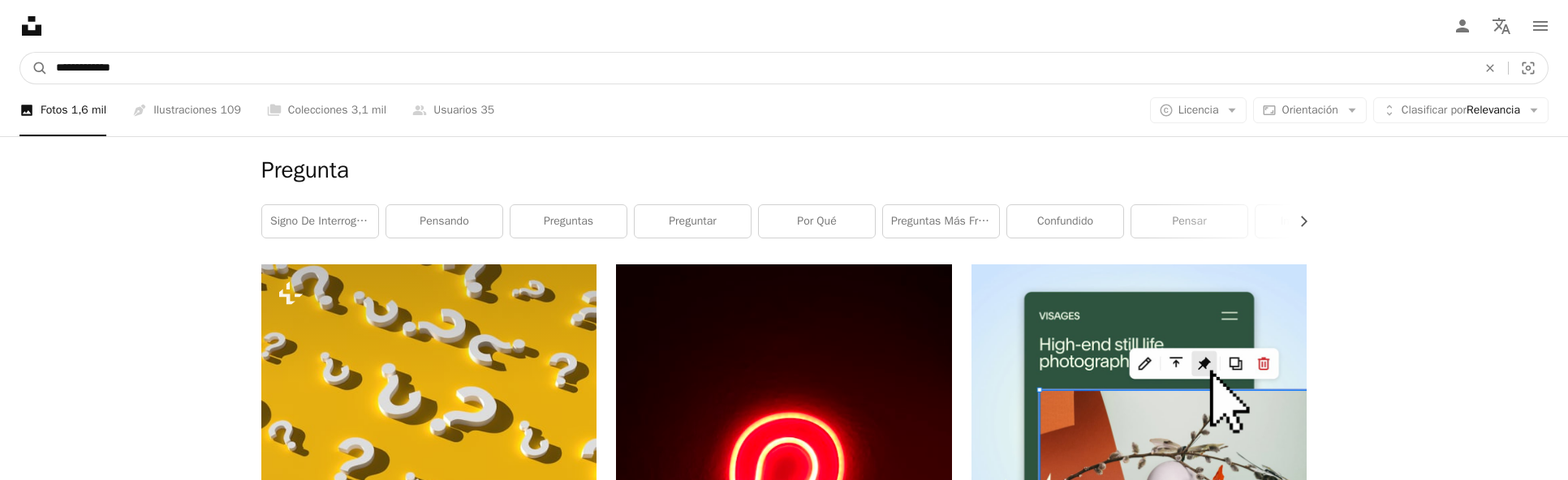 click on "A magnifying glass" at bounding box center [34, 68] 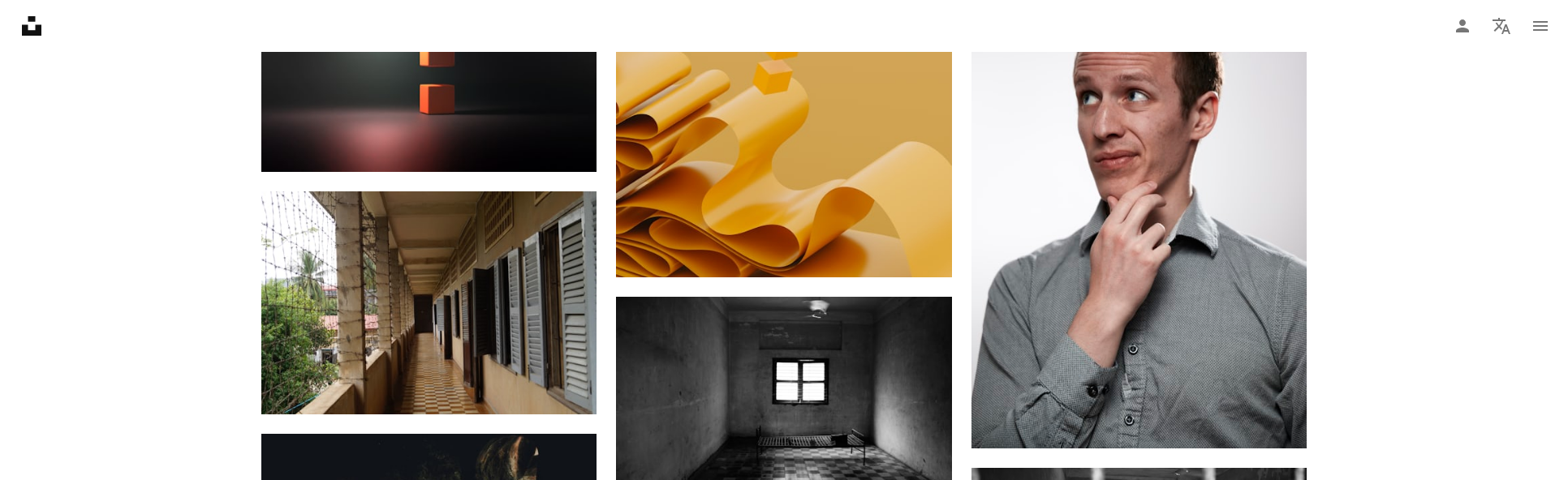 scroll, scrollTop: 0, scrollLeft: 0, axis: both 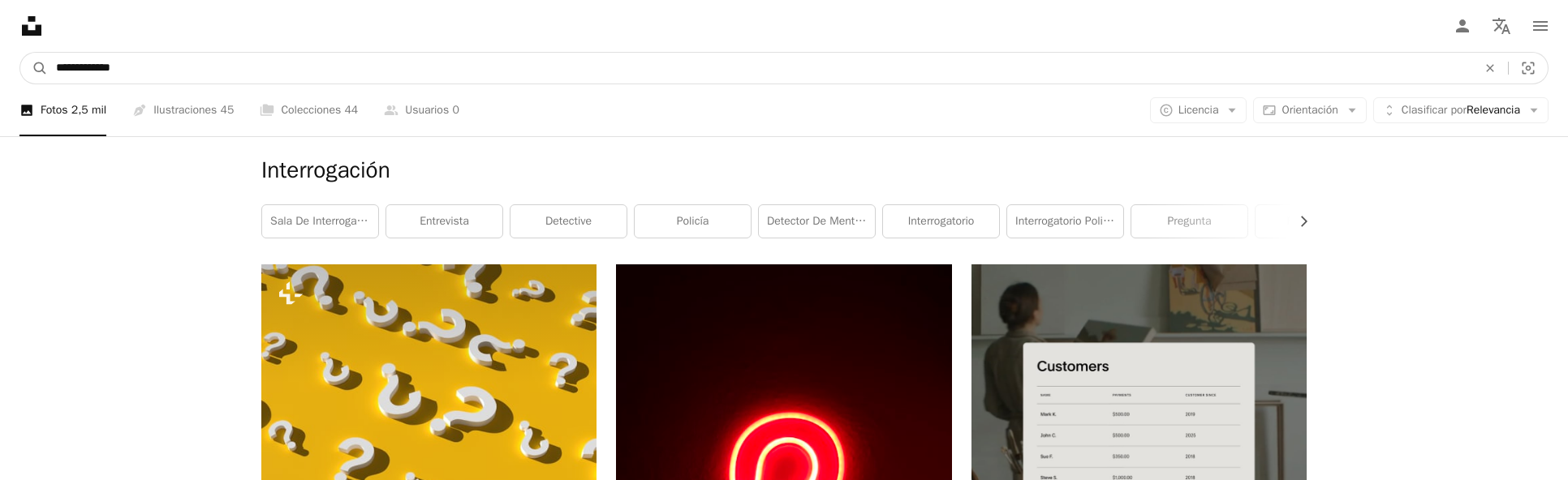 drag, startPoint x: 160, startPoint y: 65, endPoint x: -98, endPoint y: 52, distance: 258.32731 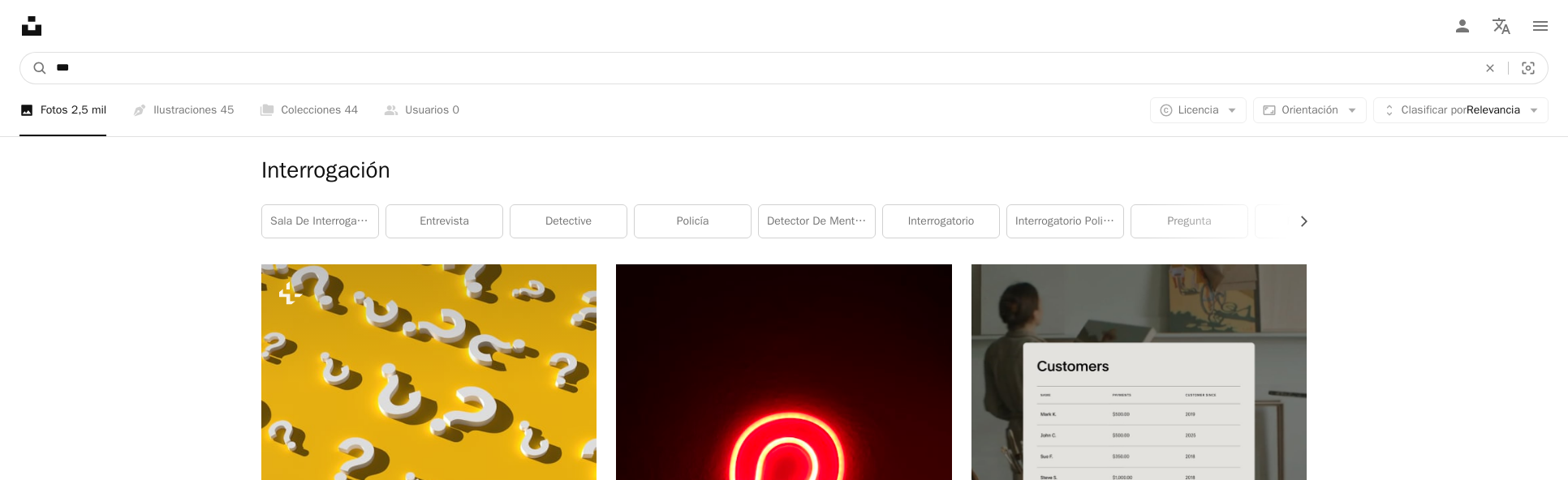 type on "****" 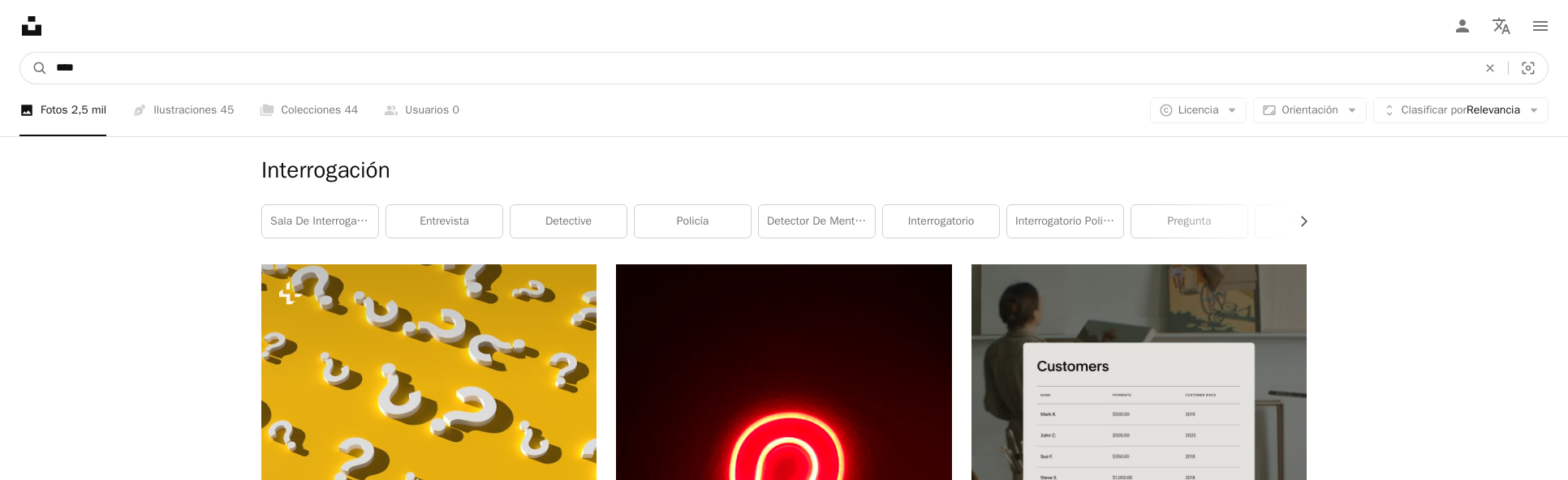 click on "A magnifying glass" at bounding box center [34, 68] 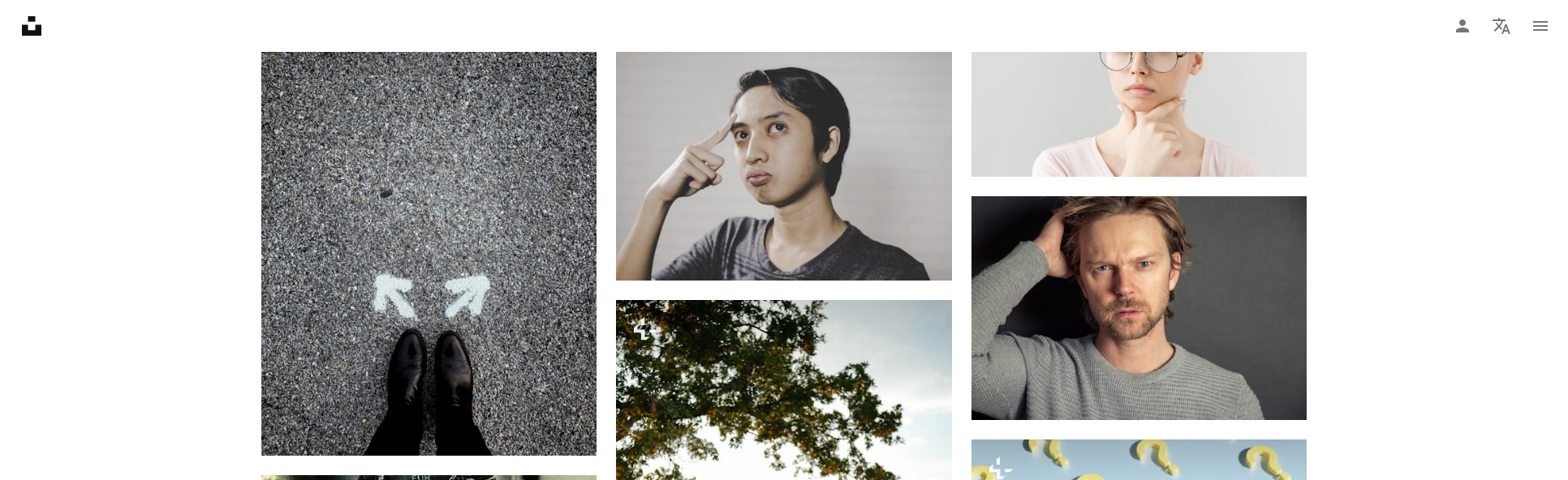 scroll, scrollTop: 1018, scrollLeft: 0, axis: vertical 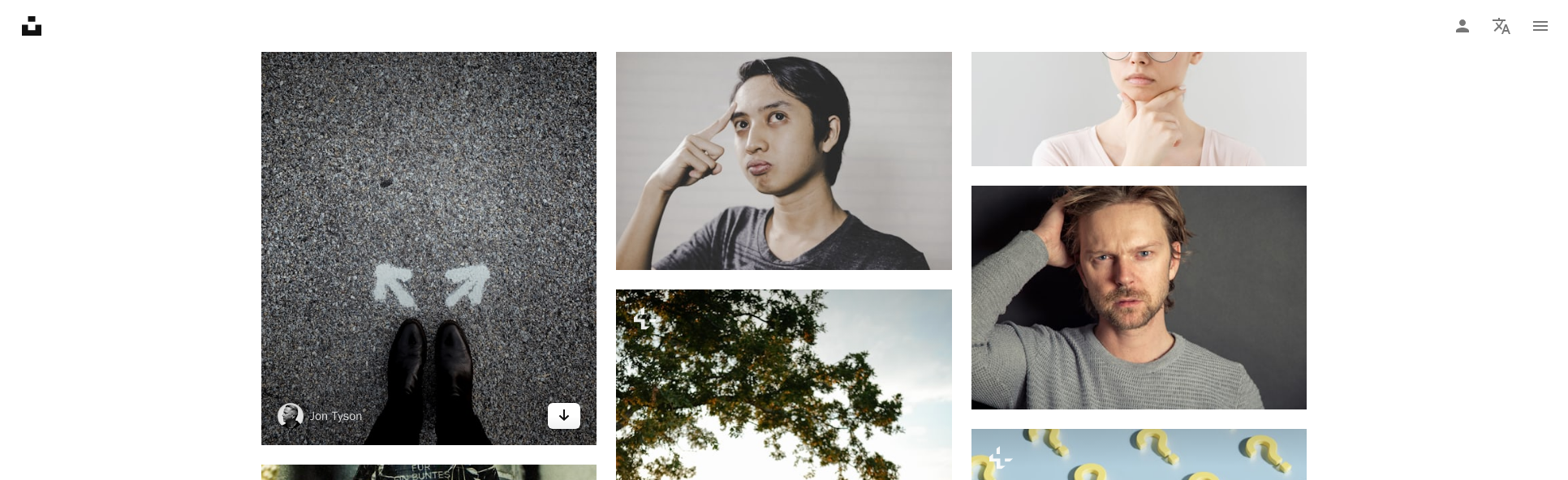 click 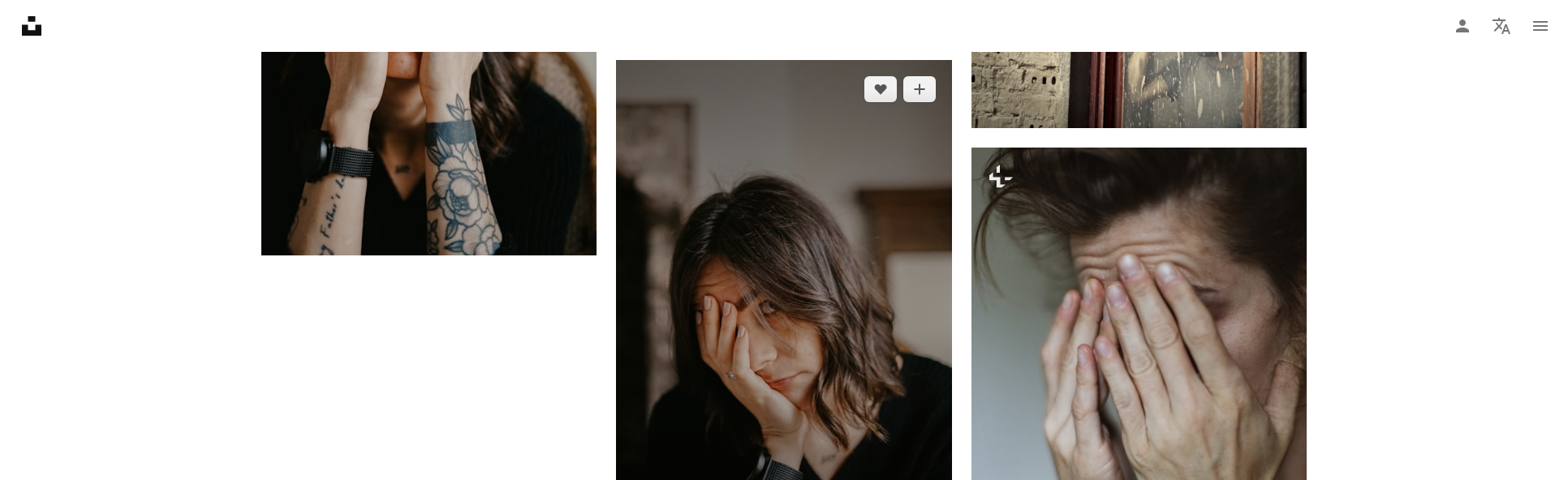scroll, scrollTop: 2359, scrollLeft: 0, axis: vertical 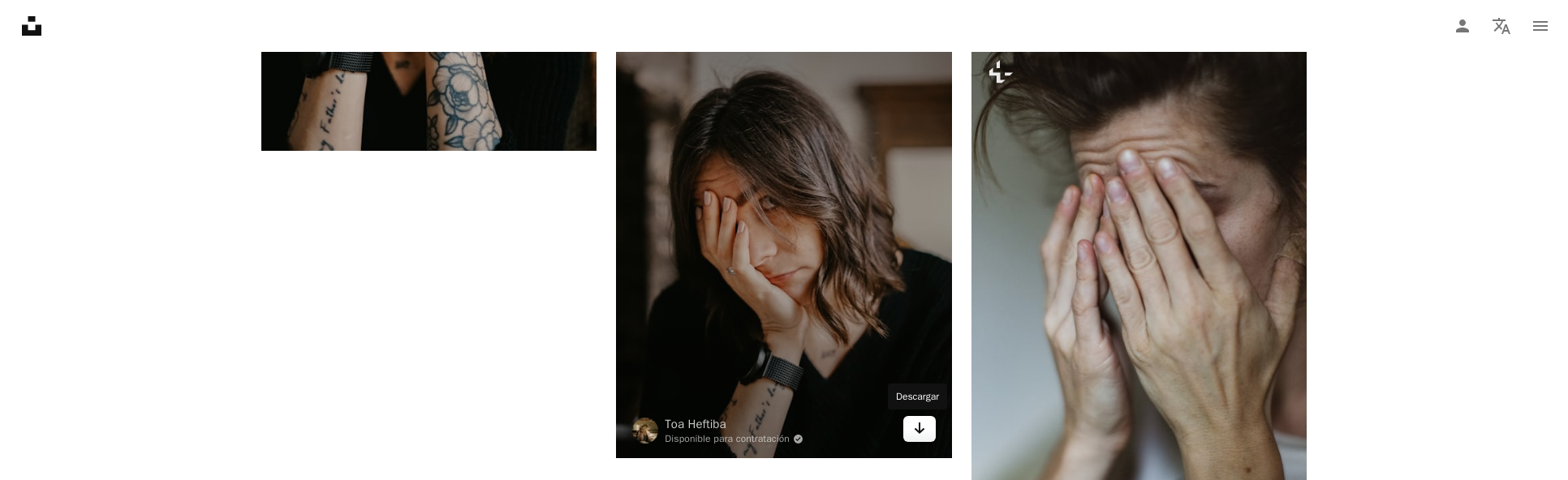 click on "Arrow pointing down" 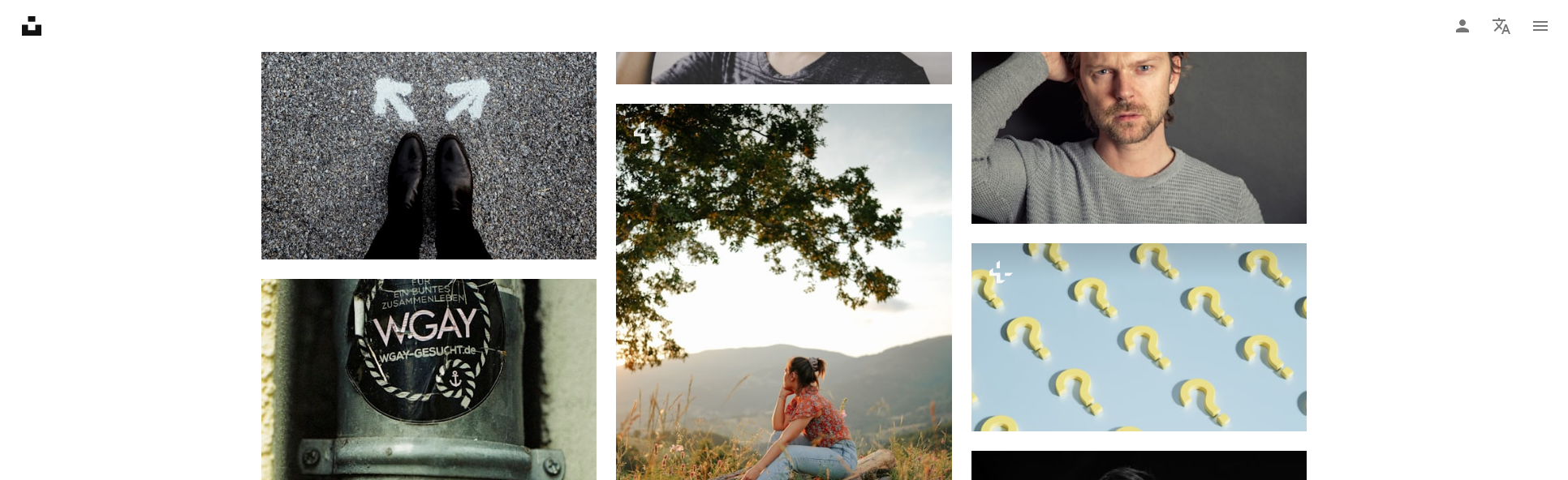 scroll, scrollTop: 0, scrollLeft: 0, axis: both 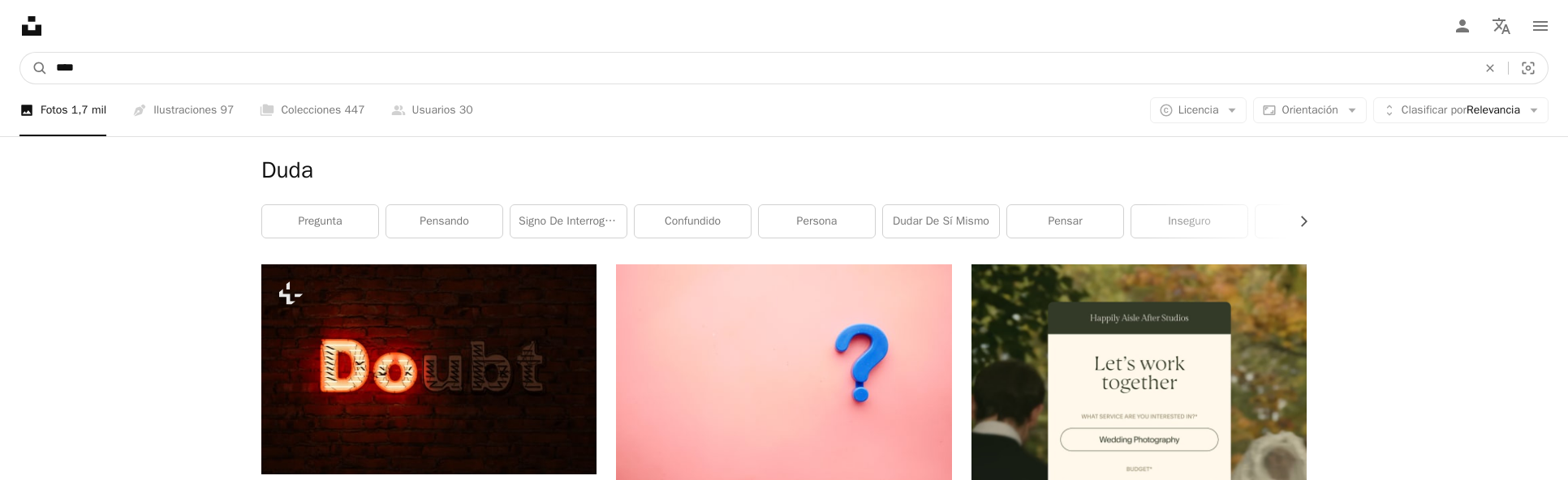 drag, startPoint x: 97, startPoint y: 63, endPoint x: -24, endPoint y: 55, distance: 121.26417 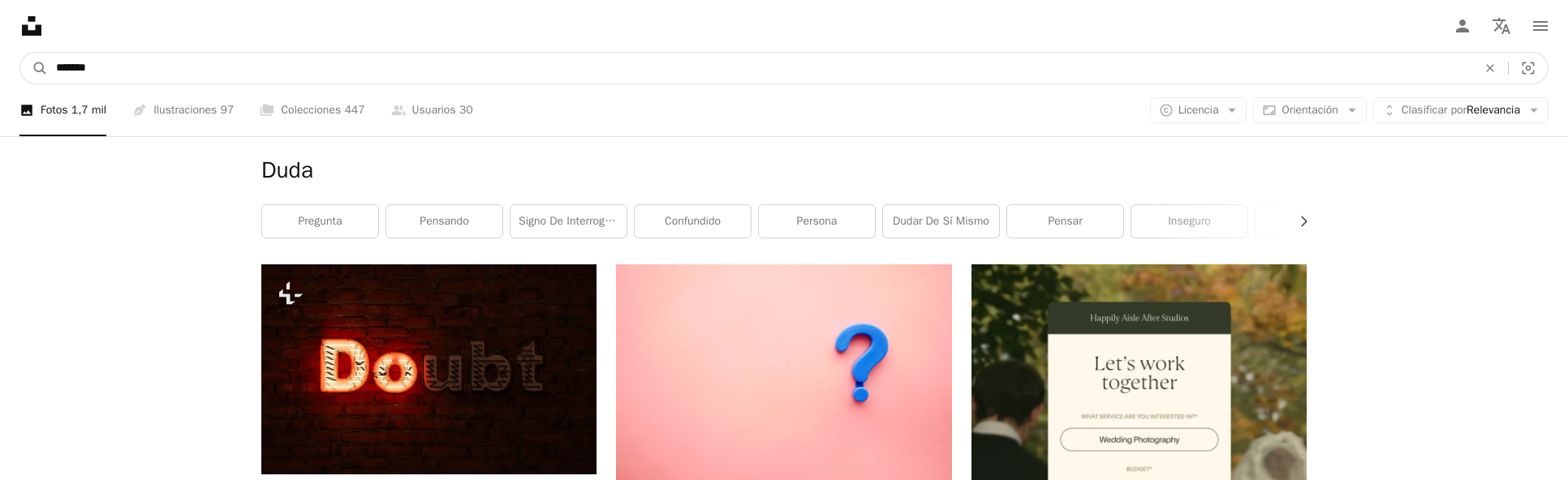 type on "********" 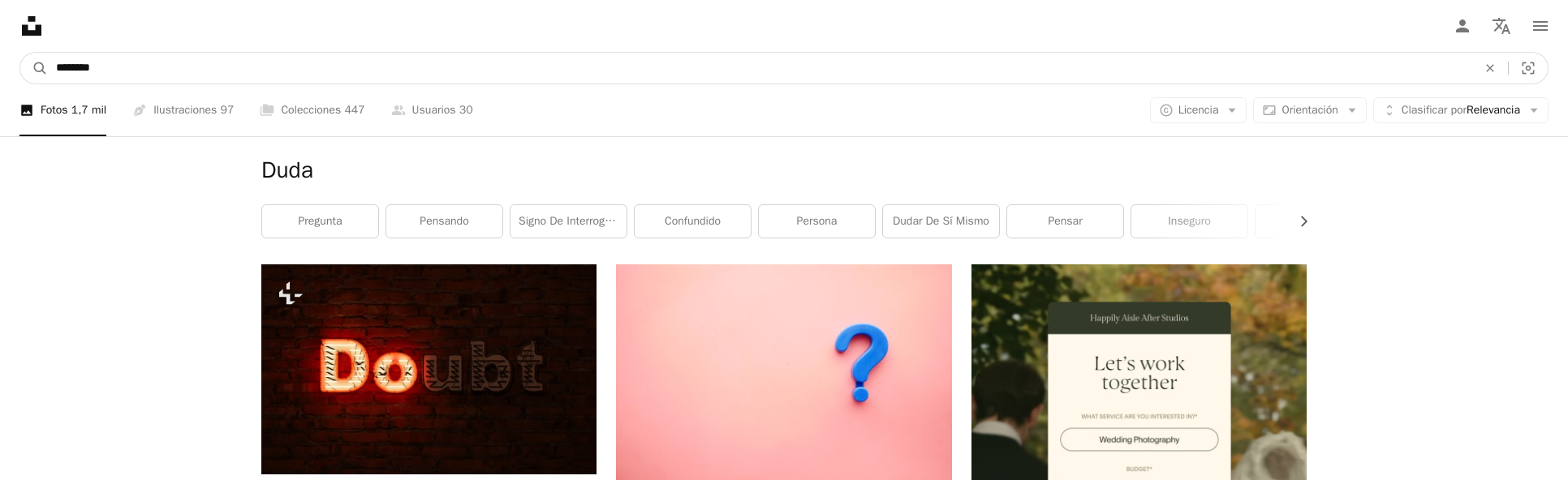 click on "A magnifying glass" at bounding box center [34, 68] 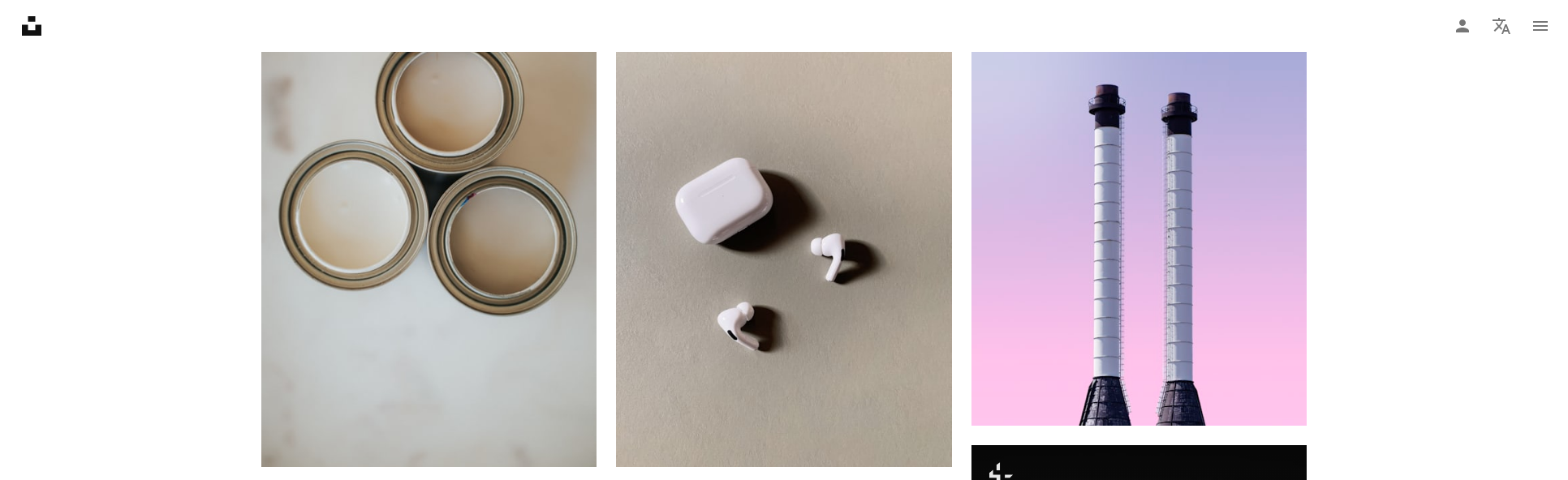 scroll, scrollTop: 0, scrollLeft: 0, axis: both 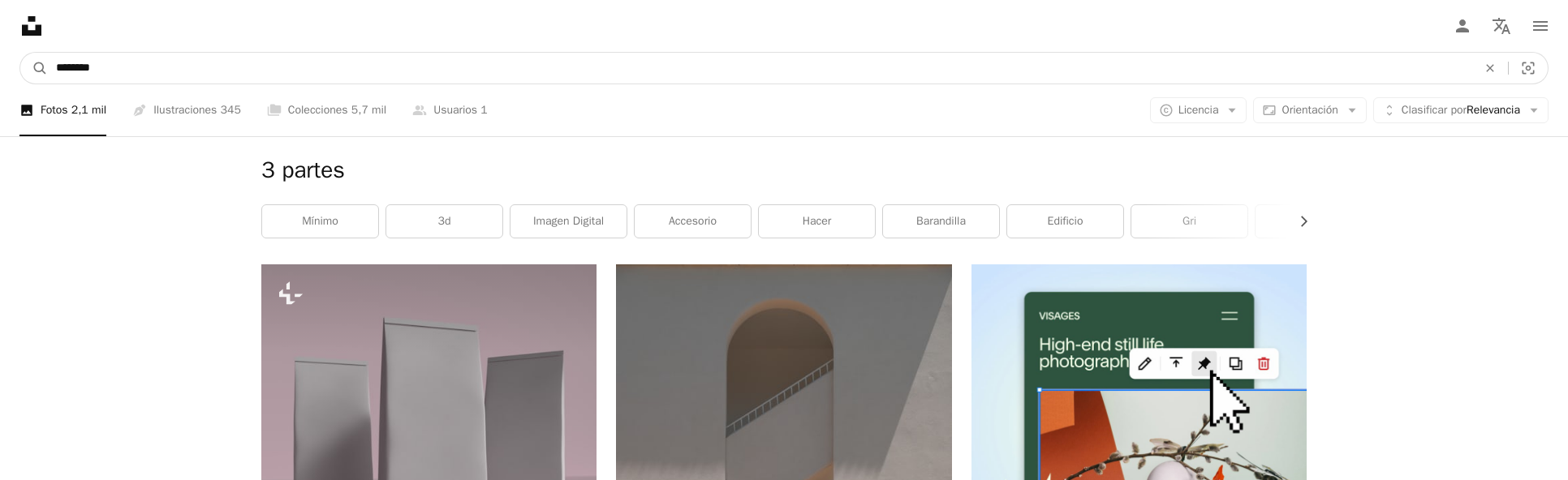 drag, startPoint x: 170, startPoint y: 75, endPoint x: 68, endPoint y: 68, distance: 102.23991 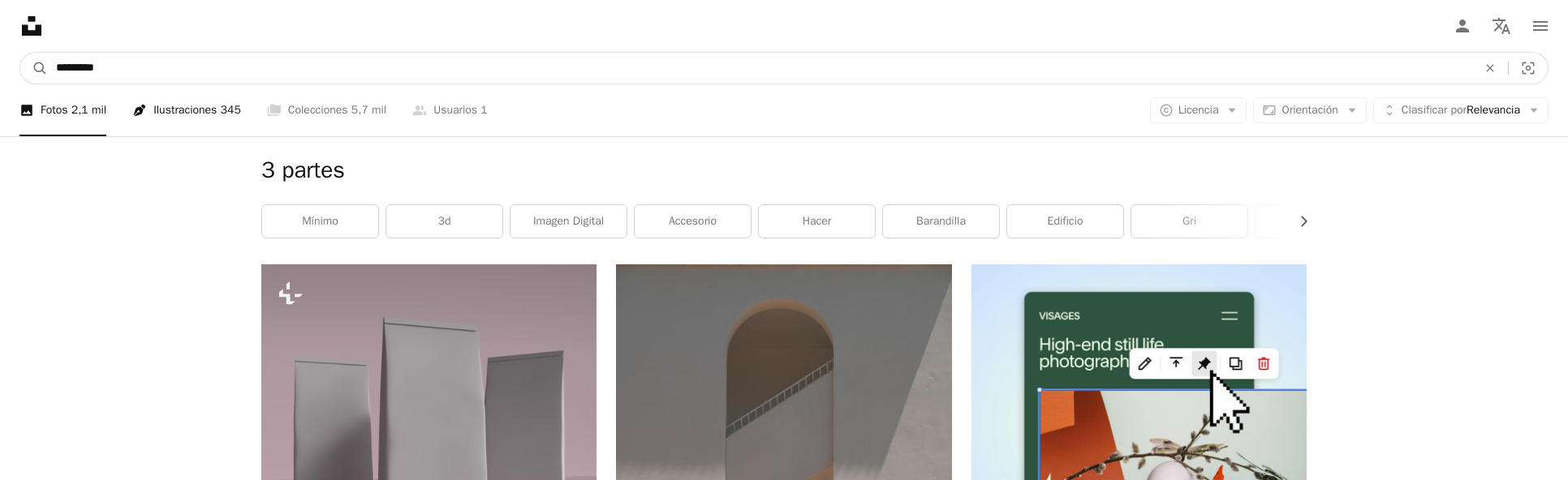 type on "**********" 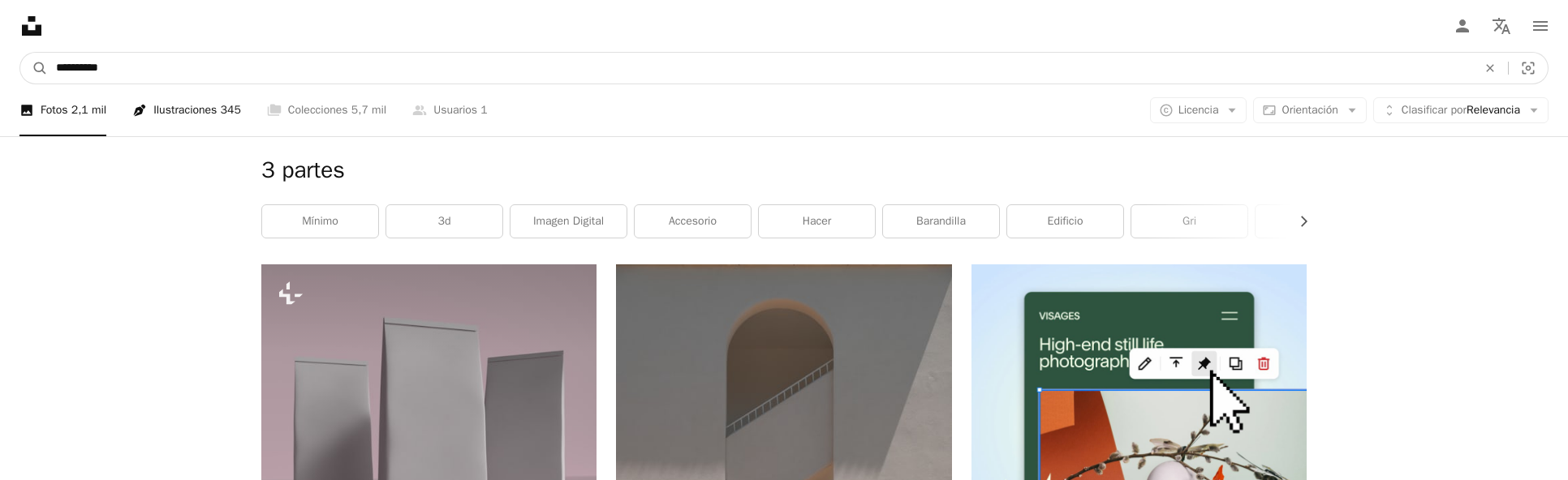 click on "A magnifying glass" at bounding box center [34, 68] 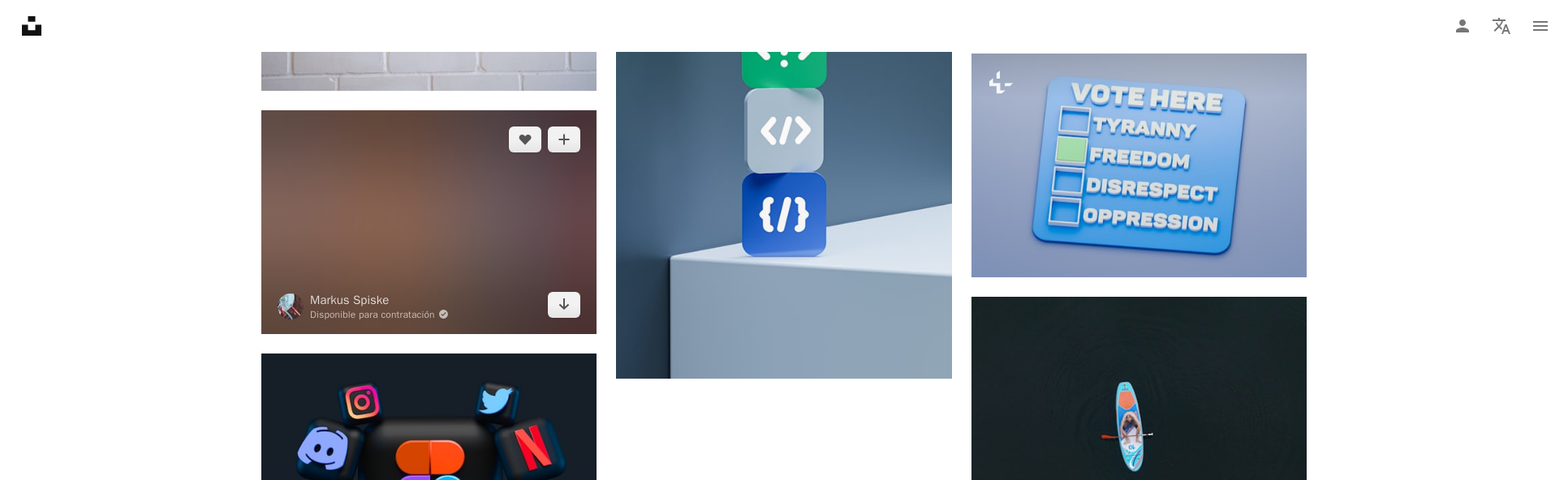 scroll, scrollTop: 1910, scrollLeft: 0, axis: vertical 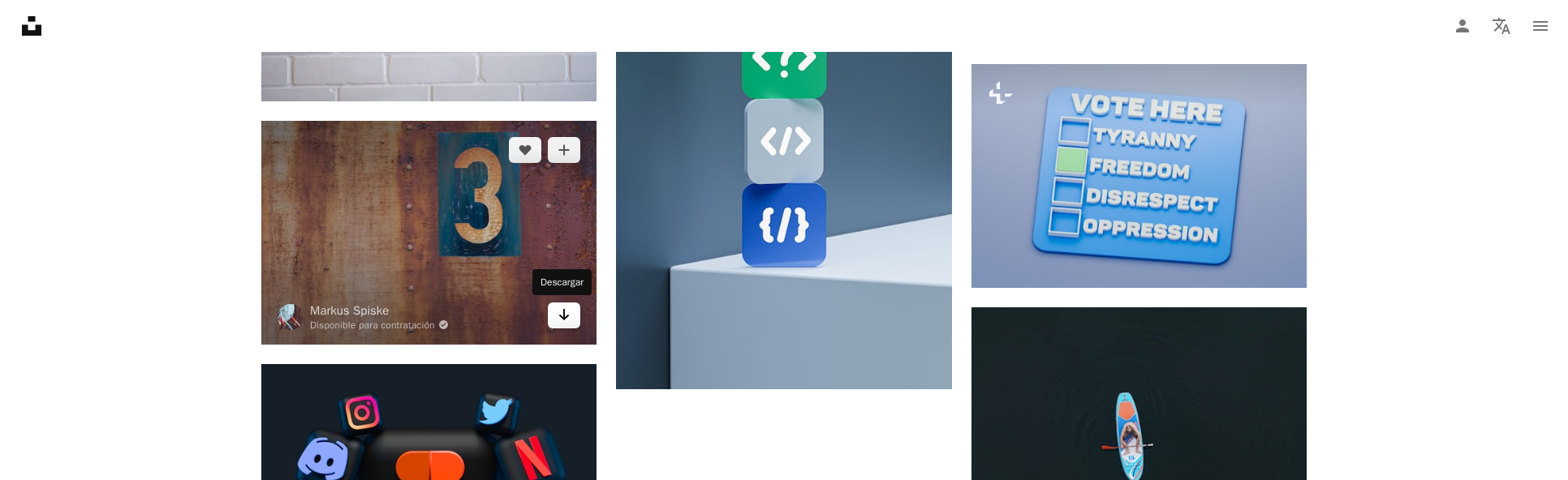 click 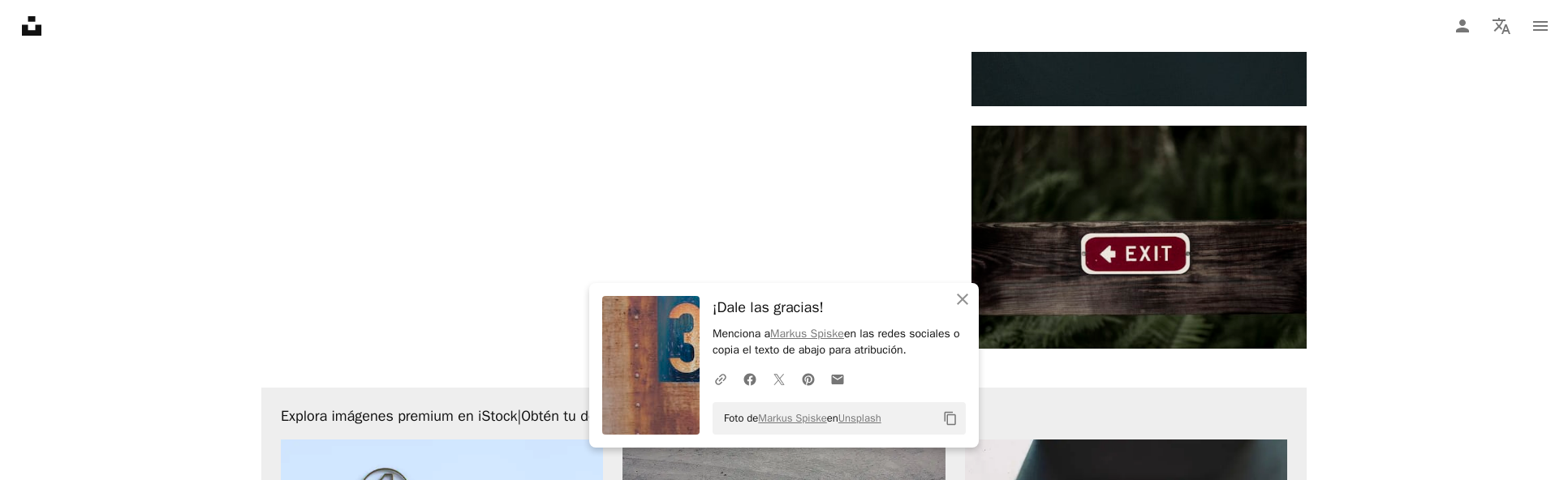 click on "Plus sign for Unsplash+ A heart A plus sign [FIRST] [LAST] Para  Unsplash+ A lock   Descargar A heart A plus sign [FIRST] [LAST] Disponible para contratación A checkmark inside of circle Arrow pointing down A heart A plus sign [FIRST] [LAST] Disponible para contratación A checkmark inside of circle Arrow pointing down A heart A plus sign [FIRST] [LAST] Disponible para contratación A checkmark inside of circle Arrow pointing down A heart A plus sign [FIRST] [LAST] Disponible para contratación A checkmark inside of circle Arrow pointing down A heart A plus sign [FIRST] [LAST] Disponible para contratación A checkmark inside of circle Arrow pointing down A heart A plus sign [FIRST] [LAST] Disponible para contratación A checkmark inside of circle Arrow pointing down A heart A plus sign [FIRST] [LAST] Disponible para contratación A checkmark inside of circle Arrow pointing down A heart A plus sign [FIRST] [LAST] Arrow pointing down Plus sign for Unsplash+ A heart A plus sign [FIRST] [LAST] Para" at bounding box center (784, -1001) 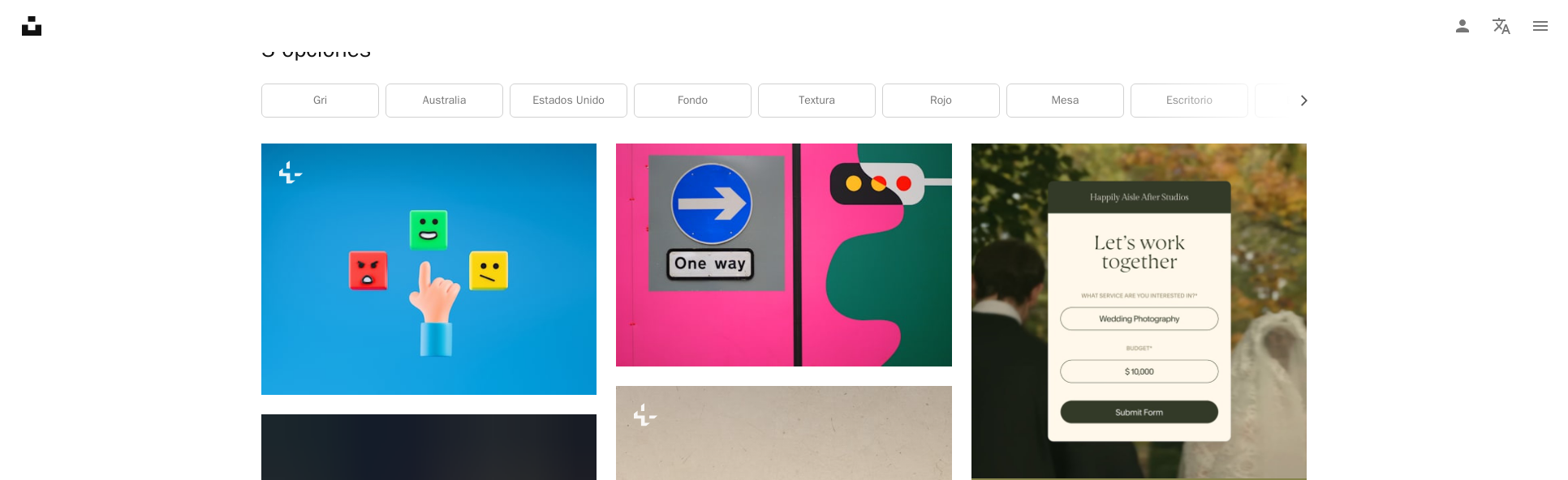 scroll, scrollTop: 0, scrollLeft: 0, axis: both 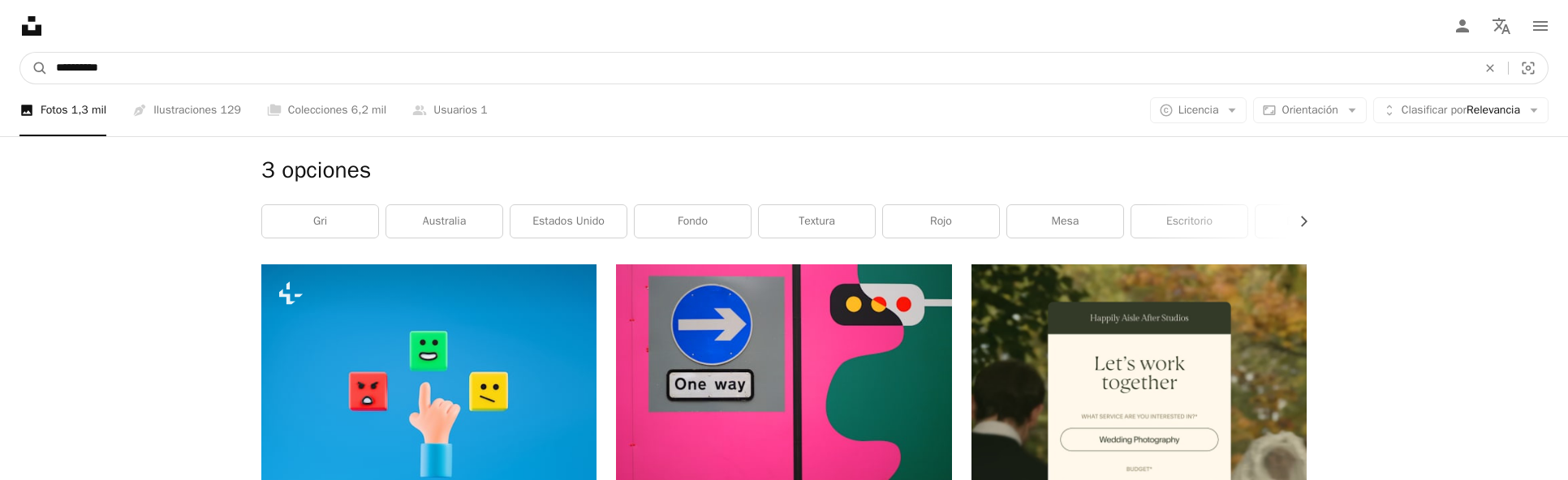 drag, startPoint x: 170, startPoint y: 78, endPoint x: -84, endPoint y: 66, distance: 254.28331 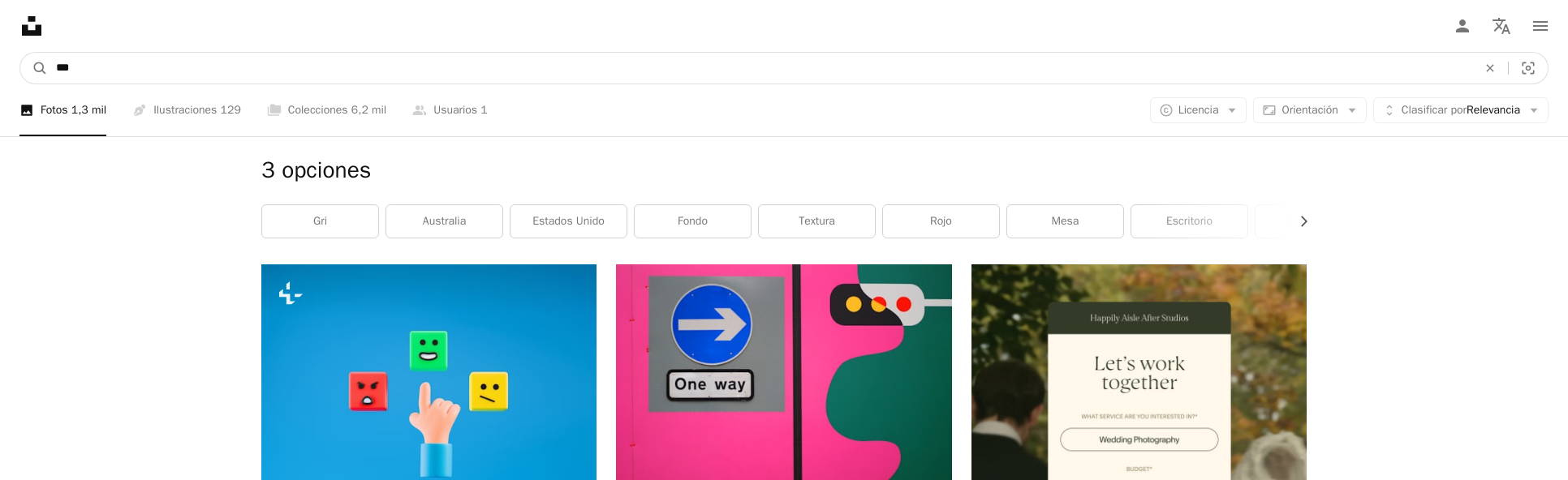 type on "****" 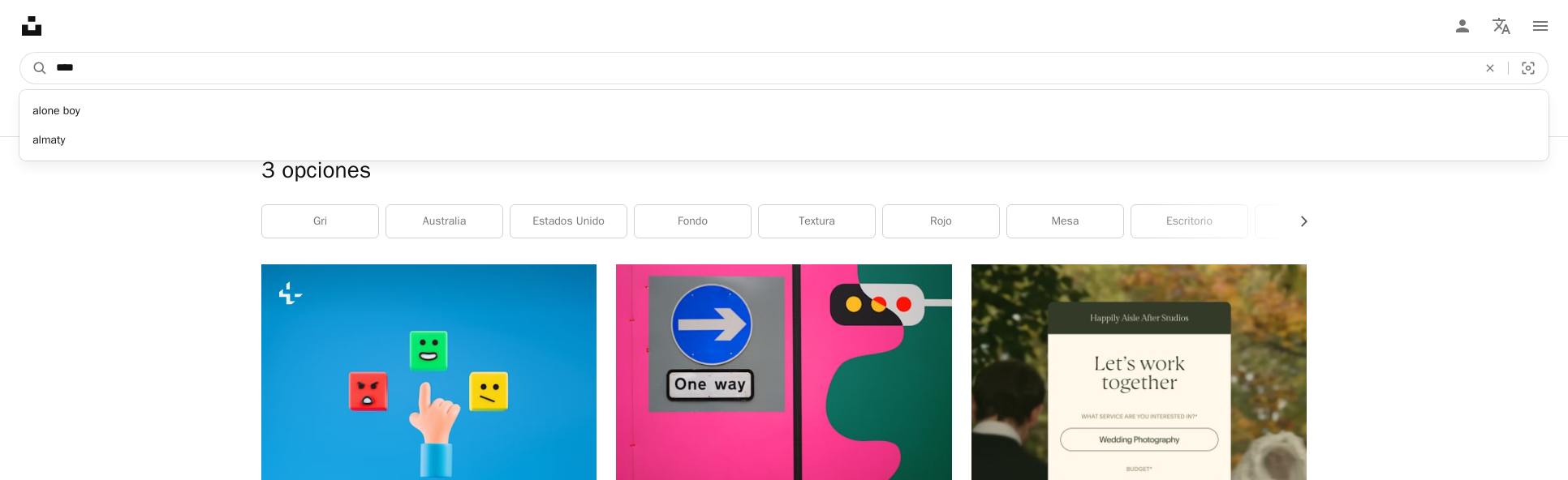 click on "A magnifying glass" at bounding box center [34, 68] 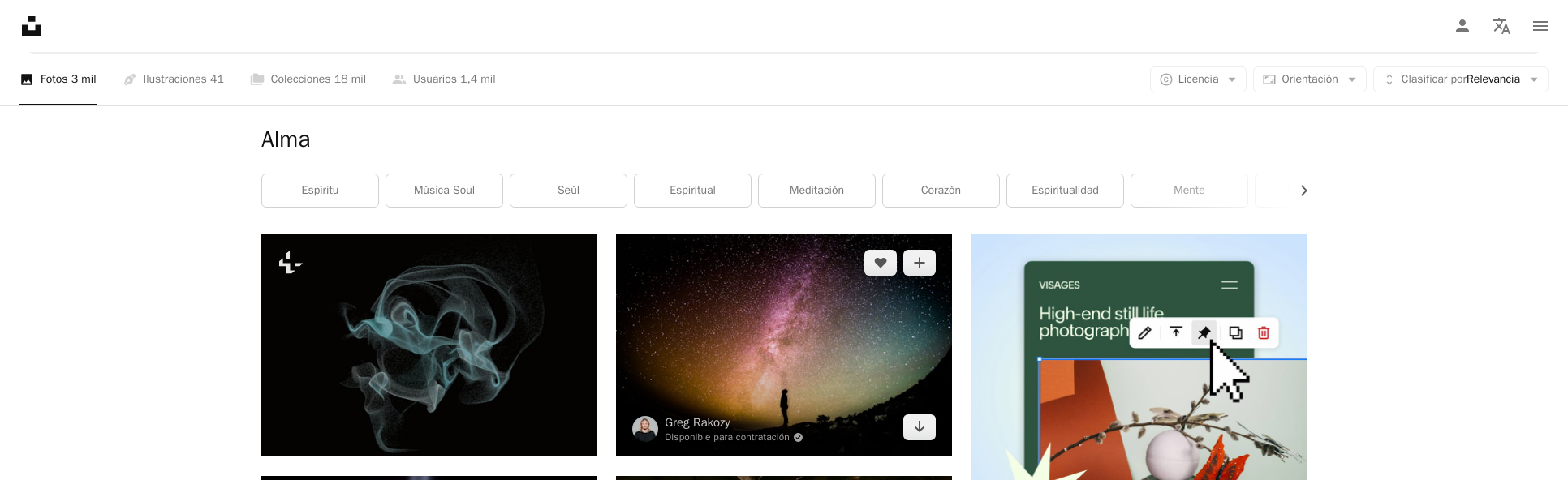scroll, scrollTop: 53, scrollLeft: 0, axis: vertical 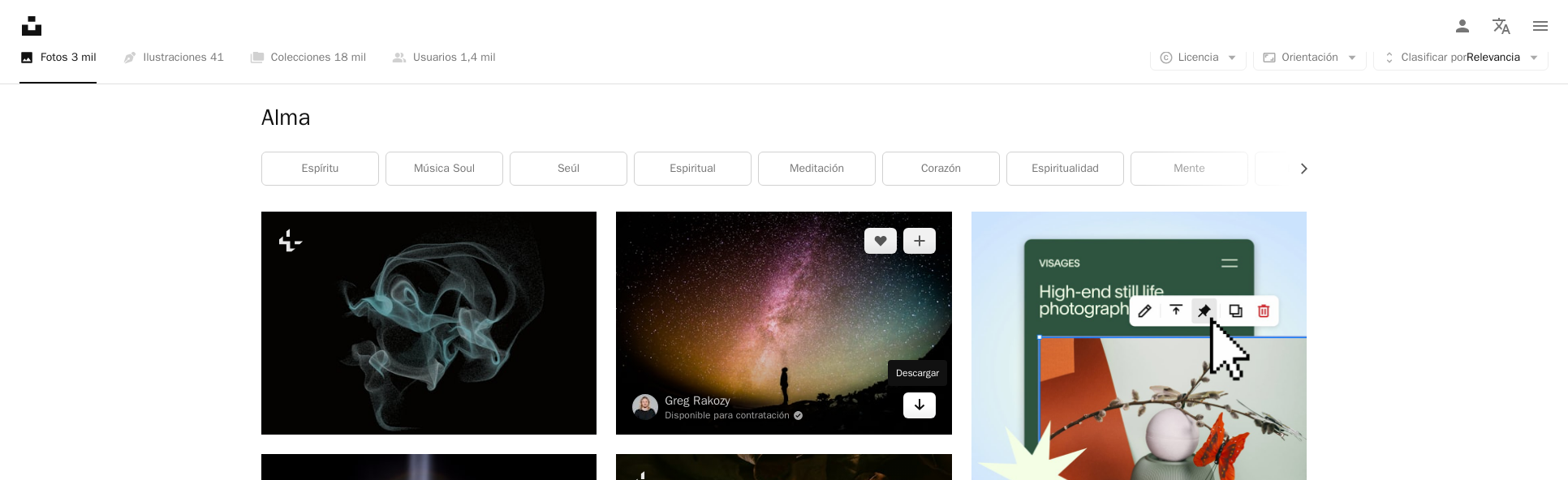 click on "Arrow pointing down" at bounding box center [920, 405] 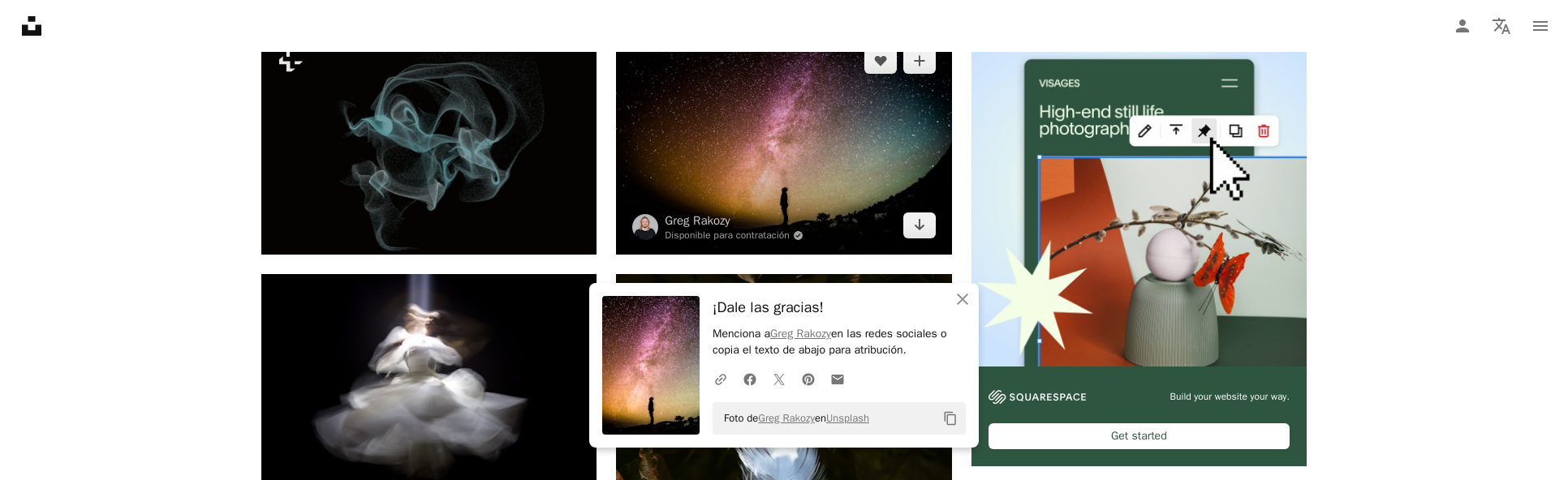 scroll, scrollTop: 324, scrollLeft: 0, axis: vertical 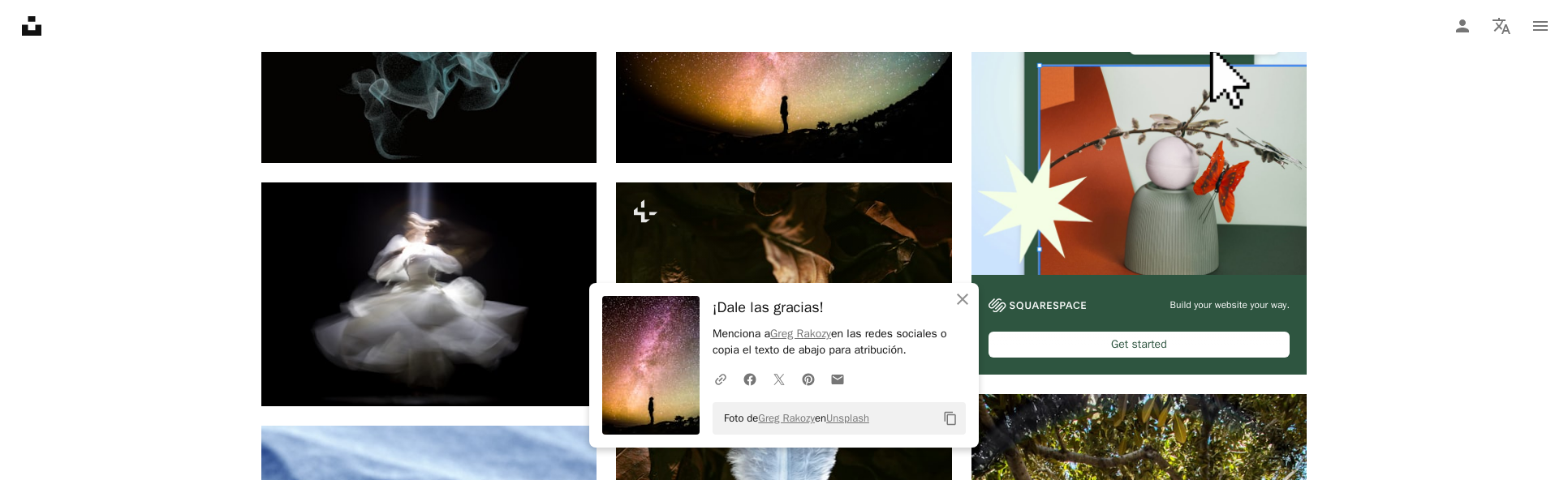 click on "Plus sign for Unsplash+ A heart A plus sign [FIRST] [LAST] Para  Unsplash+ A lock   Descargar A heart A plus sign [FIRST] [LAST] Disponible para contratación A checkmark inside of a circle Arrow pointing down A heart A plus sign 愚木混株 Yumu Arrow pointing down A heart A plus sign [FIRST] [LAST] Disponible para contratación A checkmark inside of a circle Arrow pointing down A heart A plus sign [FIRST] [LAST] Arrow pointing down A heart A plus sign [FIRST] [LAST] Disponible para contratación A checkmark inside of a circle Arrow pointing down A heart A plus sign [FIRST] [LAST] Disponible para contratación A checkmark inside of a circle Arrow pointing down Plus sign for Unsplash+ A heart A plus sign [FIRST] [LAST] Para  Unsplash+ A lock   Descargar A heart A plus sign [FIRST] [LAST] Arrow pointing down A heart A plus sign [FIRST] [LAST] Arrow pointing down A heart A plus sign [FIRST] [LAST] Arrow pointing down A. C." at bounding box center [784, 1382] 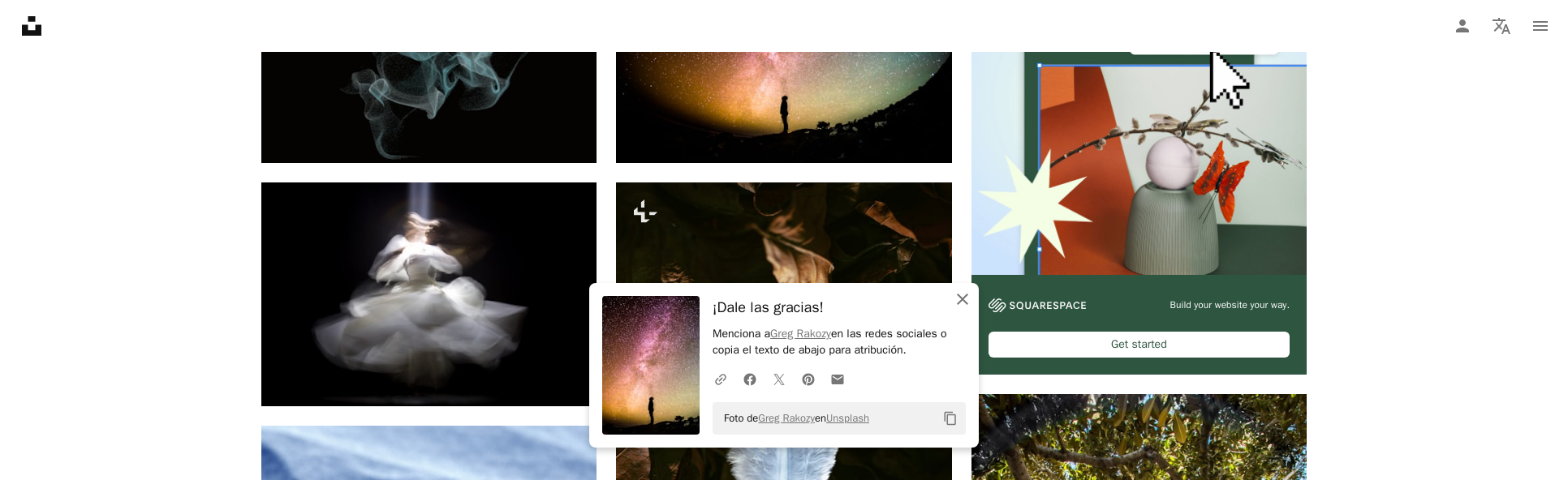 click on "An X shape" 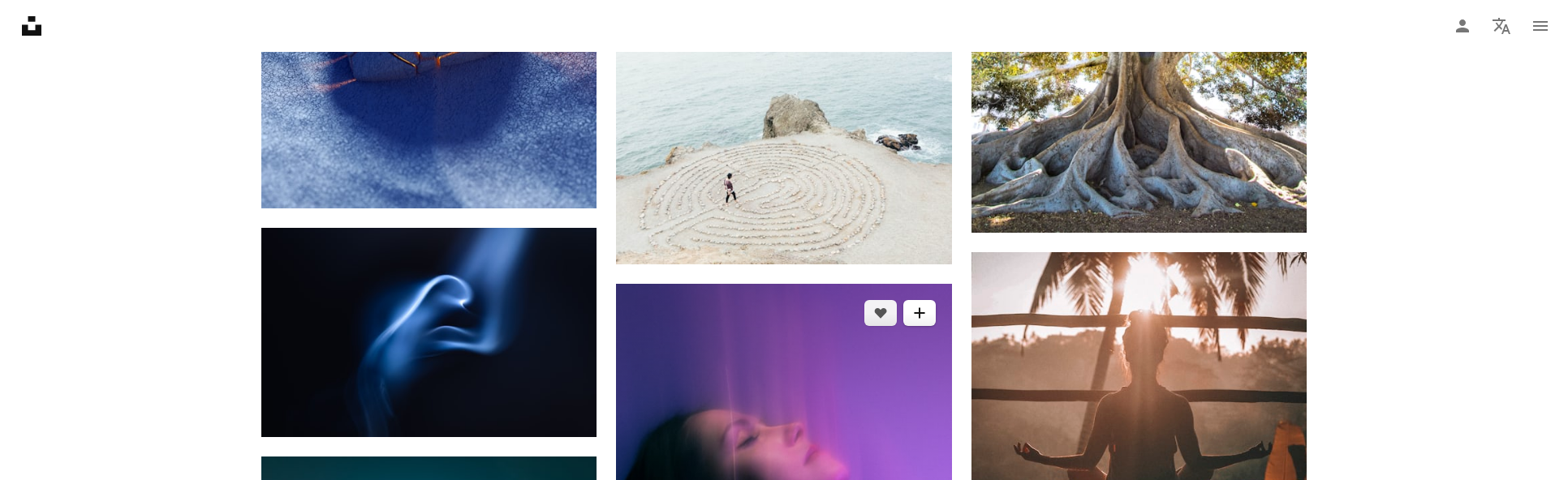 scroll, scrollTop: 999, scrollLeft: 0, axis: vertical 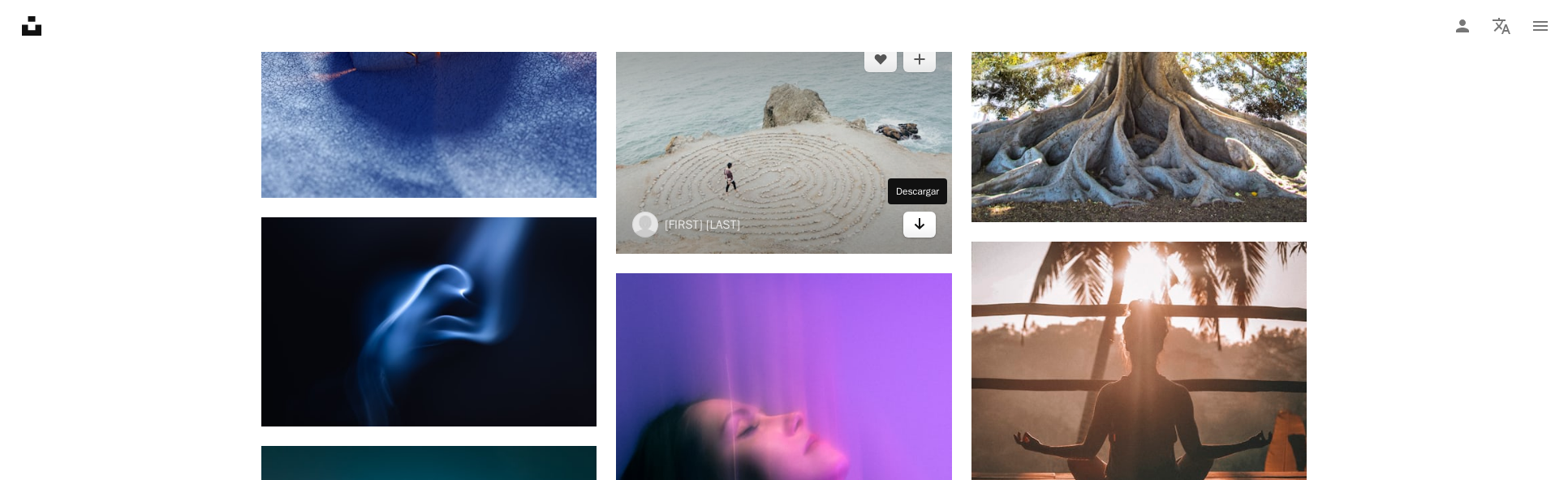 click on "Arrow pointing down" 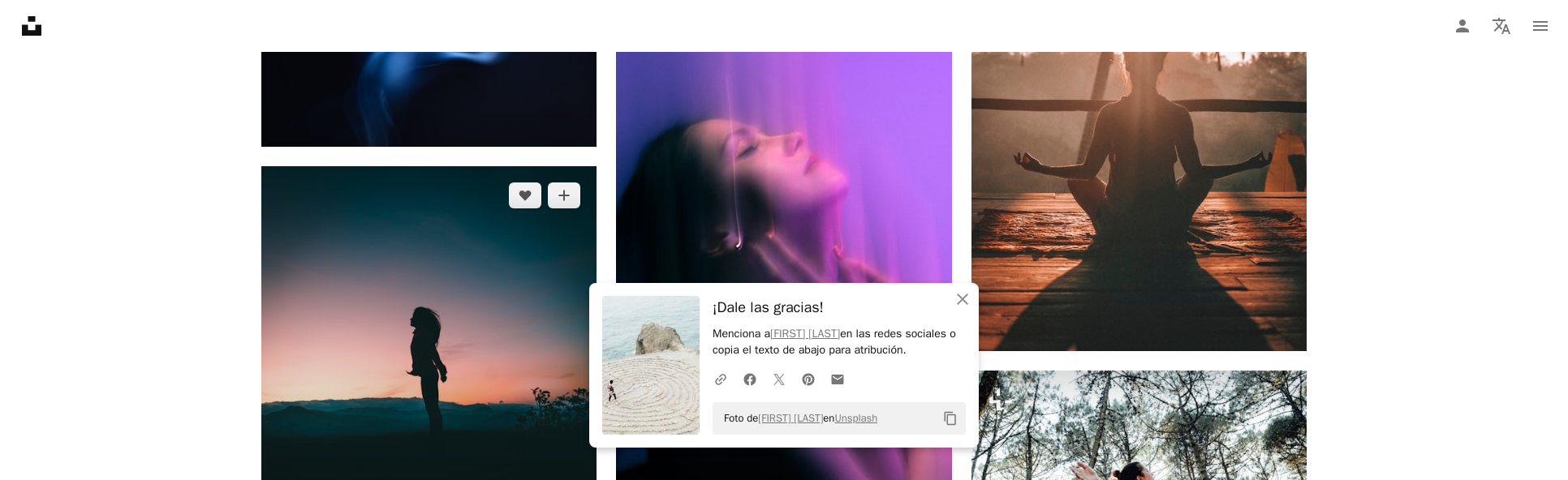 scroll, scrollTop: 1310, scrollLeft: 0, axis: vertical 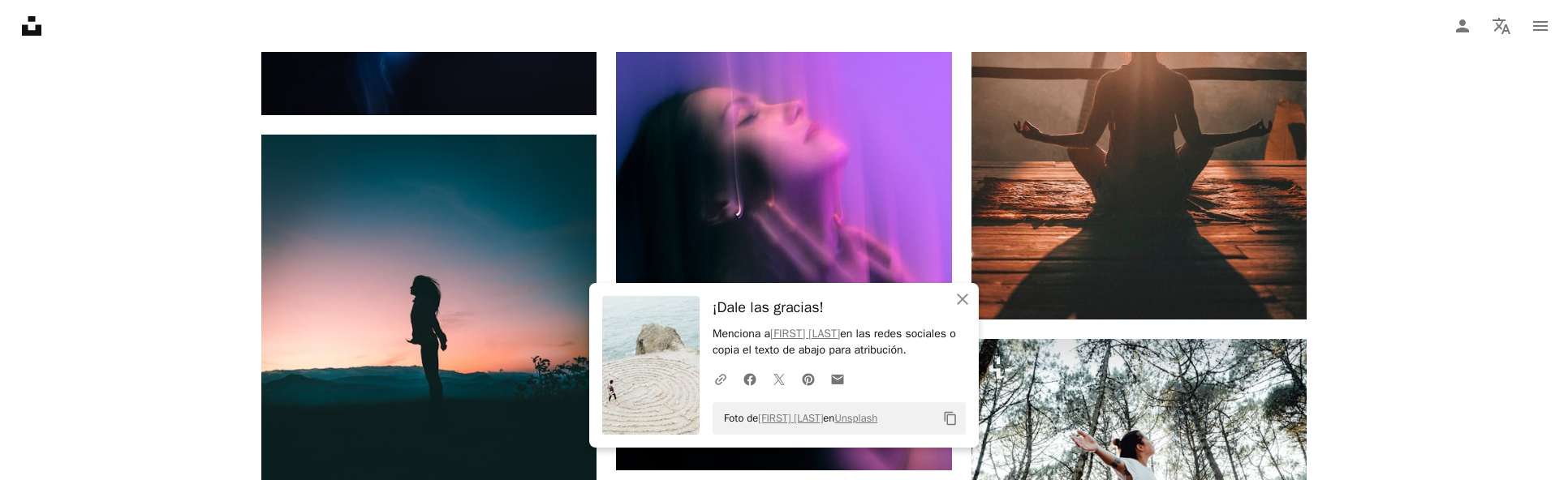 click on "Plus sign for Unsplash+ A heart A plus sign [FIRST] [LAST] Para  Unsplash+ A lock   Descargar A heart A plus sign [FIRST] [LAST] Disponible para contratación A checkmark inside of a circle Arrow pointing down A heart A plus sign 愚木混株 Yumu Arrow pointing down A heart A plus sign [FIRST] [LAST] Disponible para contratación A checkmark inside of a circle Arrow pointing down A heart A plus sign [FIRST] [LAST] Arrow pointing down A heart A plus sign [FIRST] [LAST] Disponible para contratación A checkmark inside of a circle Arrow pointing down A heart A plus sign [FIRST] [LAST] Disponible para contratación A checkmark inside of a circle Arrow pointing down Plus sign for Unsplash+ A heart A plus sign [FIRST] [LAST] Para  Unsplash+ A lock   Descargar A heart A plus sign [FIRST] [LAST] Arrow pointing down A heart A plus sign [FIRST] [LAST] Arrow pointing down A heart A plus sign [FIRST] [LAST] Arrow pointing down A. C." at bounding box center [784, 396] 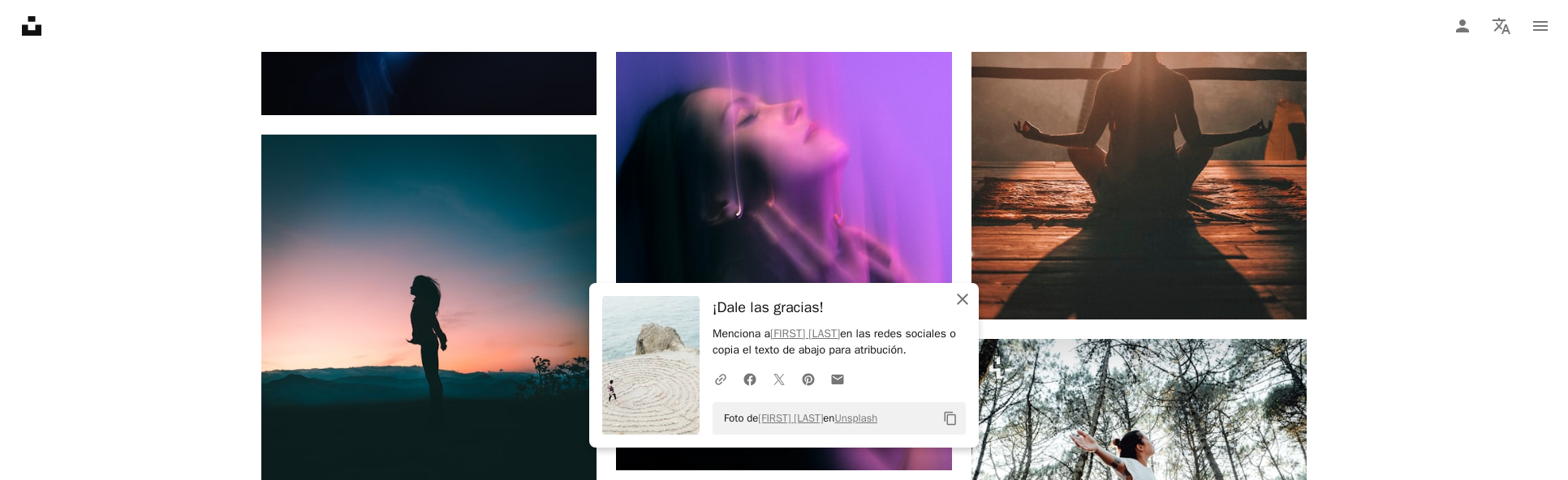 click on "An X shape" 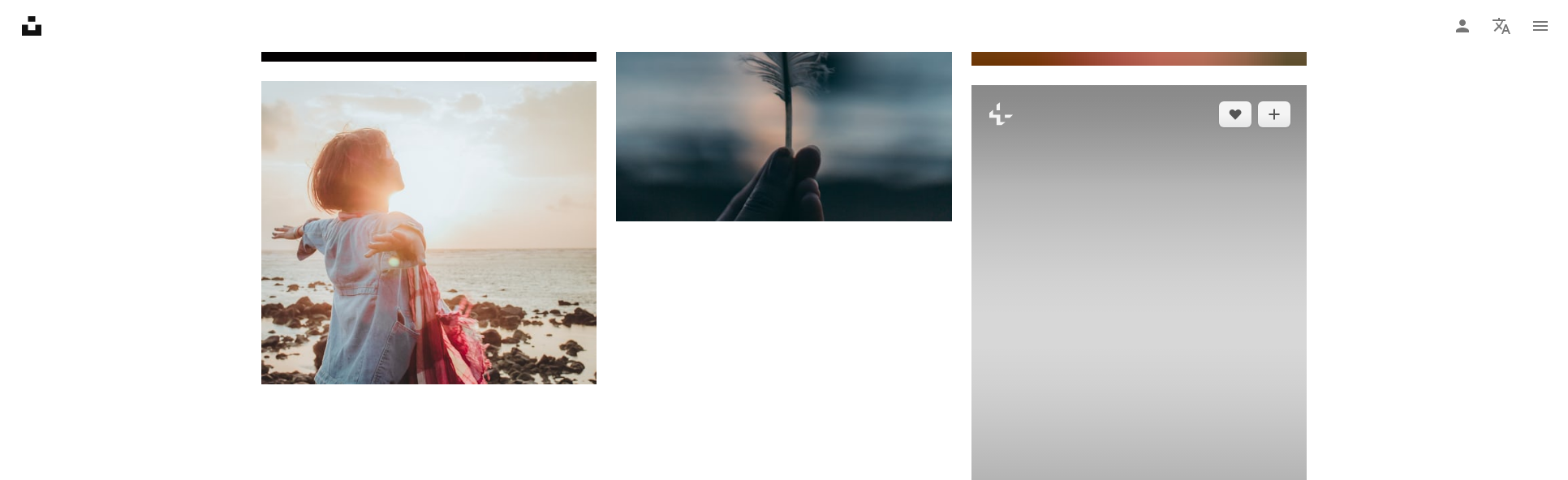 scroll, scrollTop: 2334, scrollLeft: 0, axis: vertical 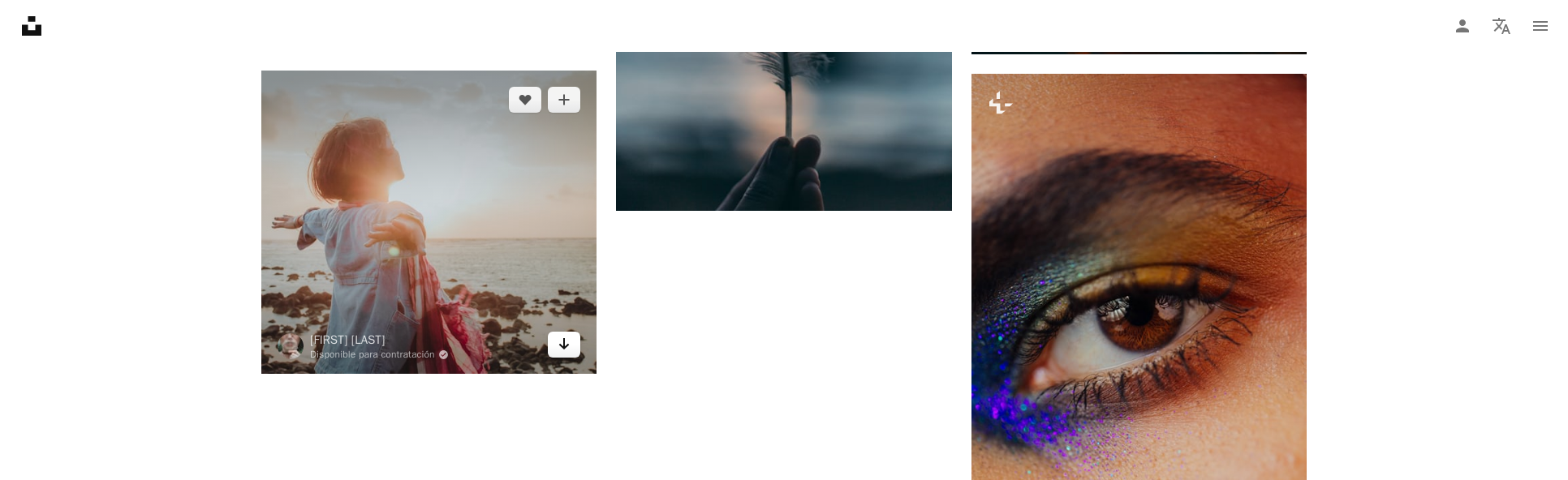 click on "Arrow pointing down" 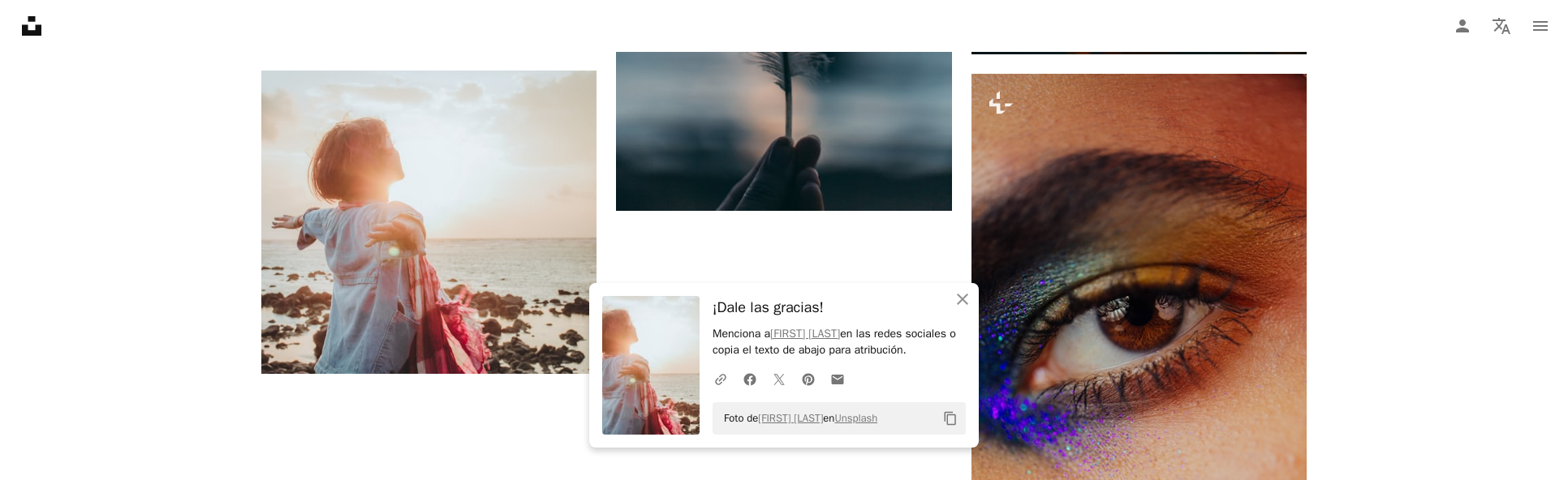 drag, startPoint x: 1412, startPoint y: 356, endPoint x: 1405, endPoint y: 364, distance: 10.630146 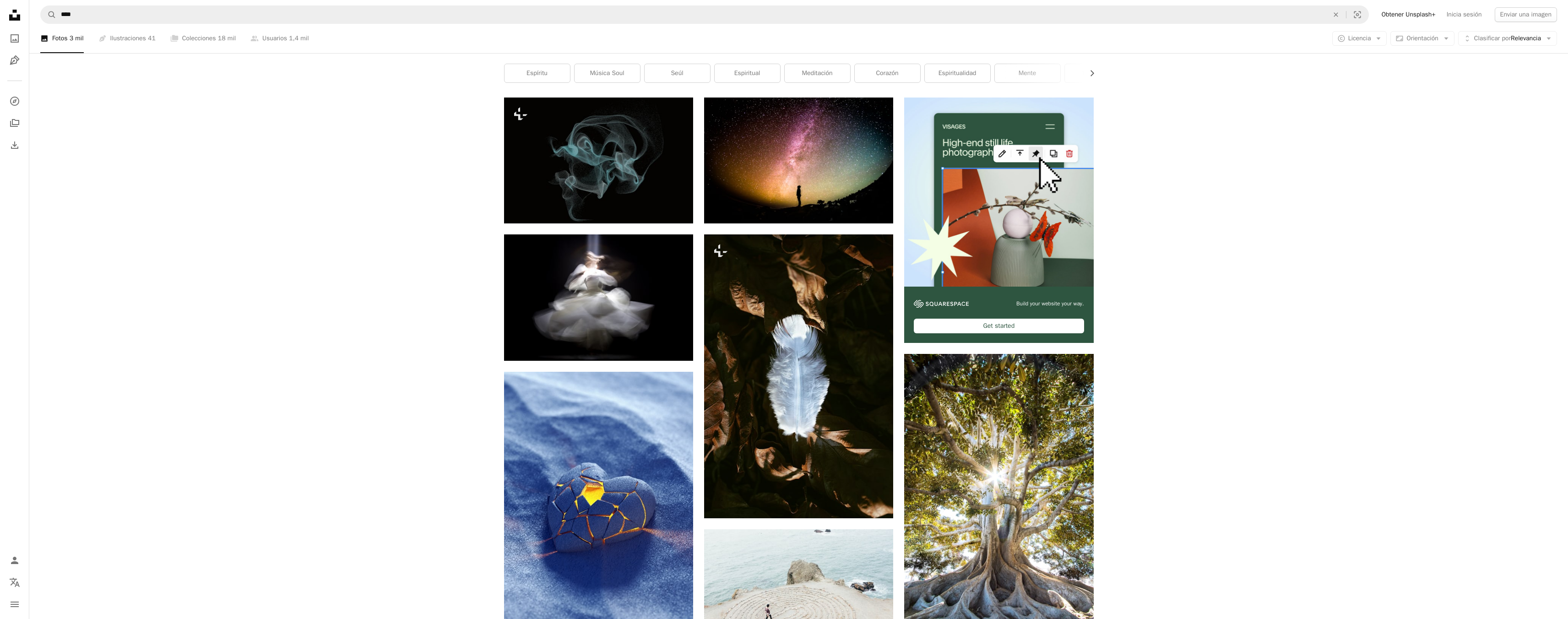 scroll, scrollTop: 0, scrollLeft: 0, axis: both 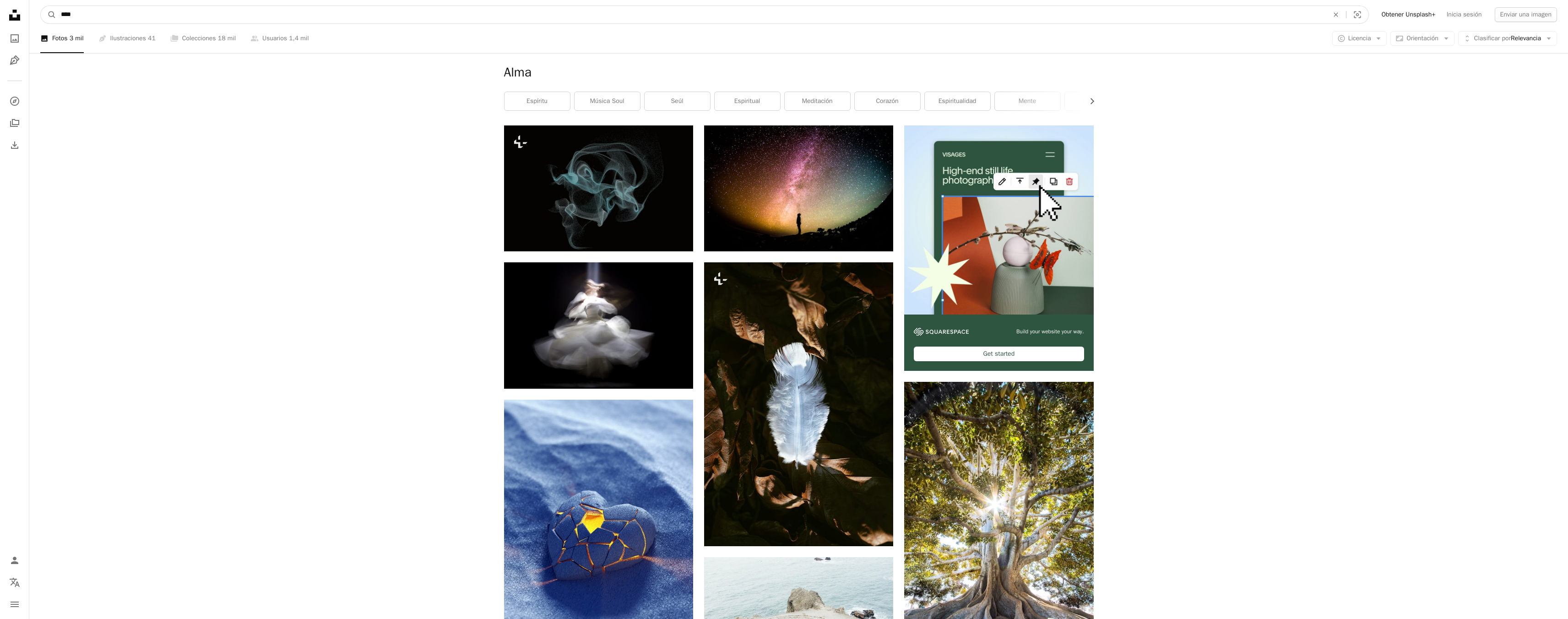 drag, startPoint x: 56, startPoint y: 14, endPoint x: 0, endPoint y: 13, distance: 56.008928 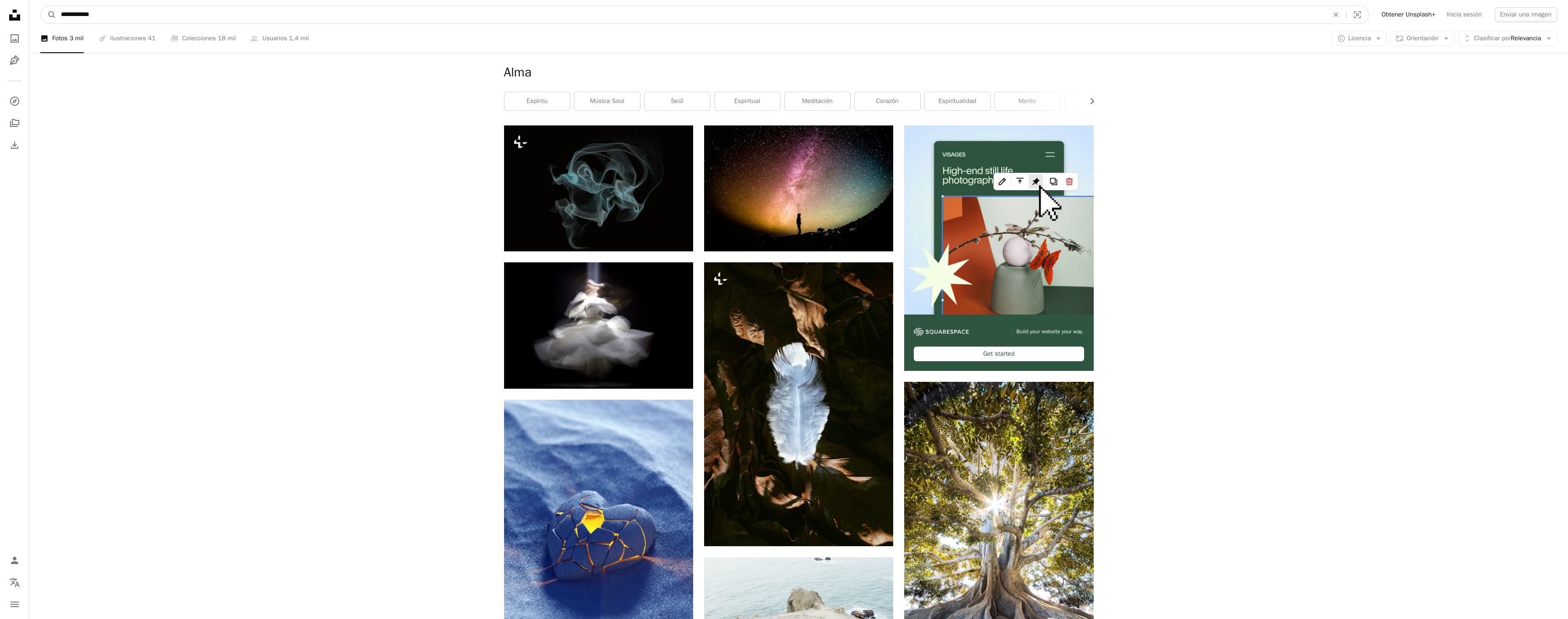 type on "**********" 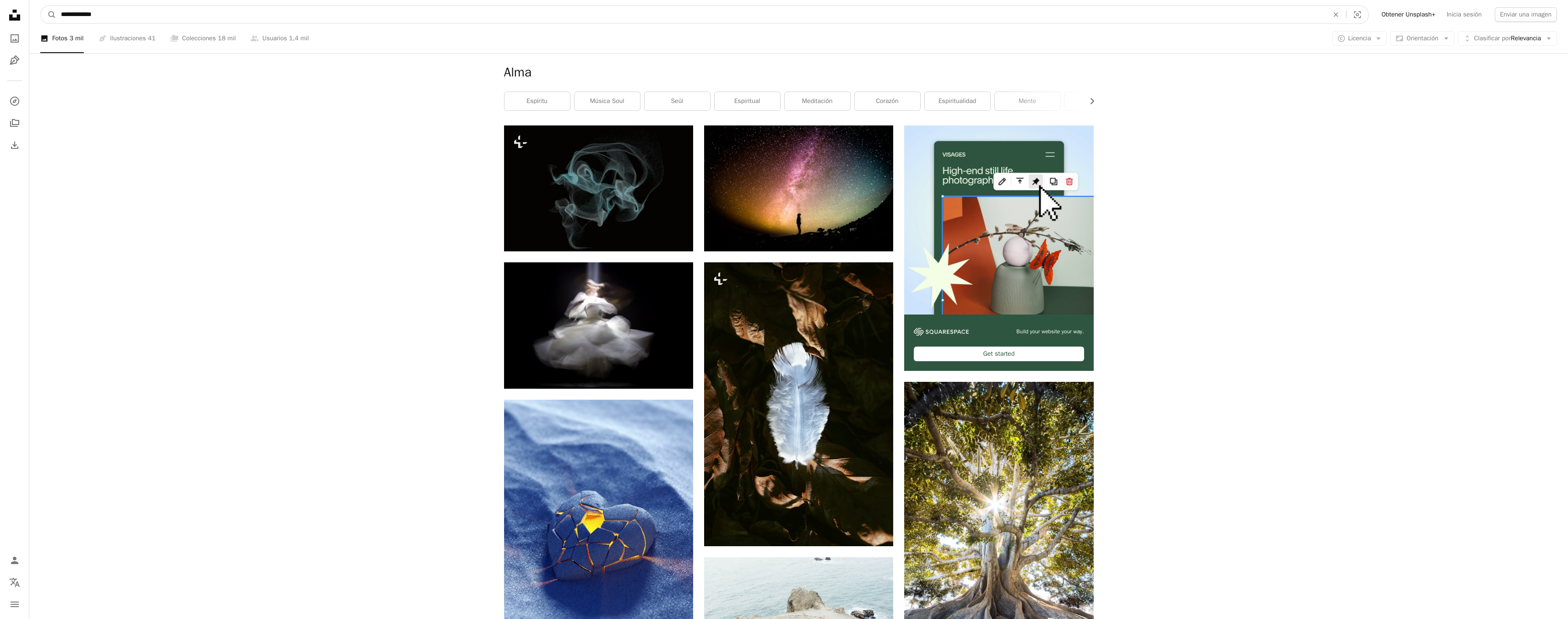 click on "A magnifying glass" at bounding box center (49, 15) 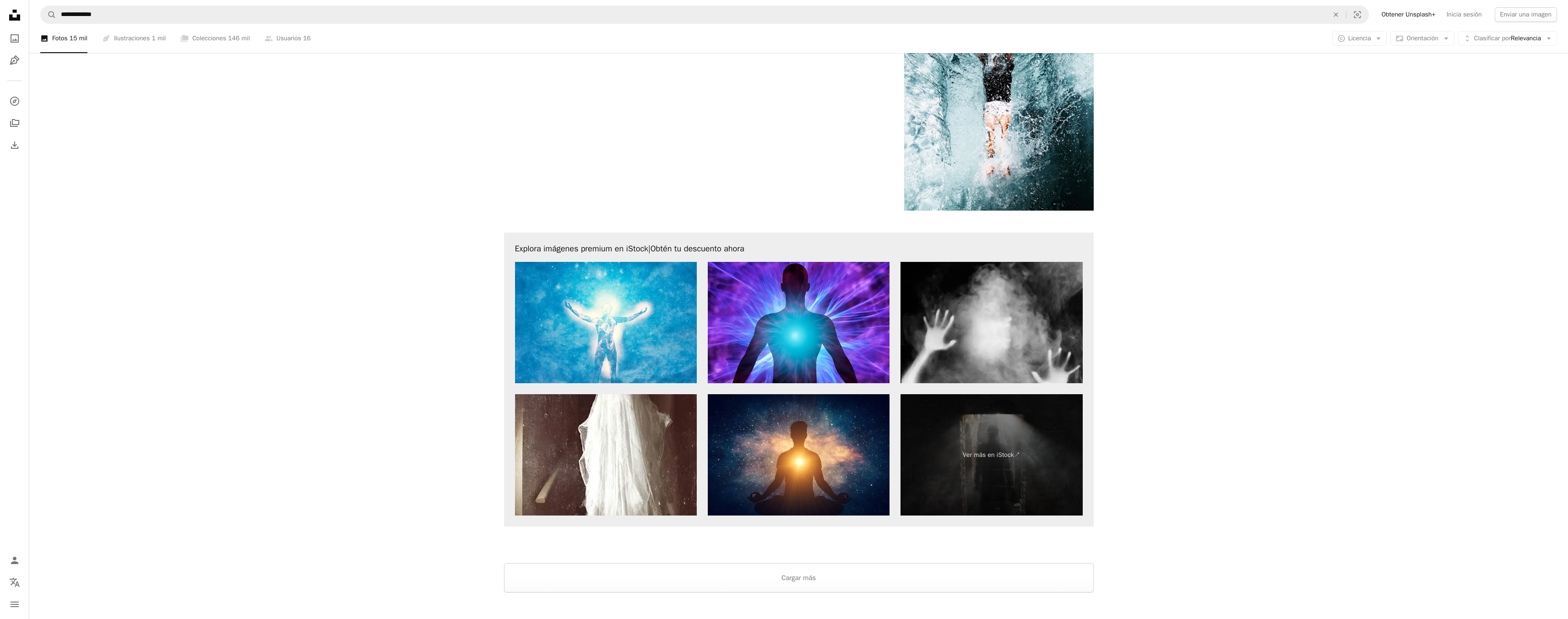 scroll, scrollTop: 1858, scrollLeft: 0, axis: vertical 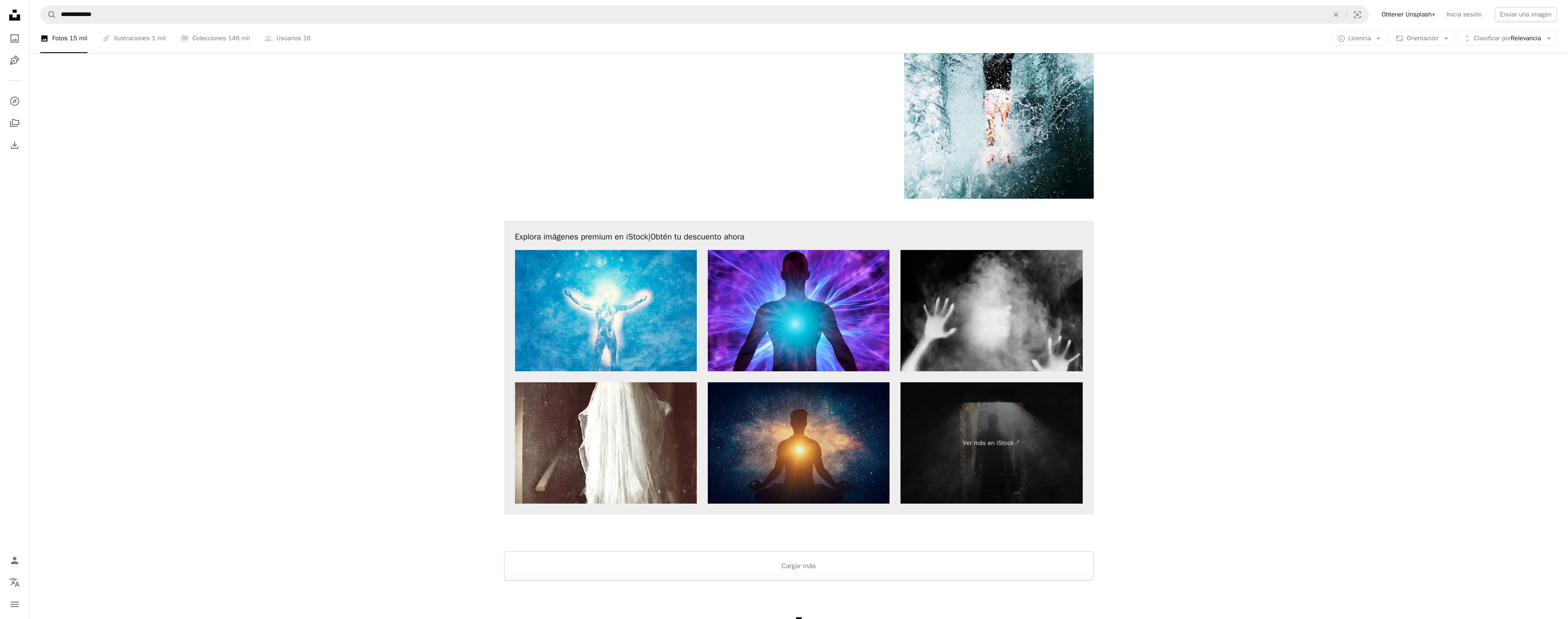 click at bounding box center [798, 443] 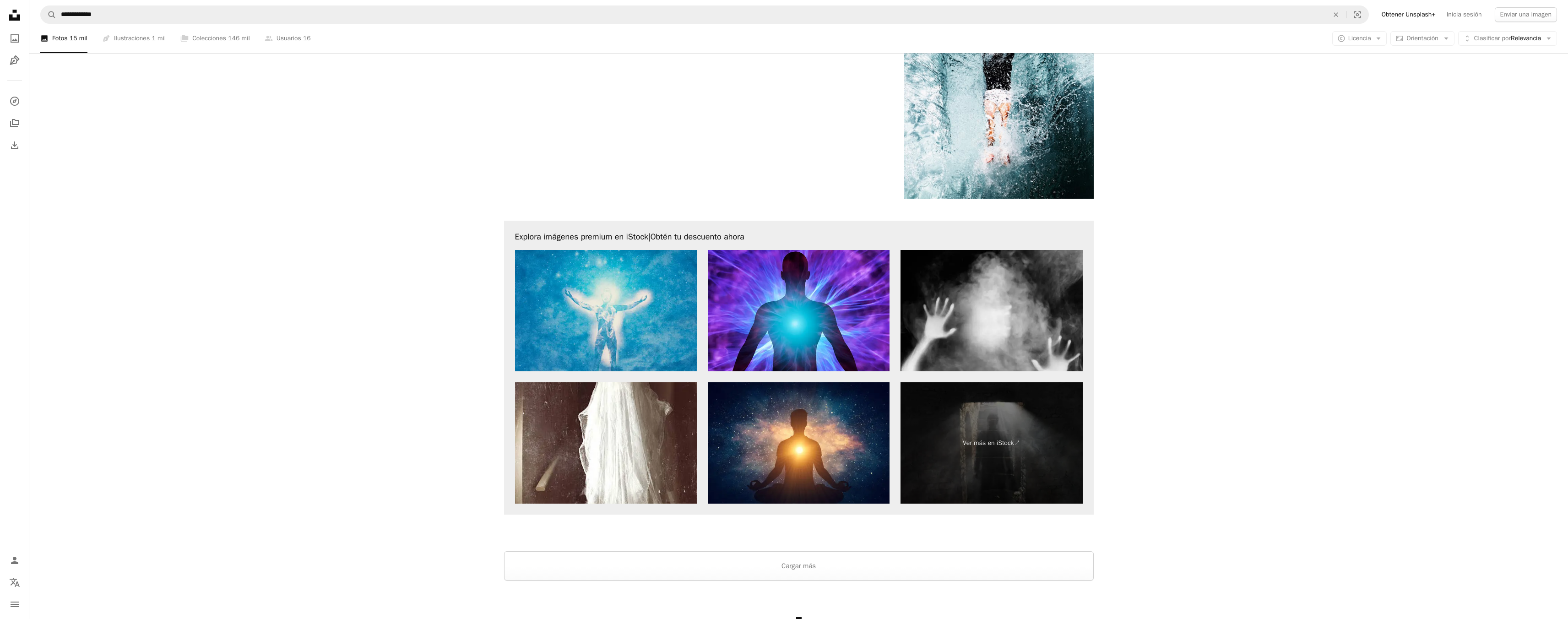 click at bounding box center [606, 310] 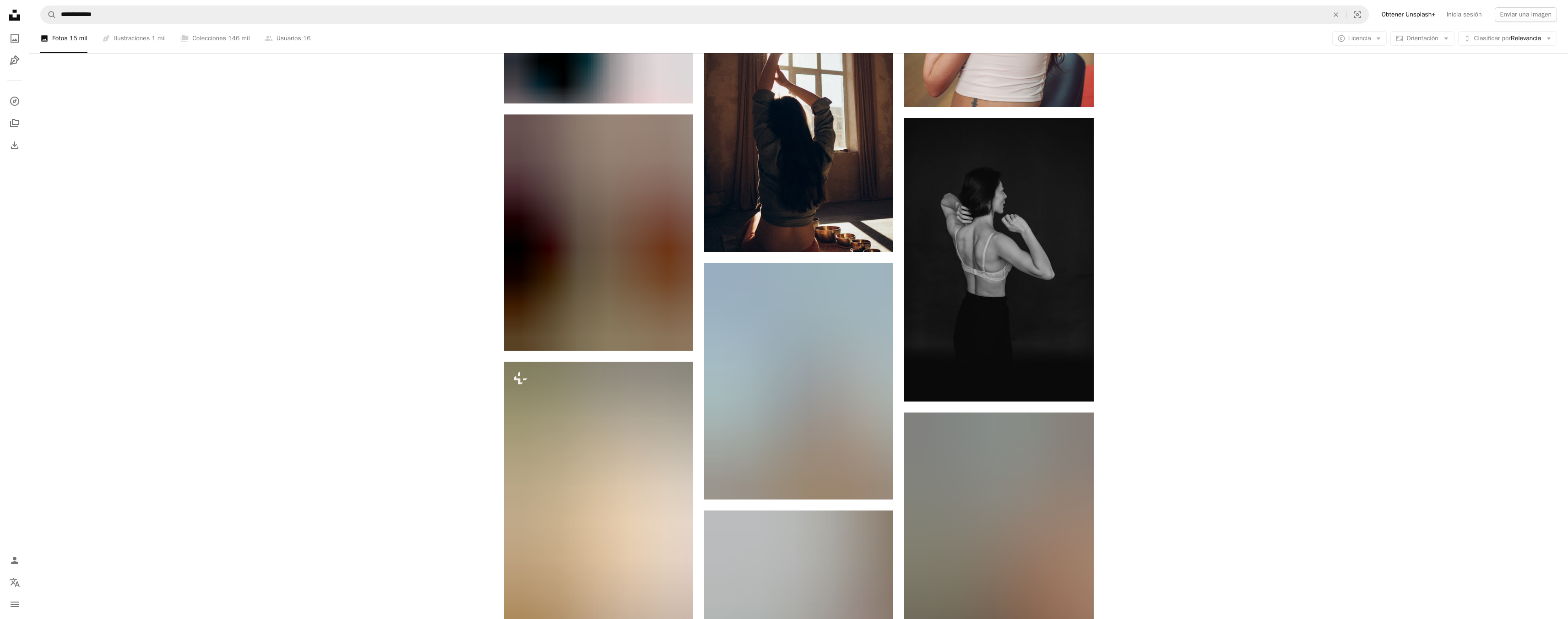 scroll, scrollTop: 0, scrollLeft: 0, axis: both 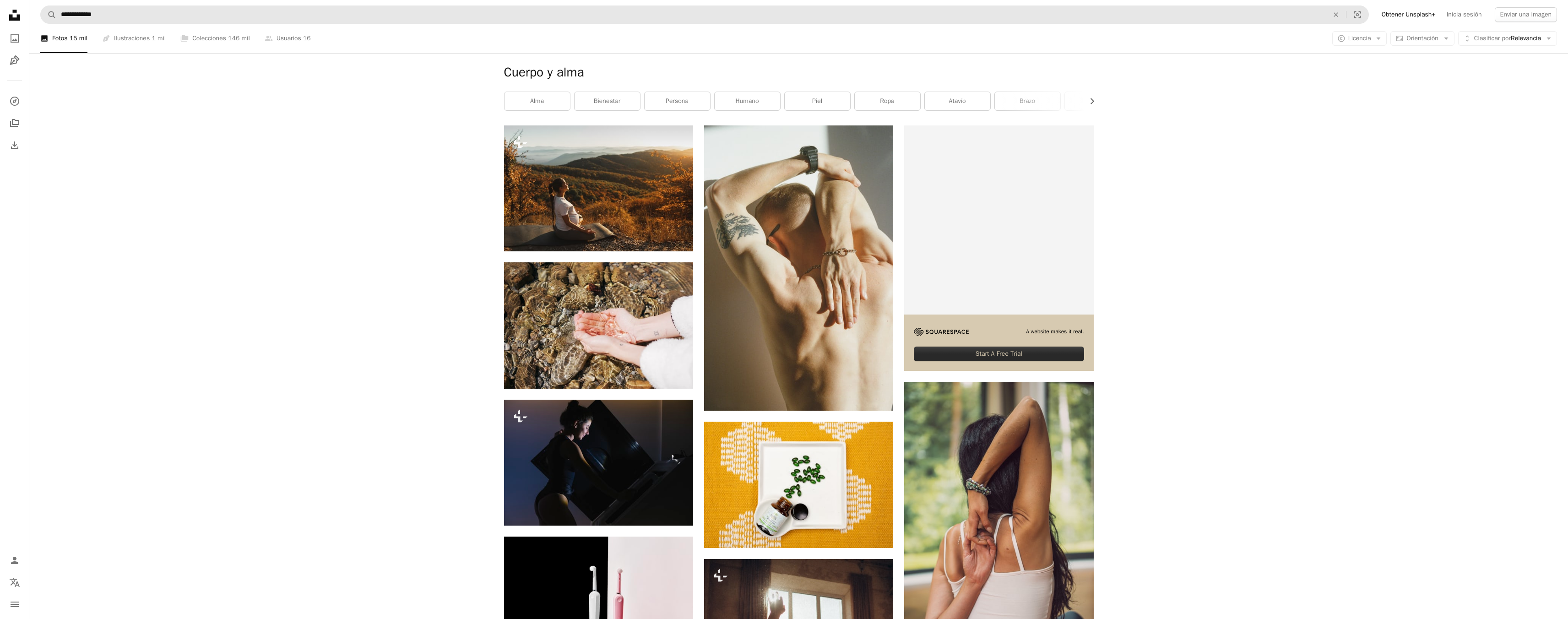 click on "**********" at bounding box center (798, 15) 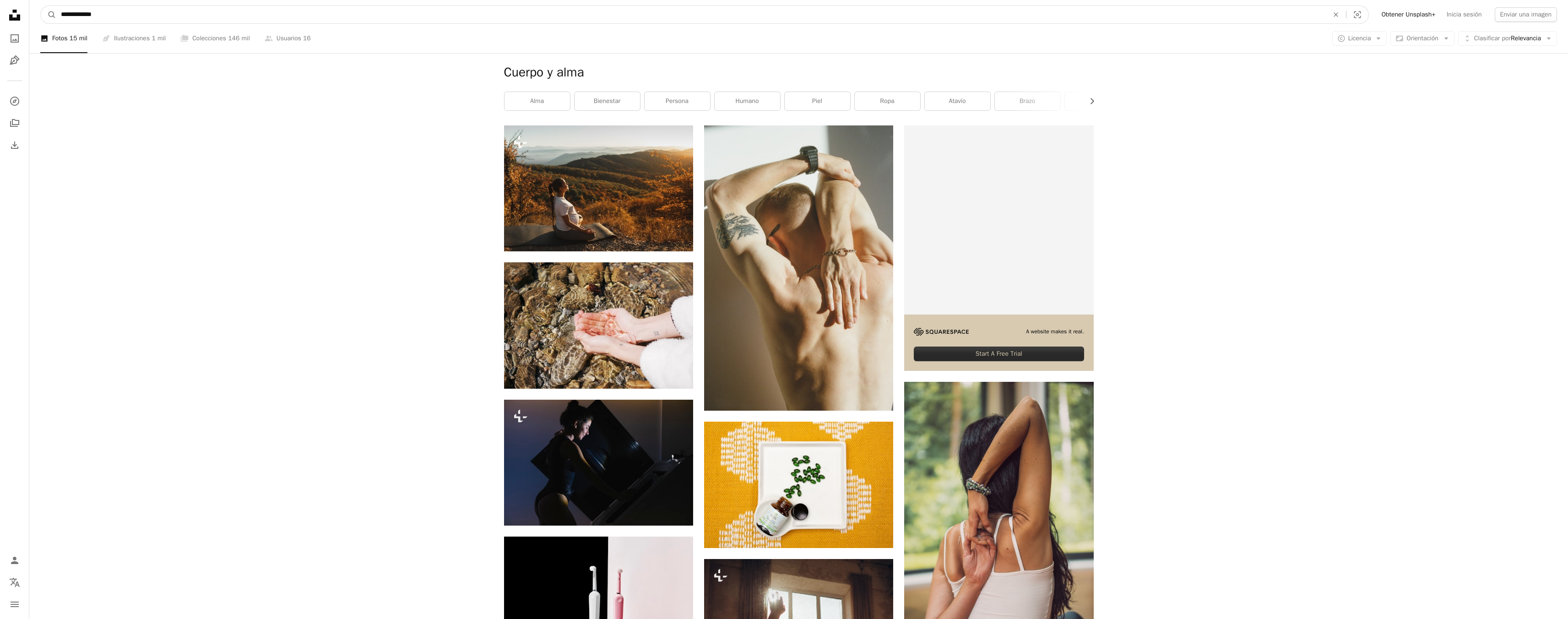 drag, startPoint x: 128, startPoint y: 18, endPoint x: 0, endPoint y: 19, distance: 128.0039 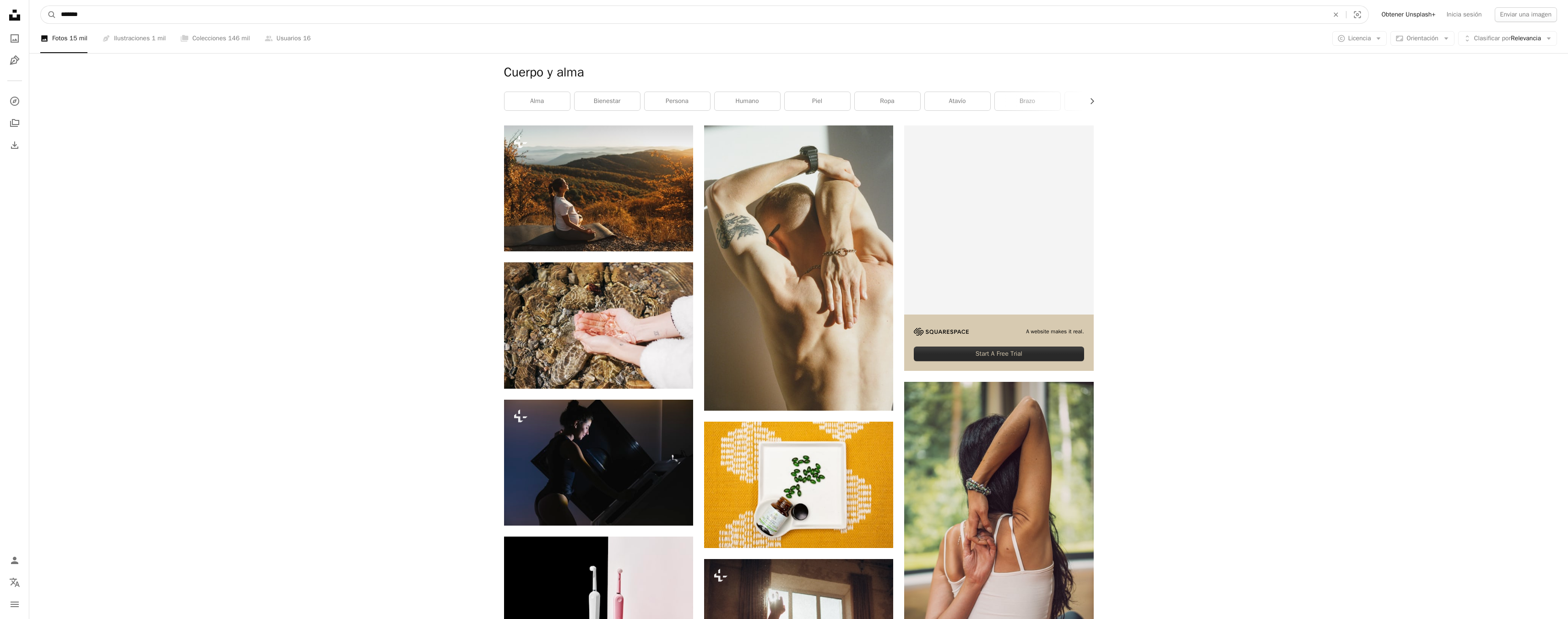 type on "********" 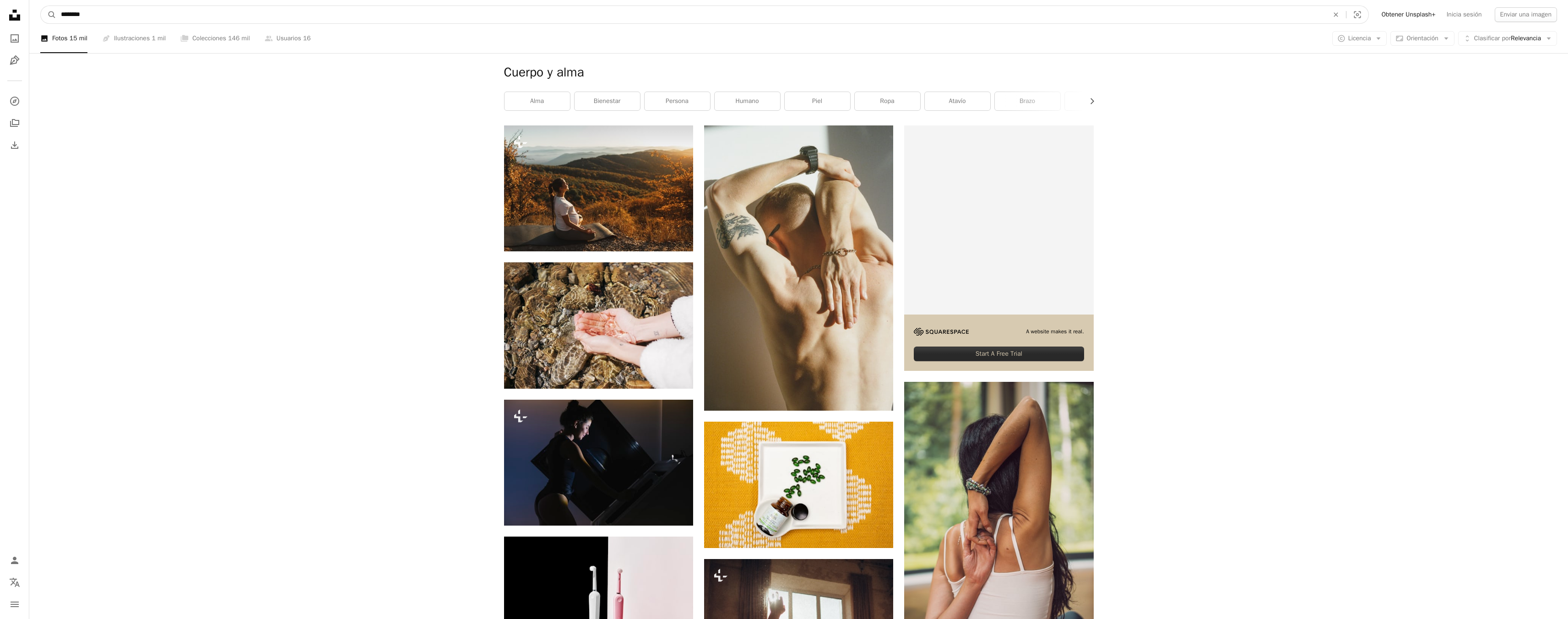 click on "A magnifying glass" at bounding box center [49, 15] 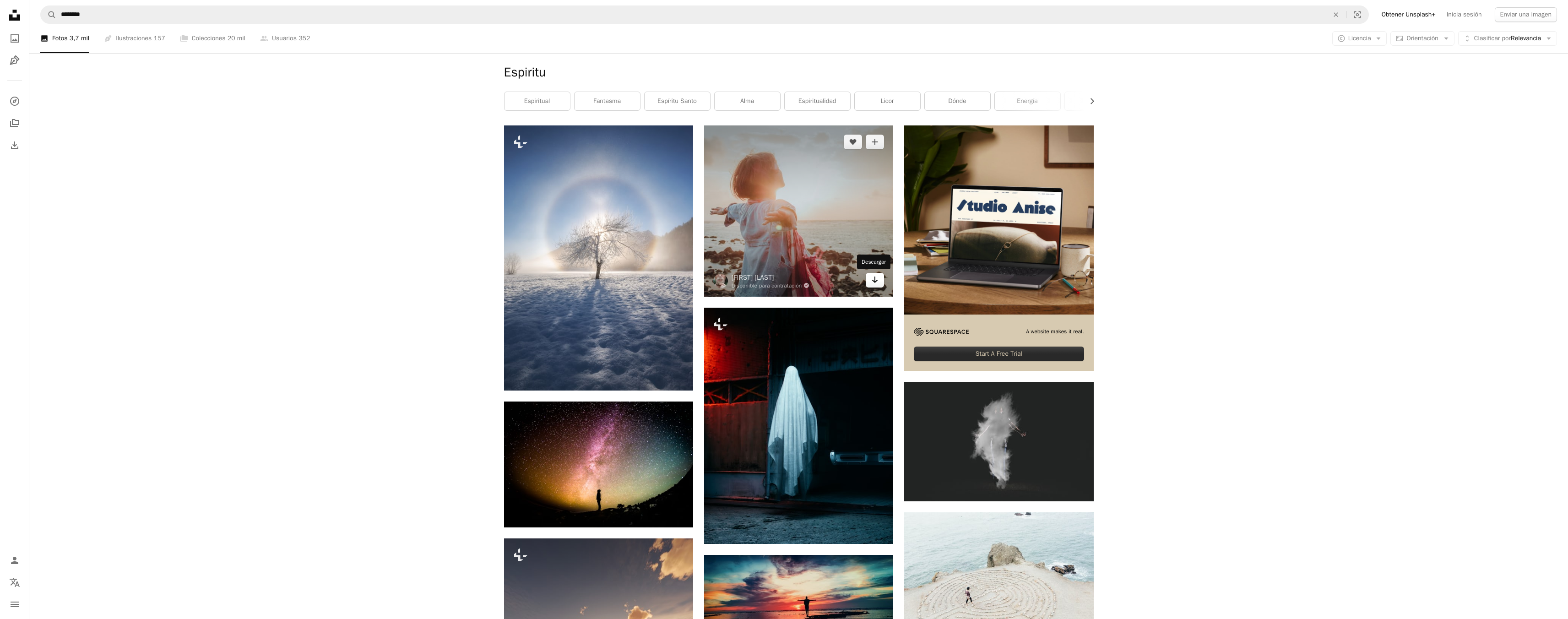 click on "Arrow pointing down" at bounding box center (875, 280) 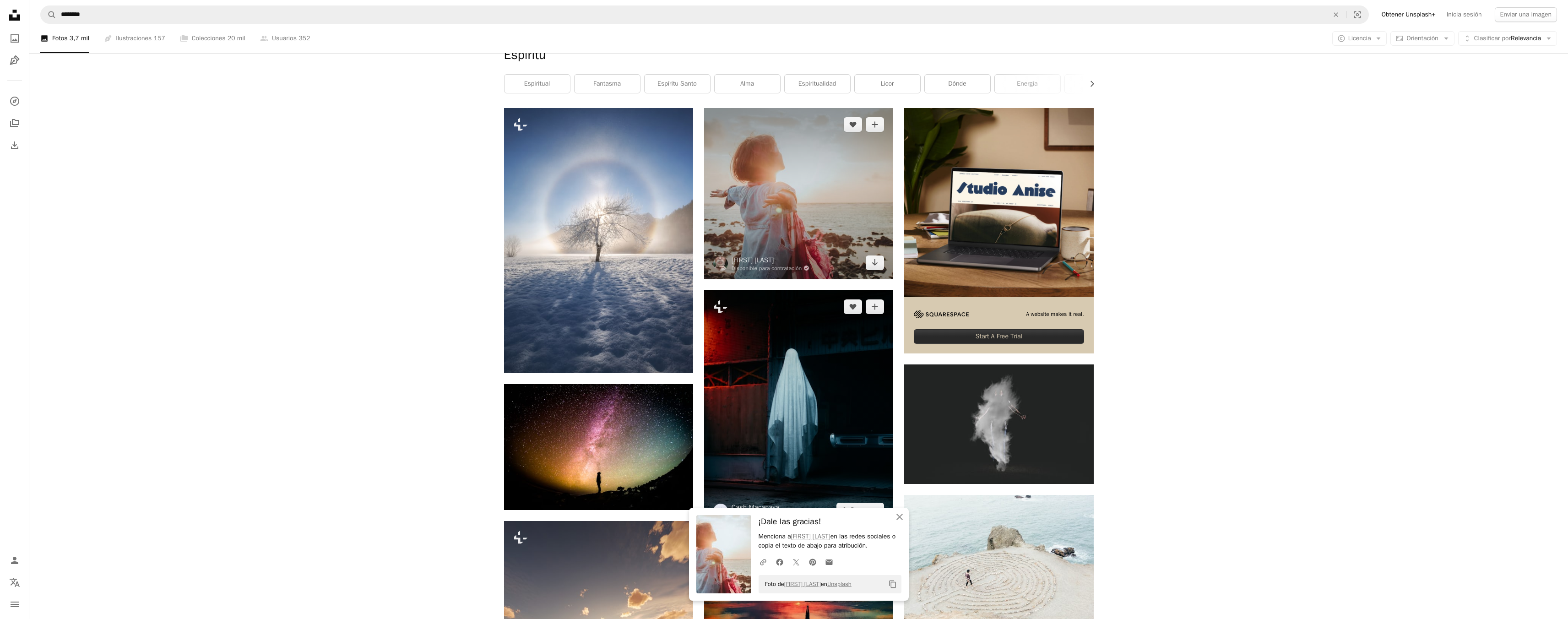 scroll, scrollTop: 174, scrollLeft: 0, axis: vertical 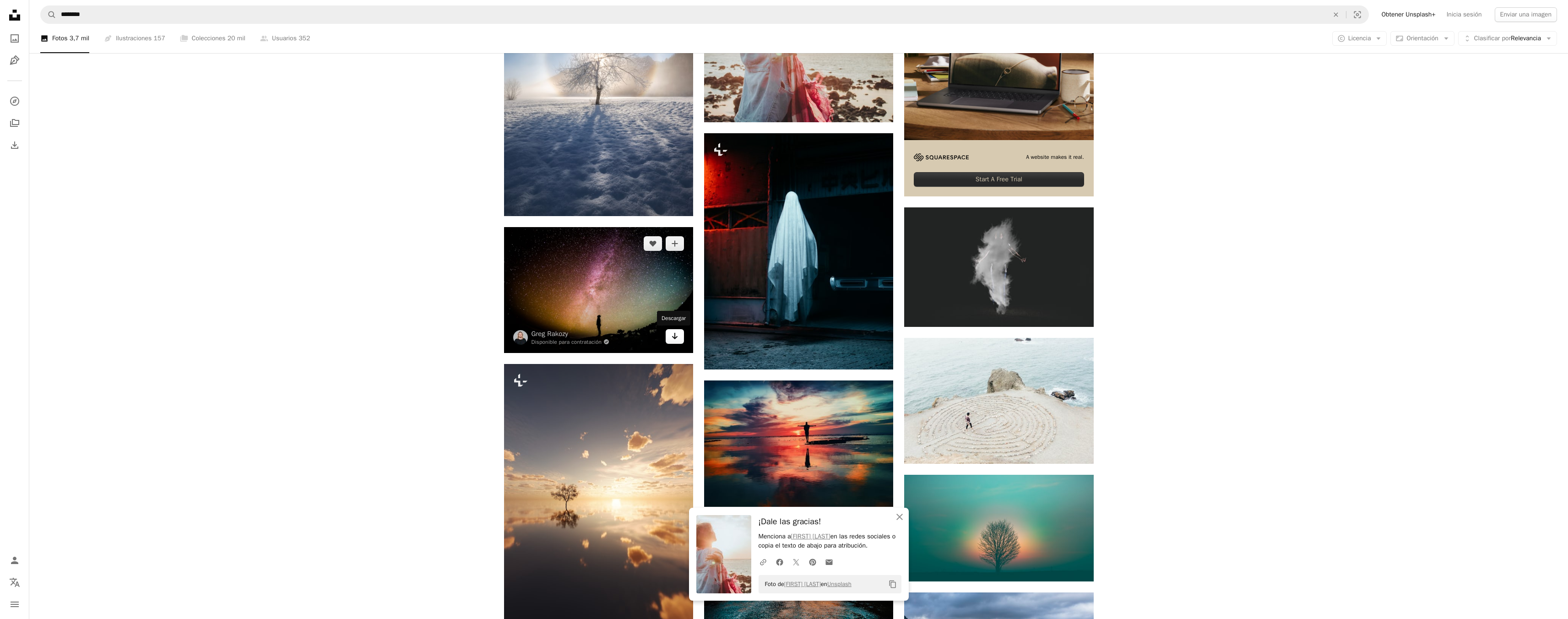 click on "Arrow pointing down" 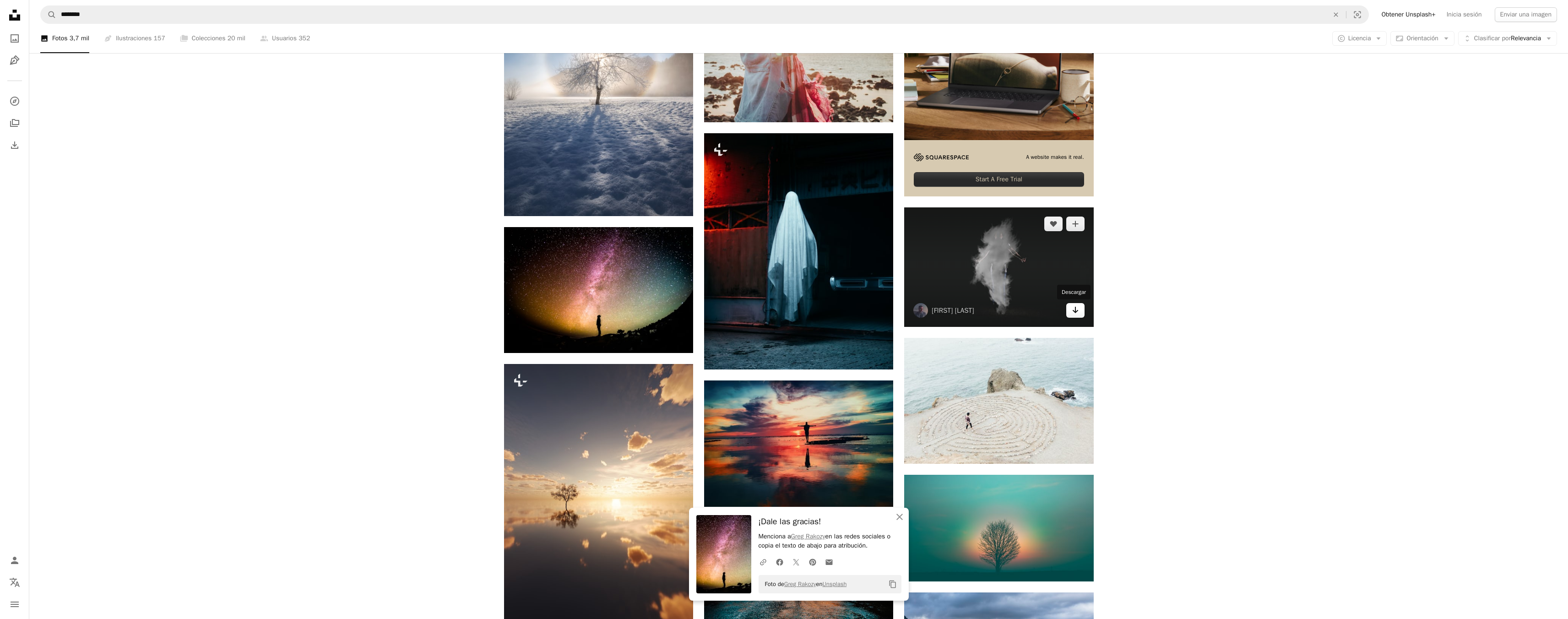 click on "Arrow pointing down" at bounding box center (1075, 310) 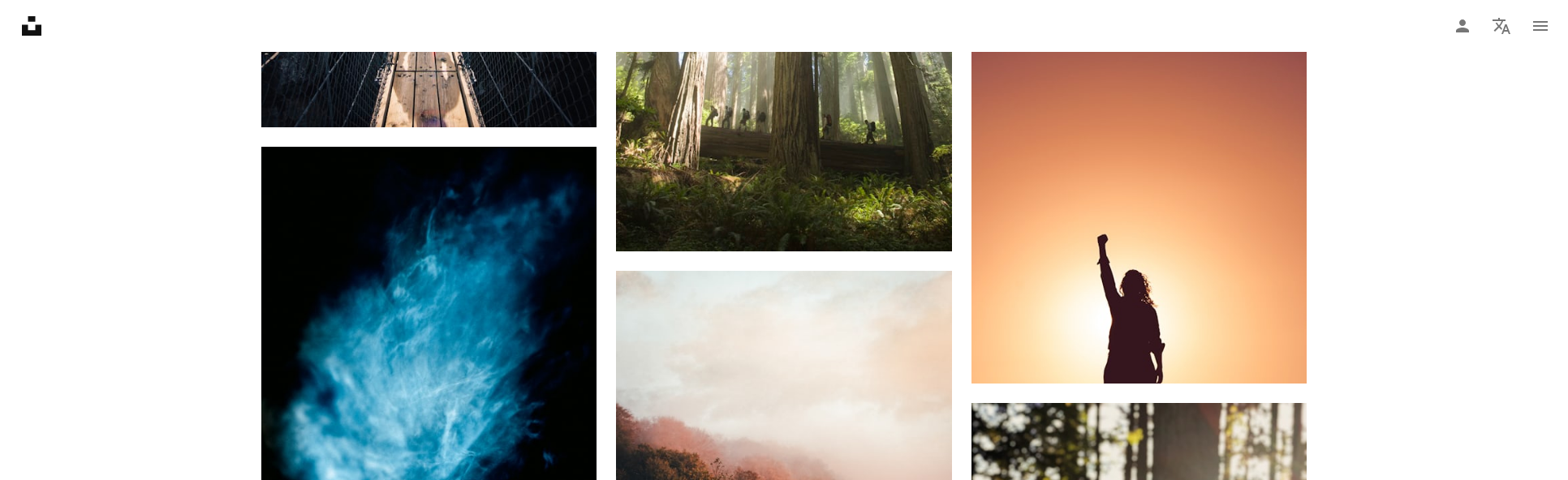scroll, scrollTop: 0, scrollLeft: 0, axis: both 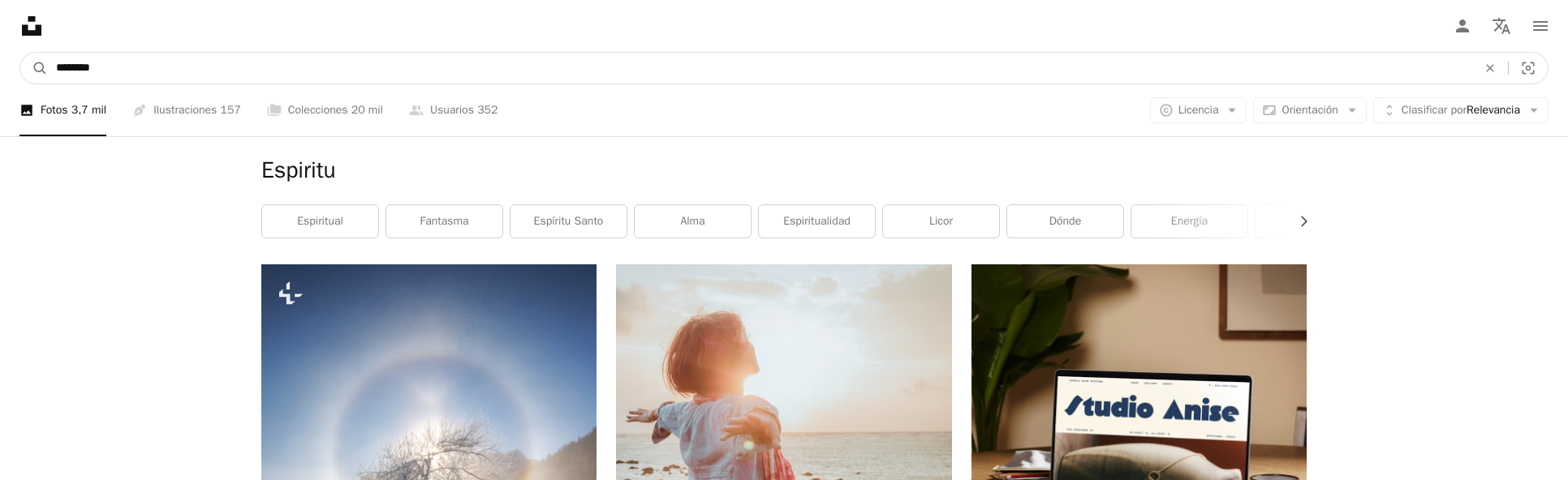 drag, startPoint x: 99, startPoint y: 59, endPoint x: -216, endPoint y: 66, distance: 315.07777 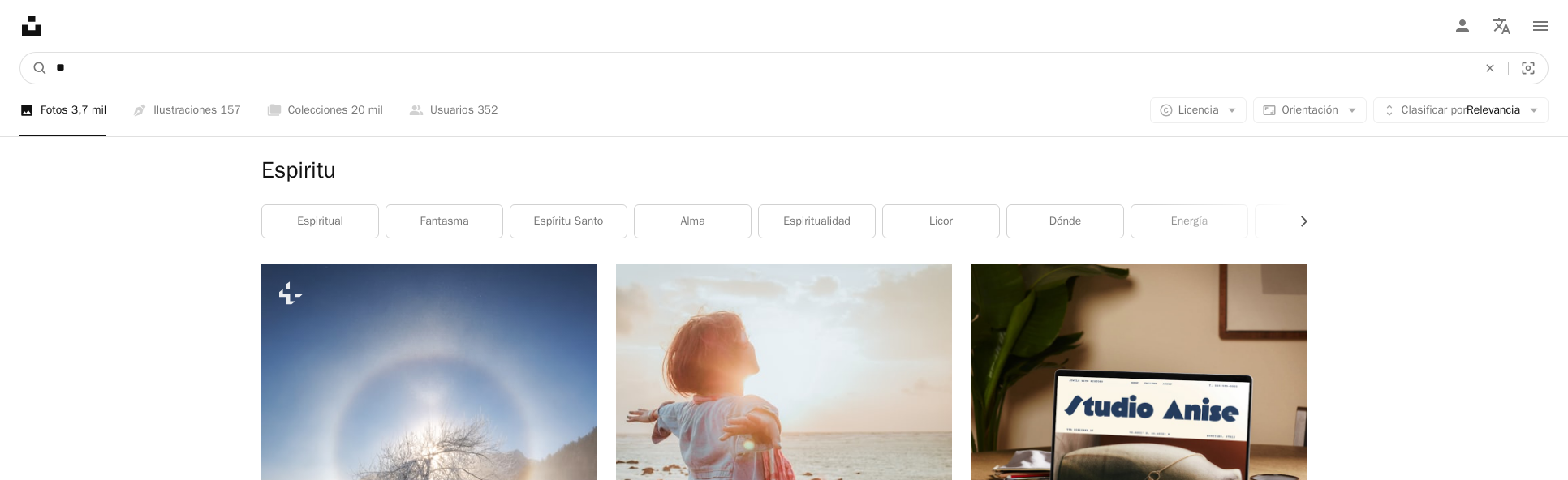 type on "*" 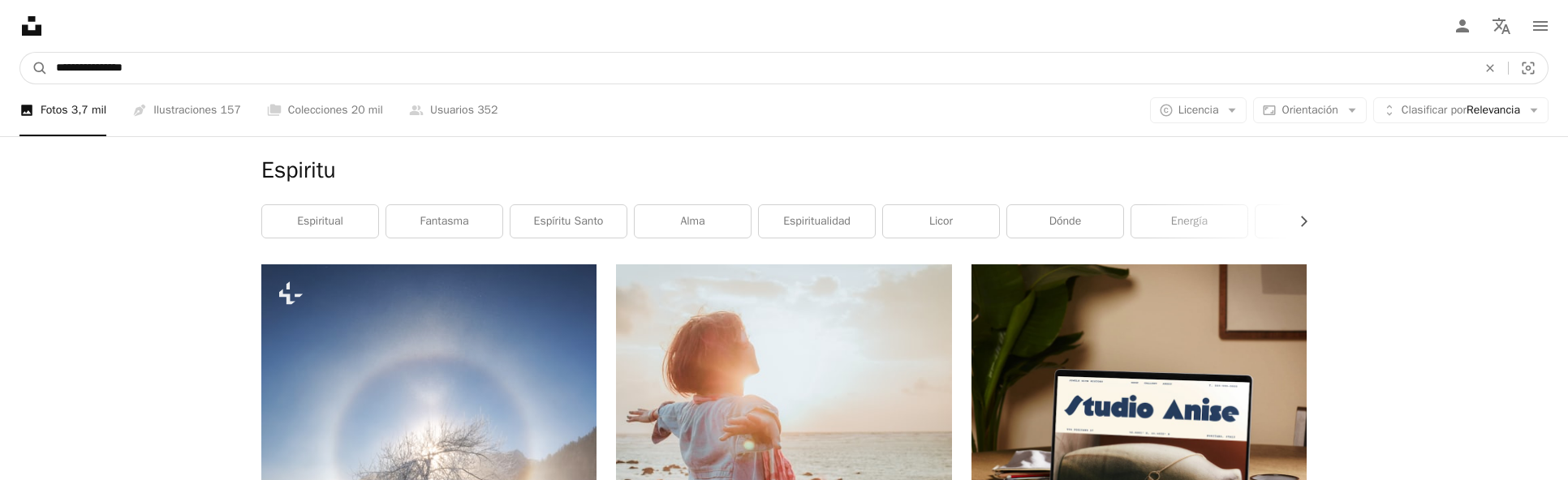 type on "**********" 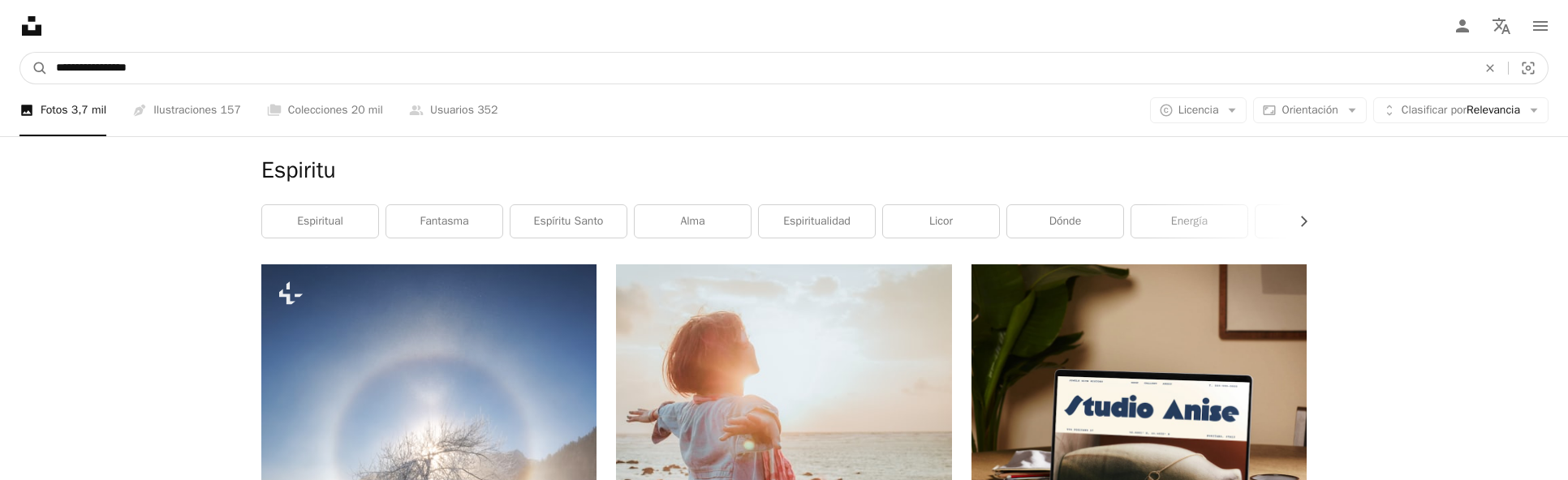 click on "A magnifying glass" at bounding box center [34, 68] 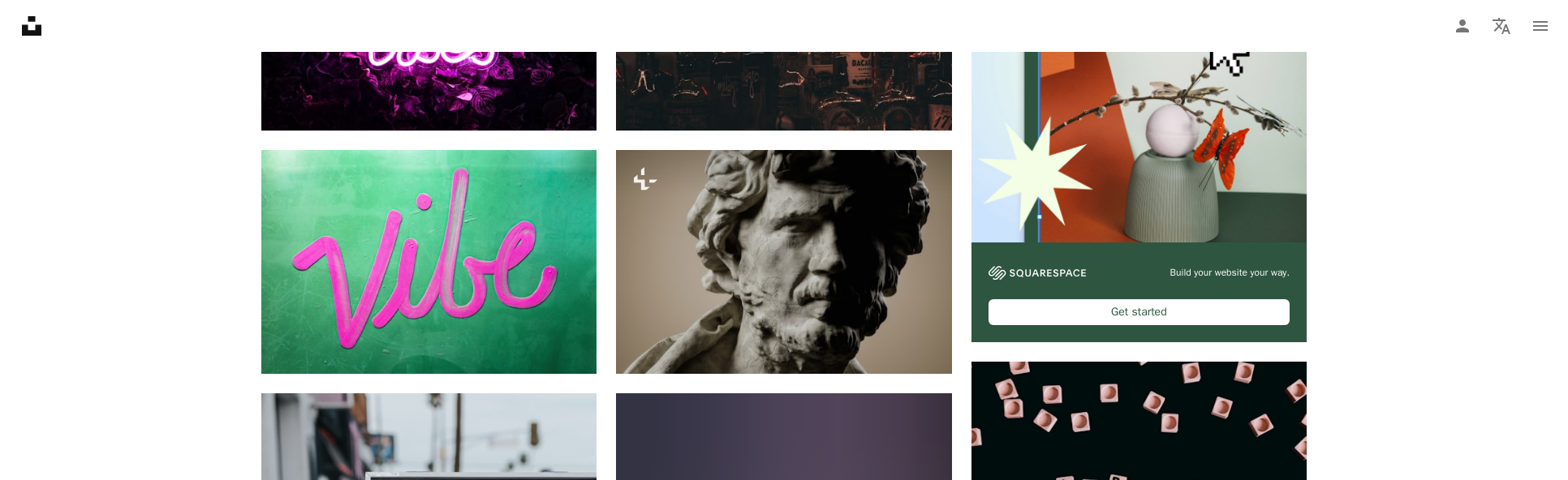 scroll, scrollTop: 0, scrollLeft: 0, axis: both 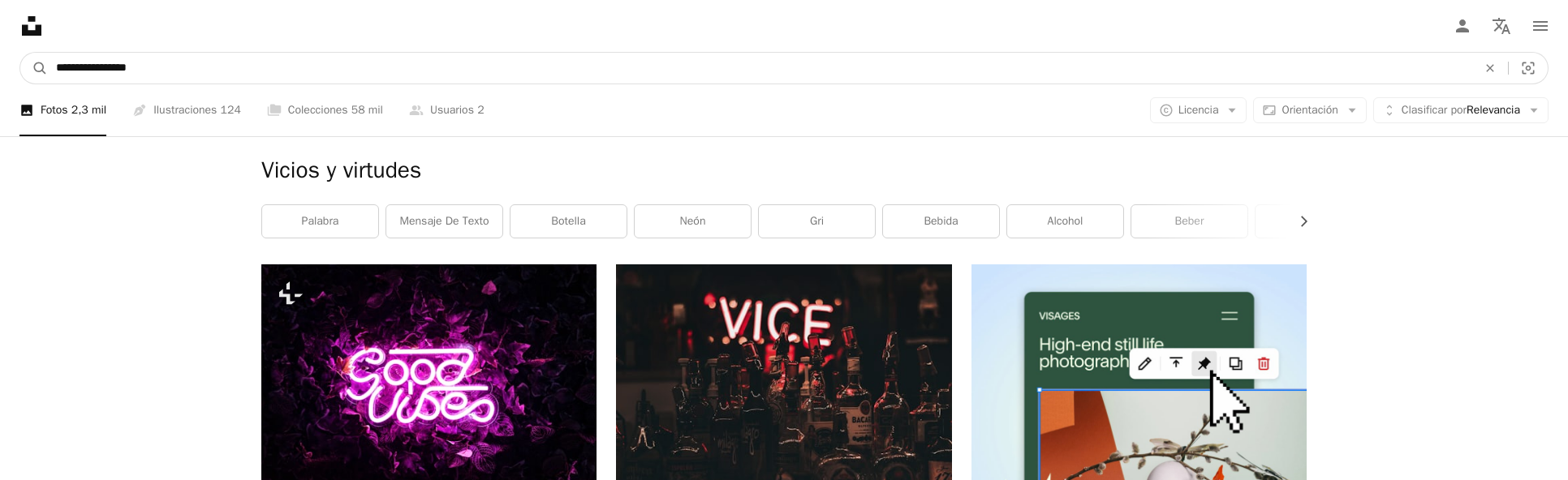 drag, startPoint x: 156, startPoint y: 81, endPoint x: -162, endPoint y: 82, distance: 318.00157 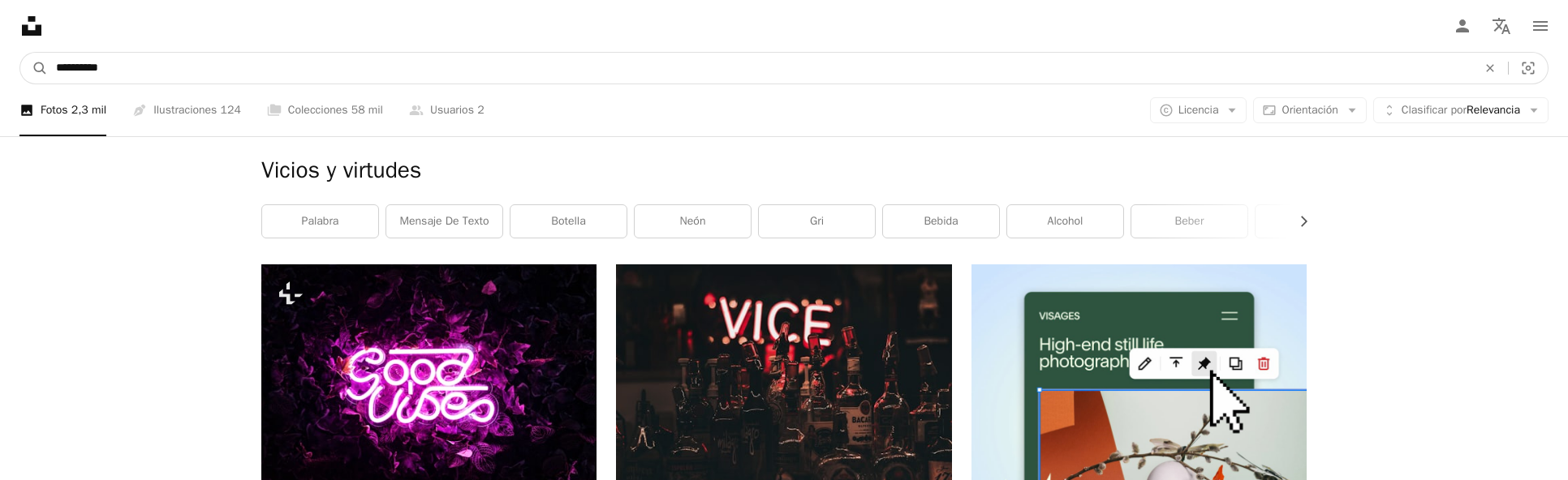 type on "**********" 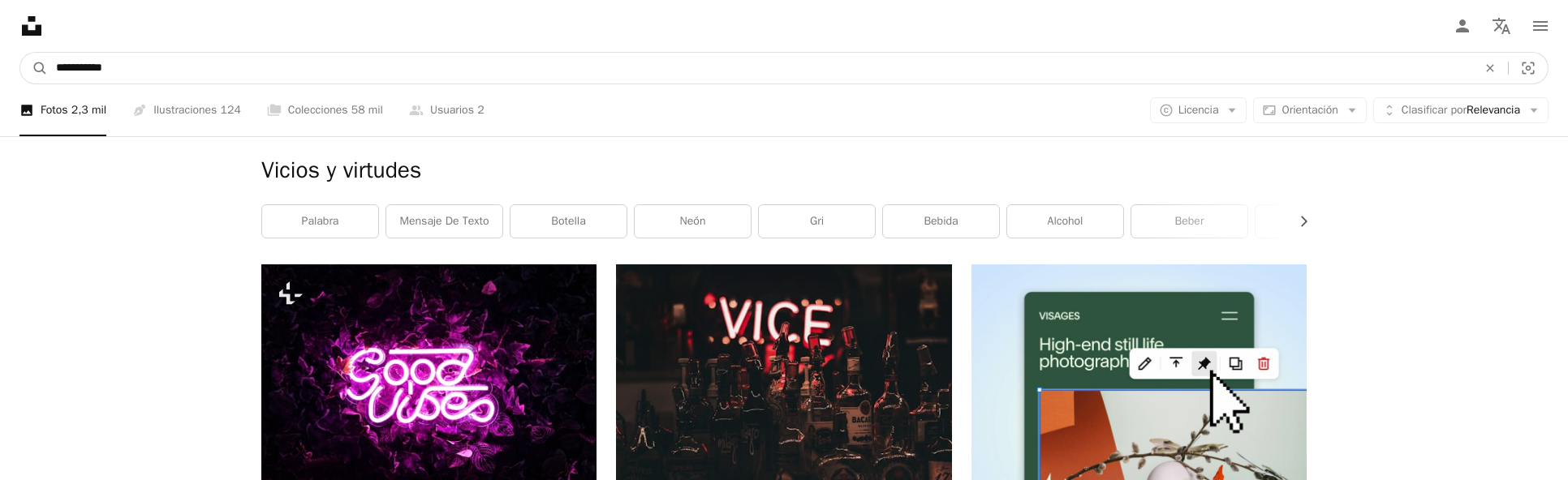 click on "A magnifying glass" at bounding box center [34, 68] 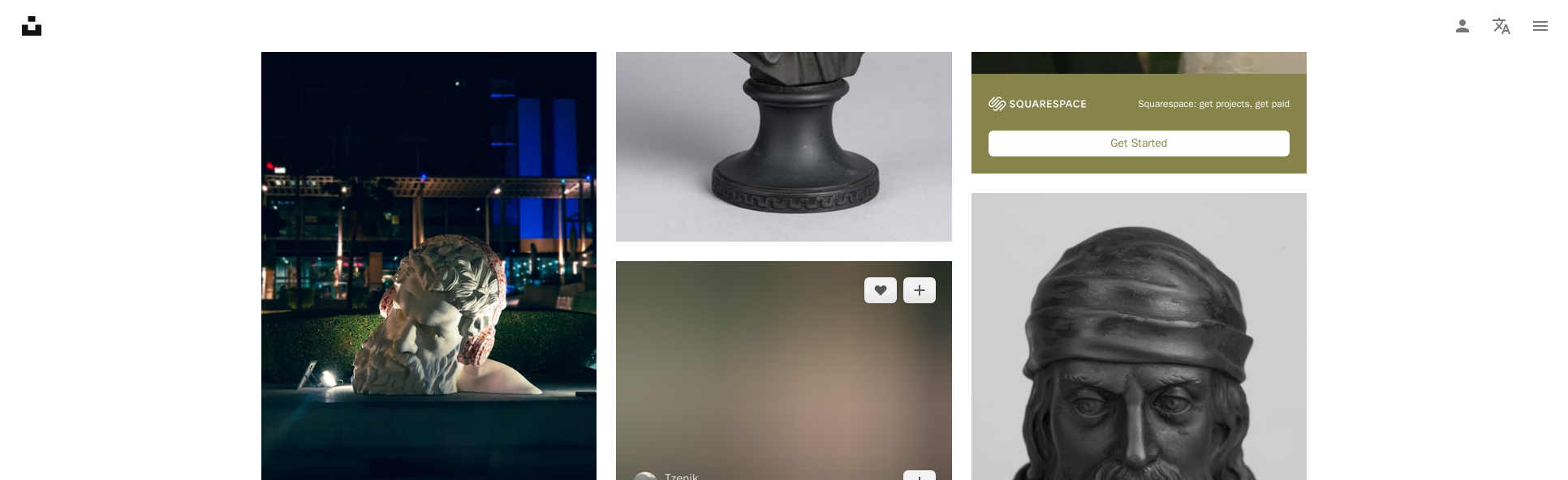 scroll, scrollTop: 613, scrollLeft: 0, axis: vertical 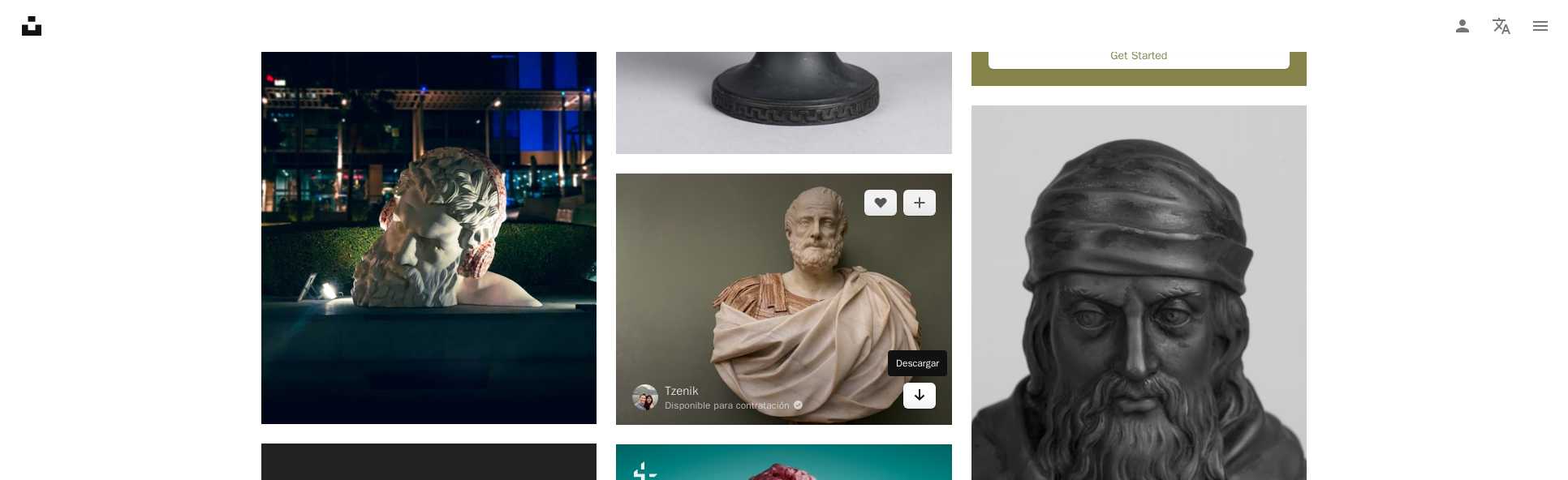 click on "Arrow pointing down" at bounding box center (920, 396) 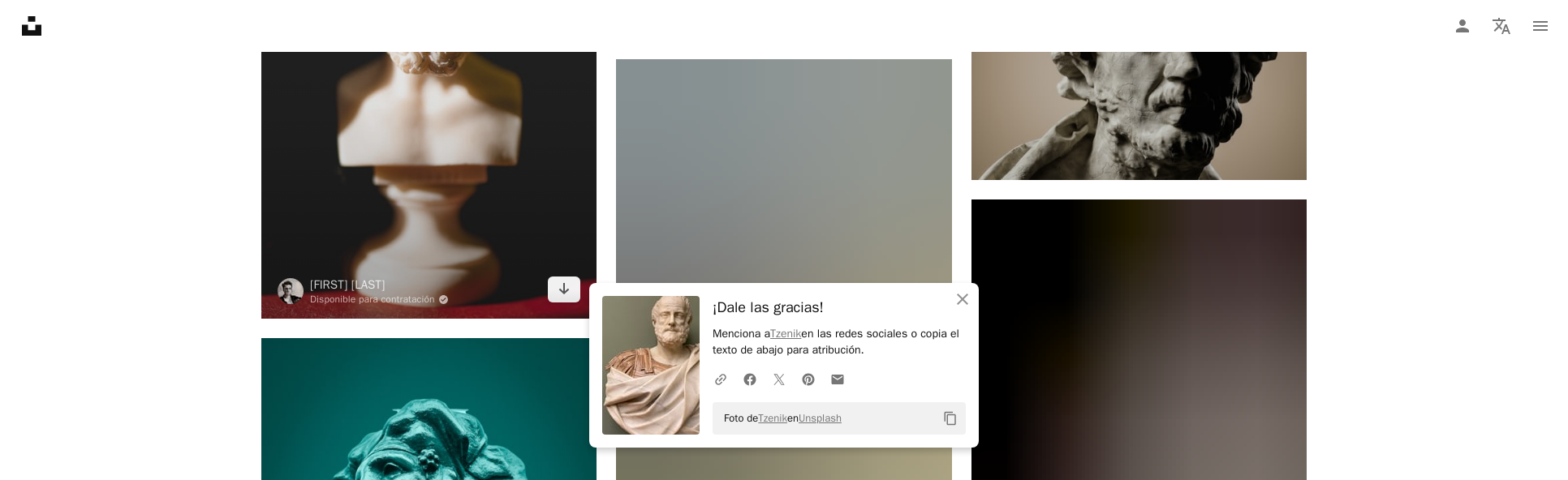 scroll, scrollTop: 1266, scrollLeft: 0, axis: vertical 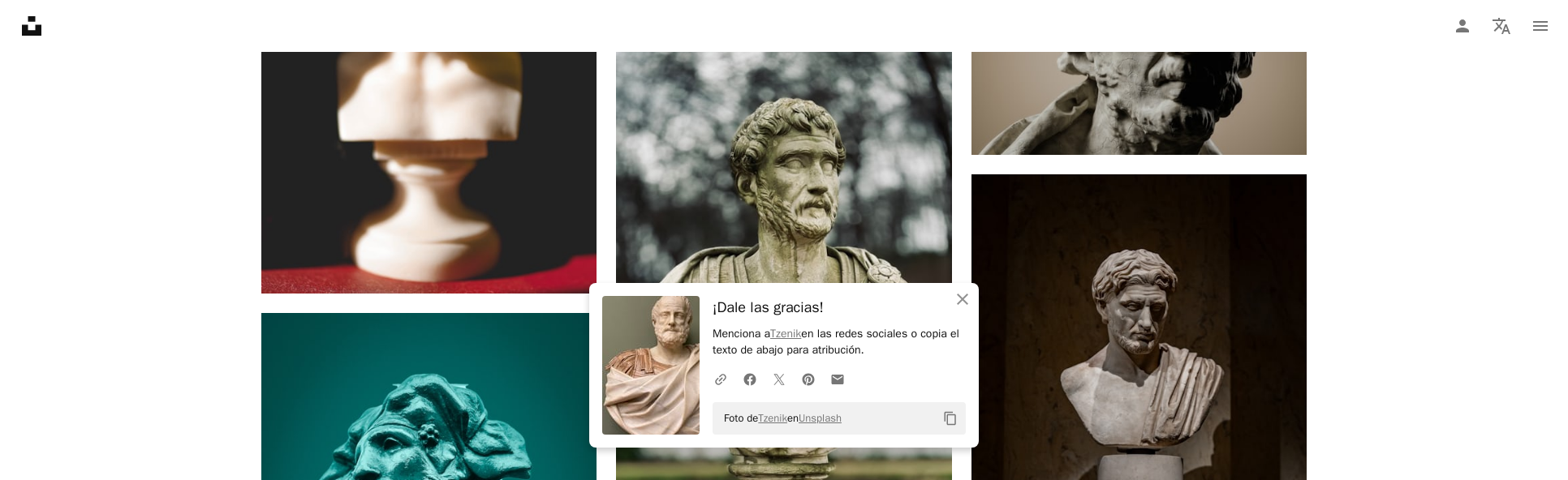 click on "Plus sign for Unsplash+ A heart A plus sign [FIRST] [LAST] Para  Unsplash+ A lock   Descargar A heart A plus sign [FIRST] [LAST] Disponible para contratación A checkmark inside of circle Arrow pointing down A heart A plus sign [FIRST] [LAST] Disponible para contratación A checkmark inside of circle Arrow pointing down A heart A plus sign [FIRST] [LAST] Arrow pointing down A heart A plus sign [FIRST] [LAST] Arrow pointing down A heart A plus sign [FIRST] [LAST] Disponible para contratación A checkmark inside of circle Arrow pointing down Plus sign for Unsplash+ A heart A plus sign [FIRST] [LAST] Para  Unsplash+ A lock   Descargar A heart A plus sign Roman Empire Times Arrow pointing down A heart A plus sign [FIRST] [LAST] Disponible para contratación Para" at bounding box center (784, 754) 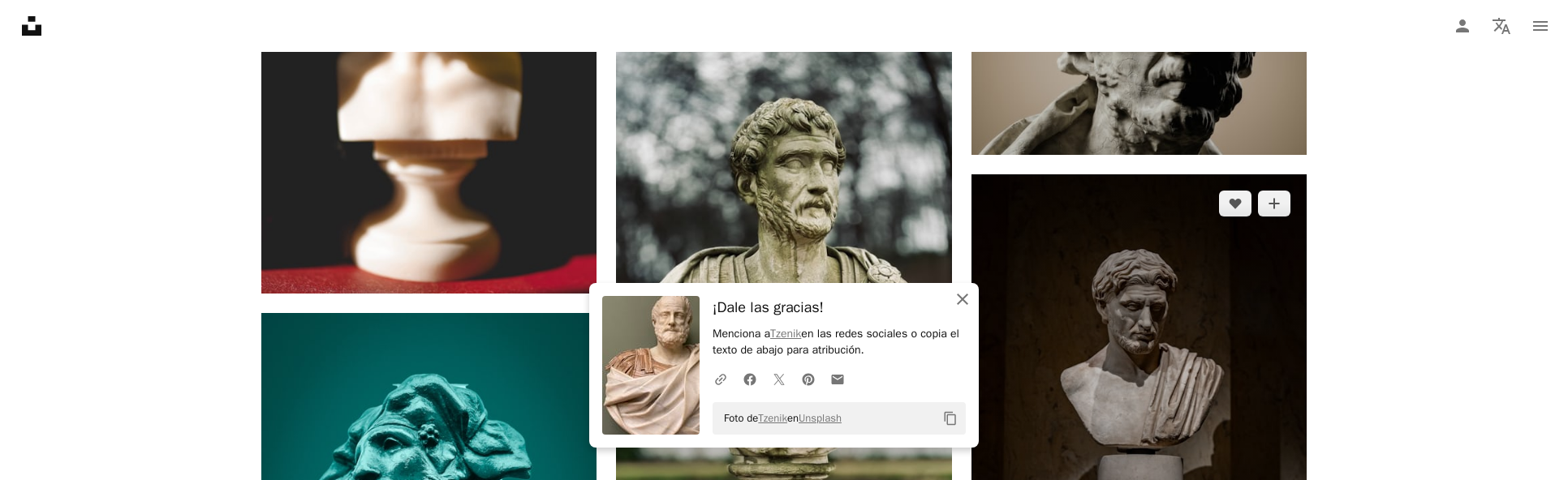 drag, startPoint x: 966, startPoint y: 303, endPoint x: 1019, endPoint y: 311, distance: 53.60037 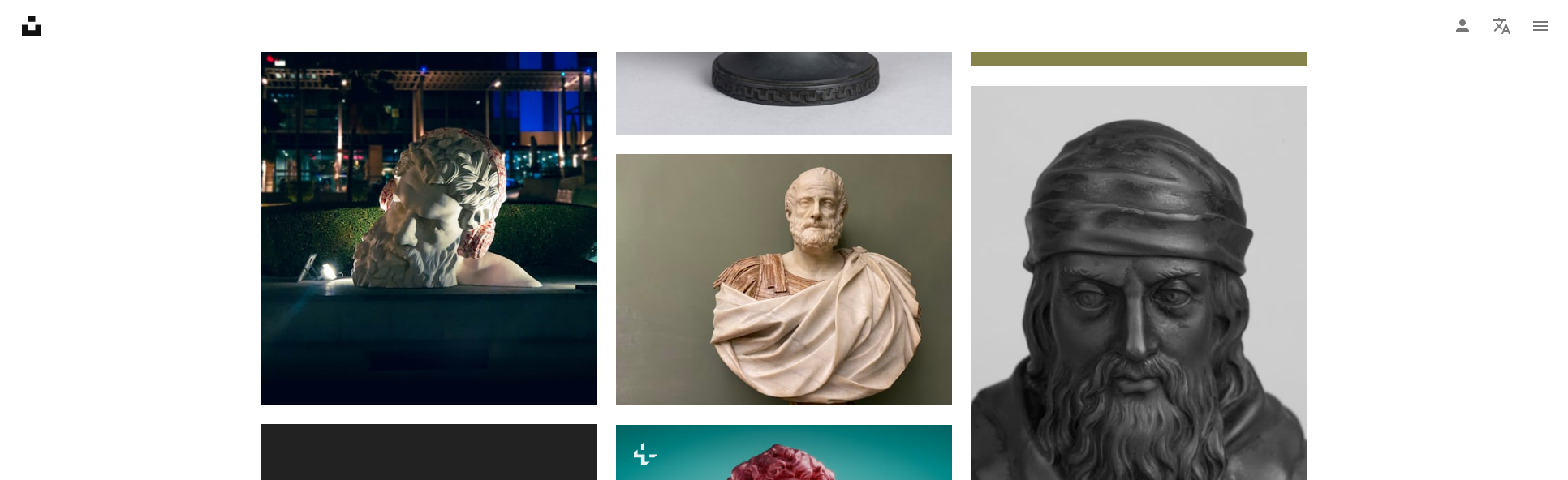 scroll, scrollTop: 0, scrollLeft: 0, axis: both 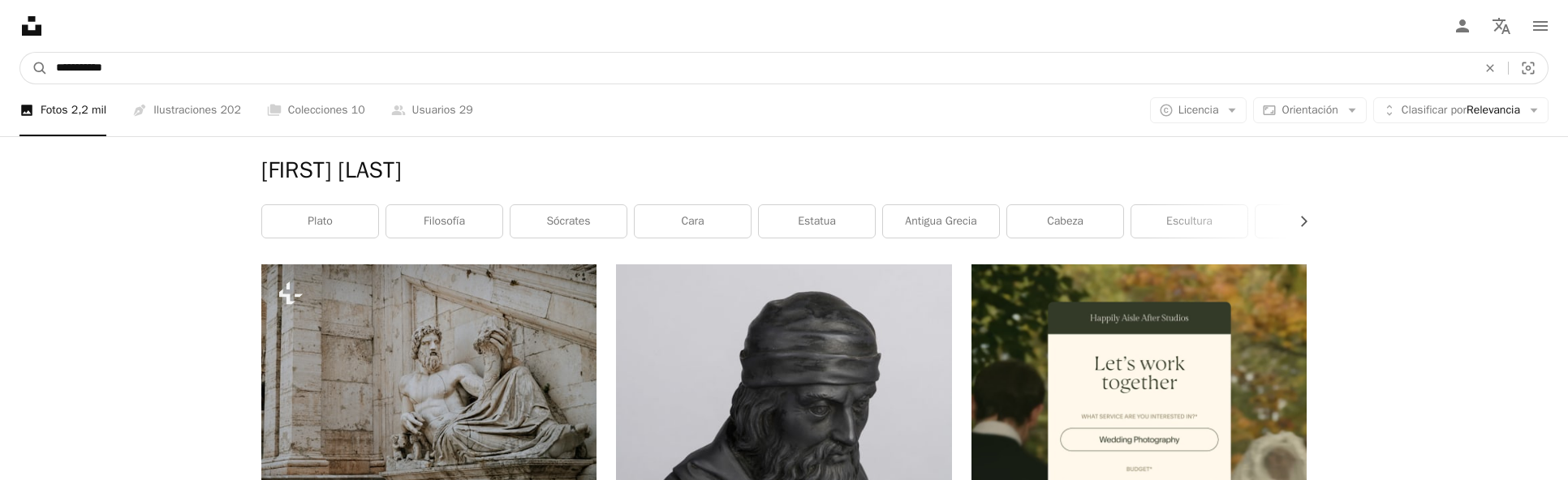 drag, startPoint x: 149, startPoint y: 64, endPoint x: -83, endPoint y: 58, distance: 232.07757 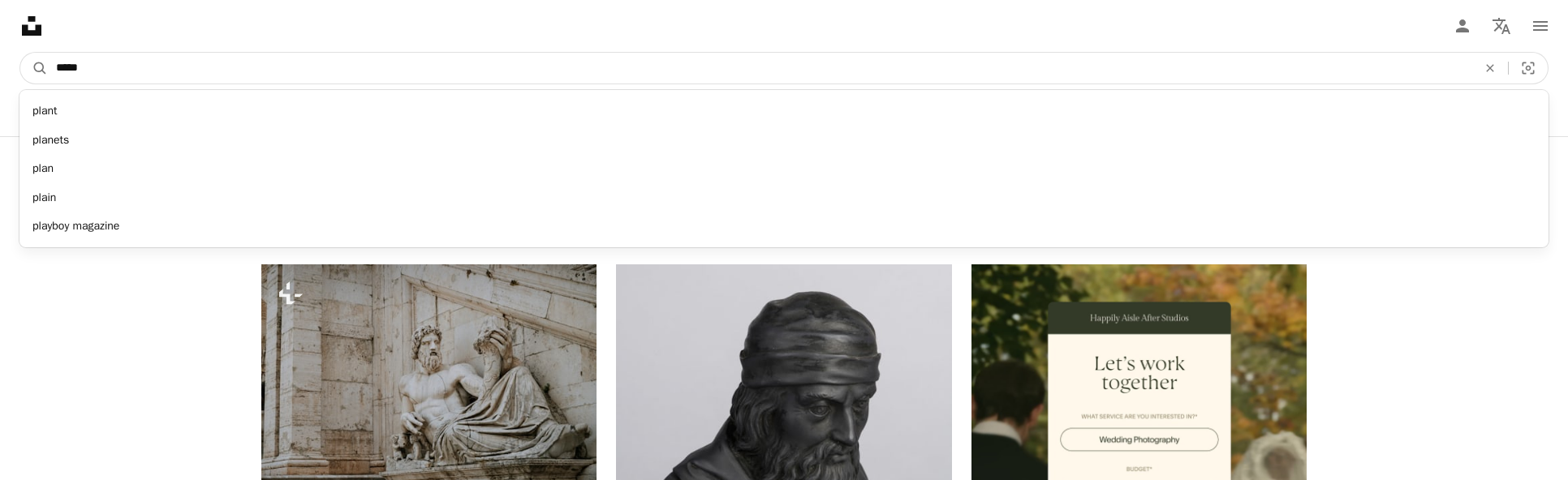 type on "******" 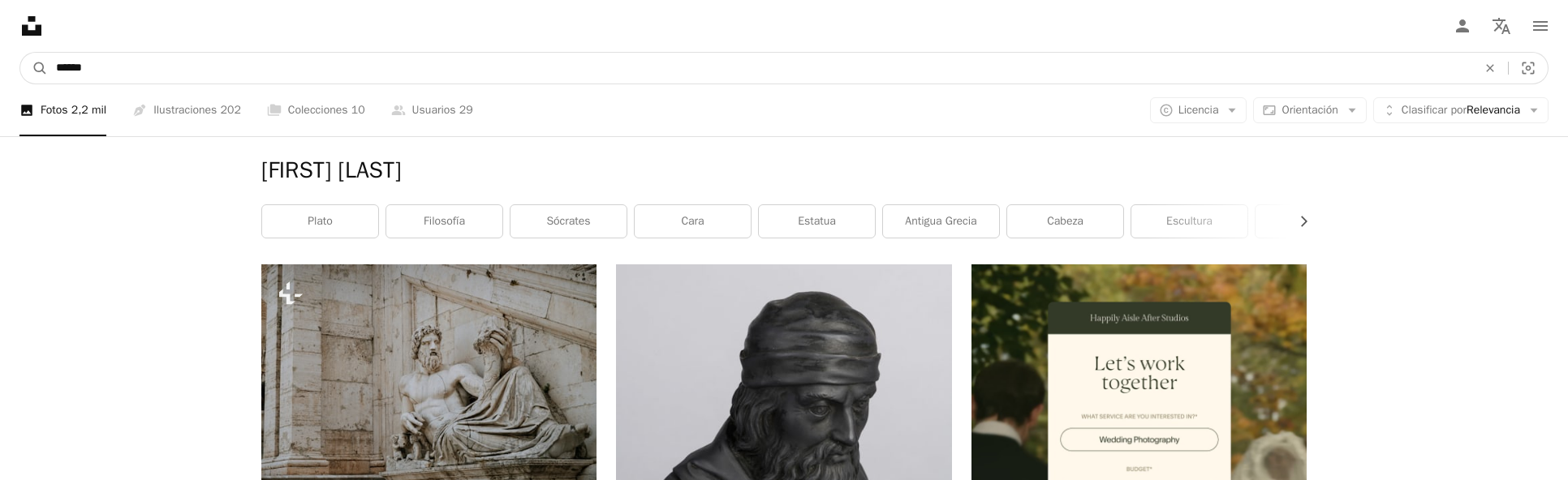 click on "A magnifying glass" at bounding box center [34, 68] 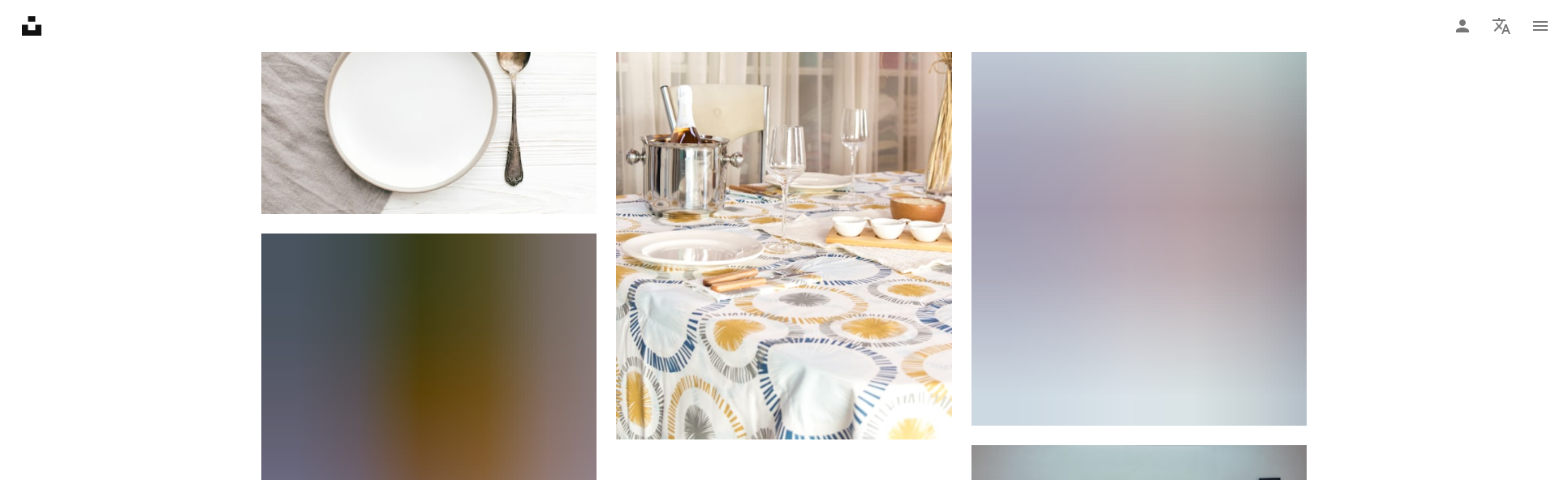 scroll, scrollTop: 0, scrollLeft: 0, axis: both 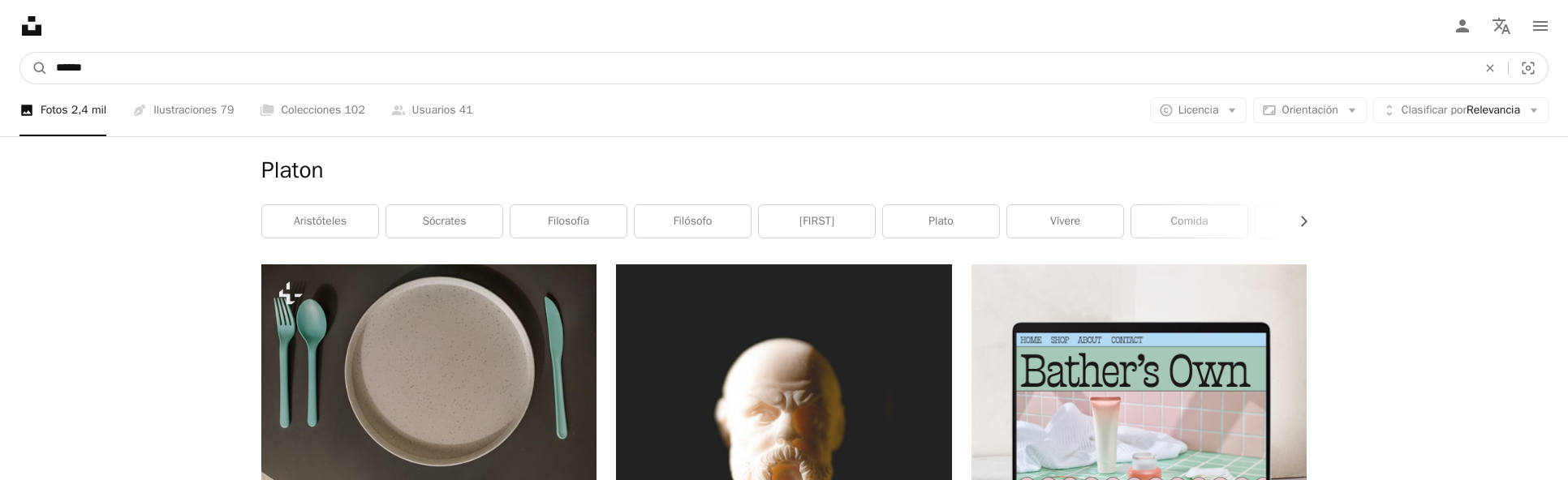 drag, startPoint x: 115, startPoint y: 64, endPoint x: -36, endPoint y: 45, distance: 152.19067 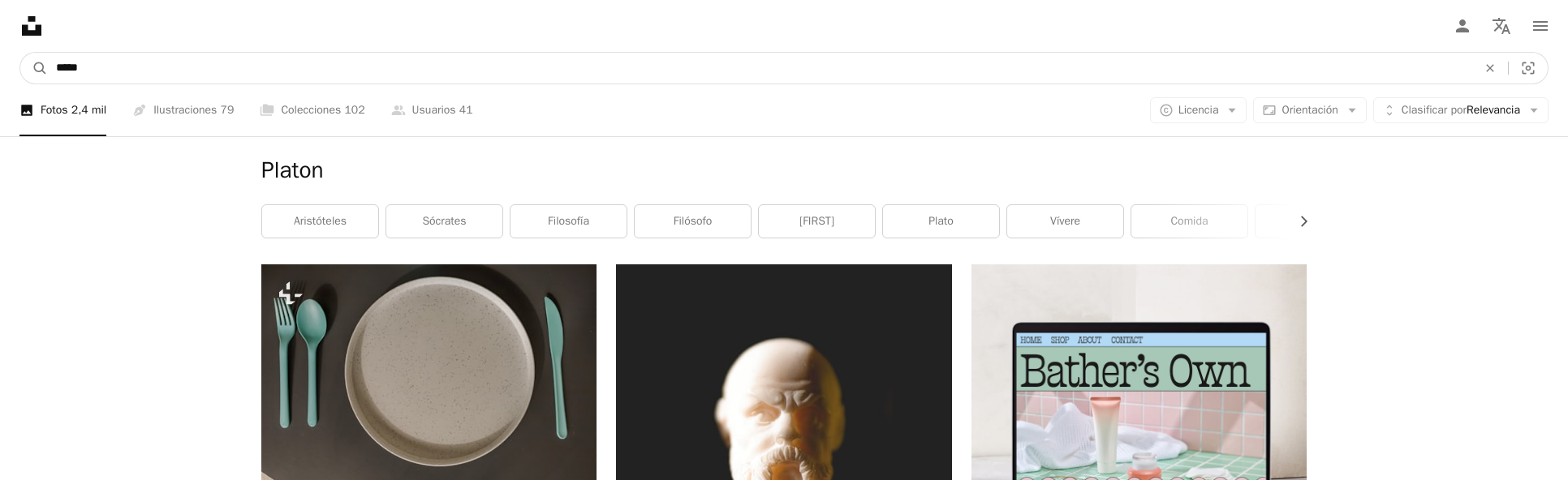 type on "******" 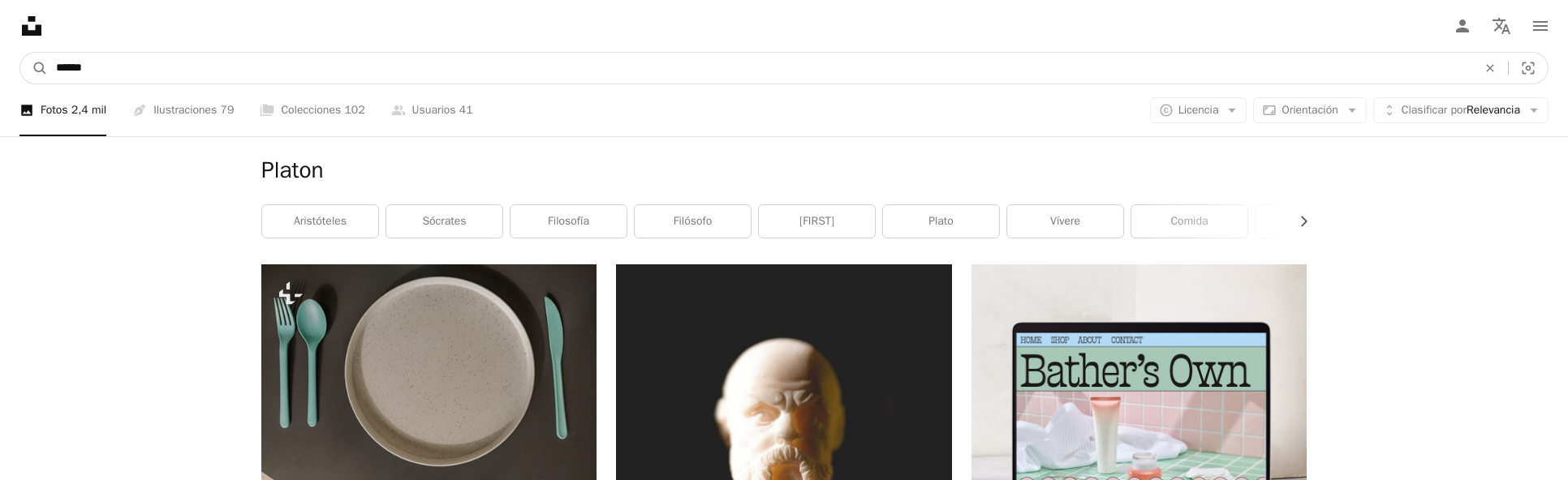 click on "A magnifying glass" at bounding box center (34, 68) 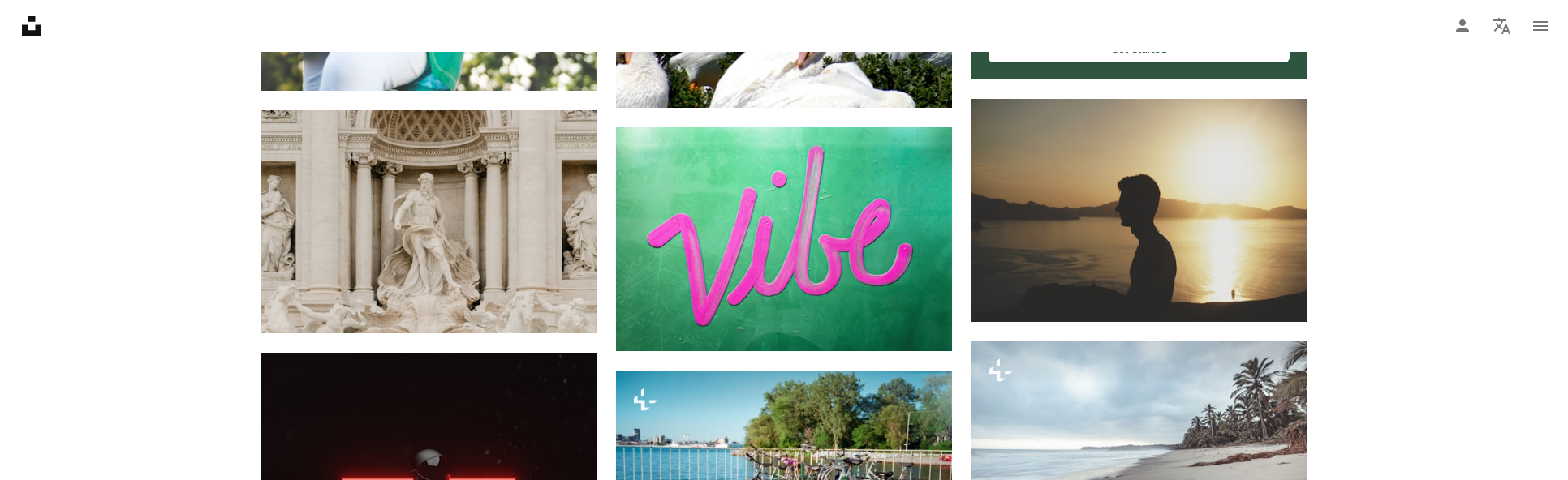 scroll, scrollTop: 640, scrollLeft: 0, axis: vertical 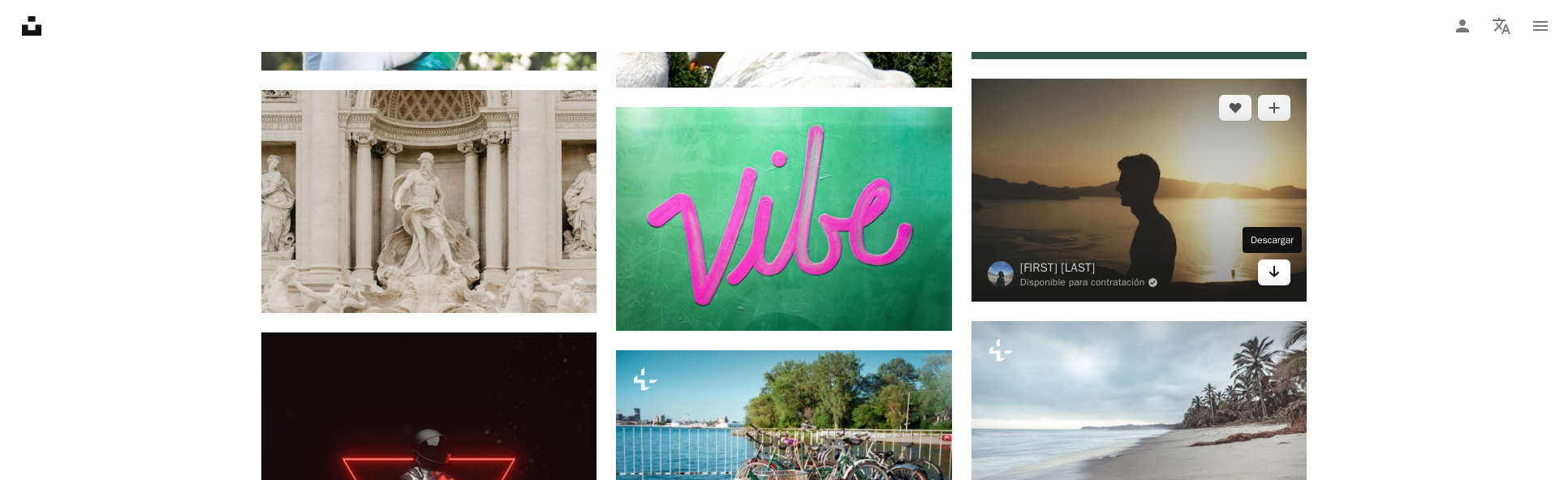 click on "Arrow pointing down" 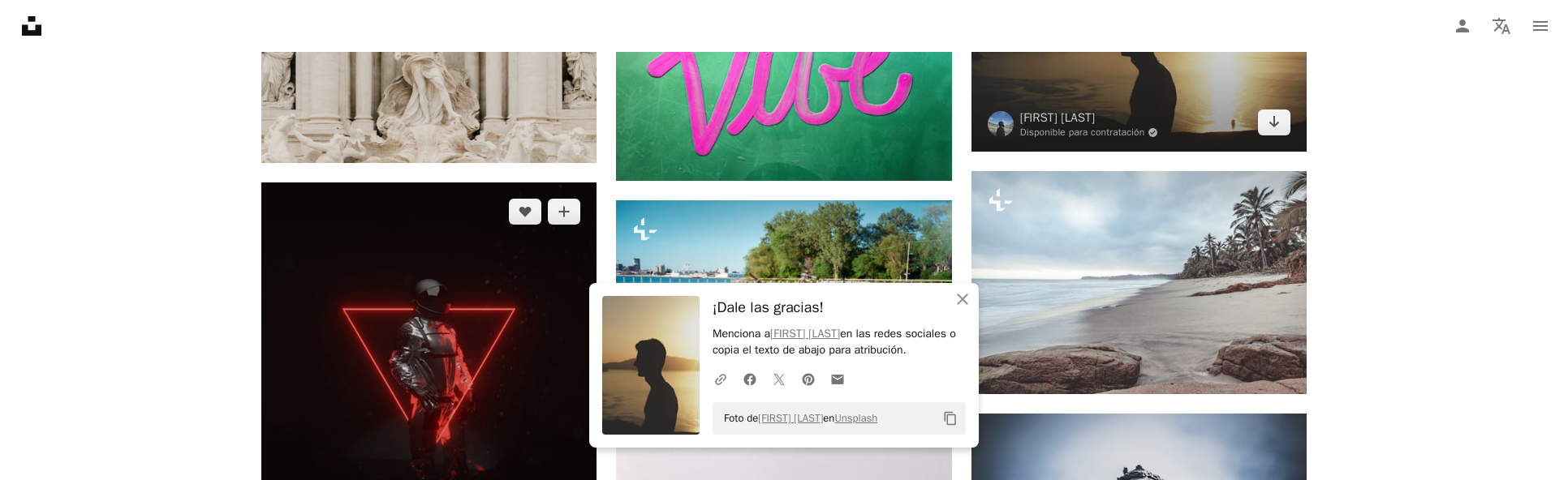 scroll, scrollTop: 800, scrollLeft: 0, axis: vertical 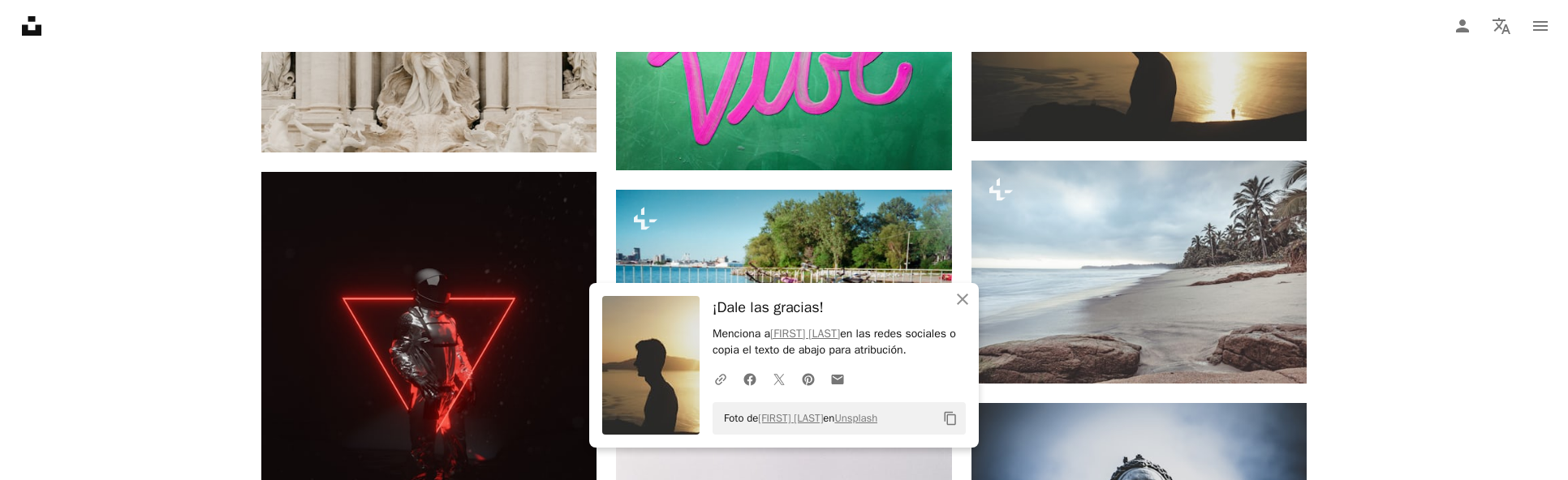 click on "Unsplash logo Página de inicio de Unsplash A photo Pen Tool A compass A stack of folders Download Person Localization icon navigation menu A magnifying glass ******** An X shape Visual search Obtener Unsplash+ Inicia sesión Enviar una imagen A photo Fotos   1,6 mil Pen Tool Ilustraciones   109 A stack of folders Colecciones   3,1 mil A group of people Usuarios   35 A copyright icon © Licencia Arrow down Aspect ratio Orientación Arrow down Unfold Clasificar por  Relevancia Arrow down Filters Filtros Pregunta Chevron right signo de interrogación pensando preguntas preguntar por qué Preguntas más frecuentes confundido pensar interrogatorio respuesta Signo de interrogación gracias Plus sign for Unsplash+ A heart A plus sign [FIRST] [LAST] Para  Unsplash+ A lock   Descargar A heart A plus sign [FIRST] [LAST] Arrow pointing down A heart A plus sign Evan Dennis Arrow pointing down Plus sign for Unsplash+ A heart A plus sign A. C. Para  Unsplash+ A lock   Descargar A heart A plus sign [FIRST] [LAST] Para" at bounding box center (784, 964) 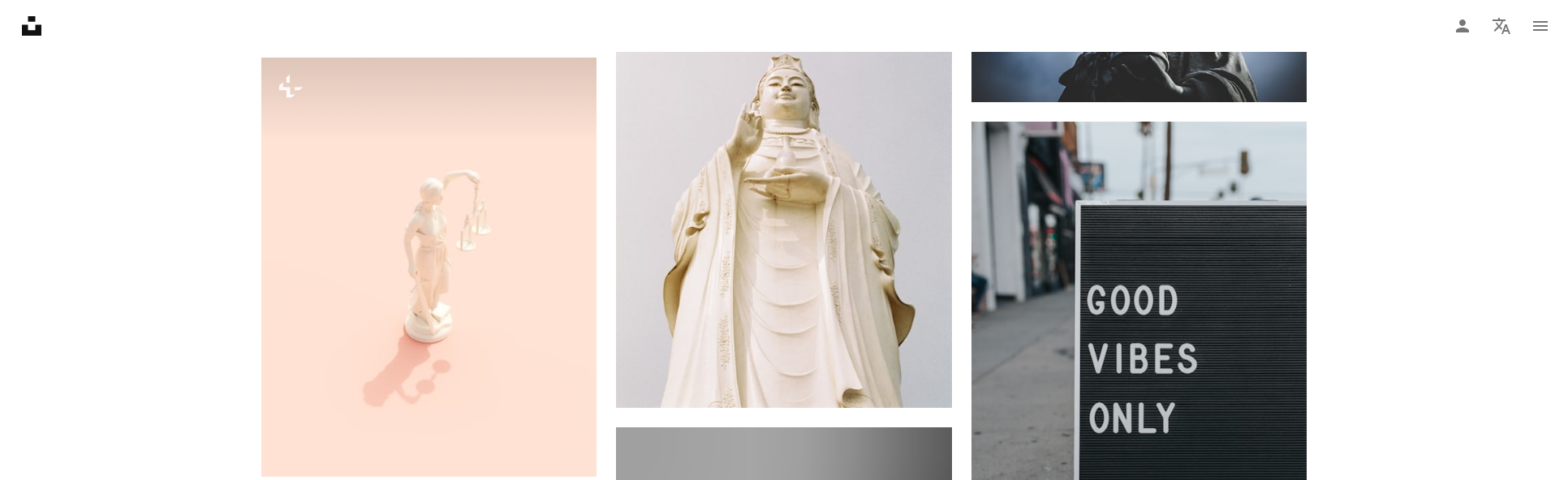 scroll, scrollTop: 0, scrollLeft: 0, axis: both 